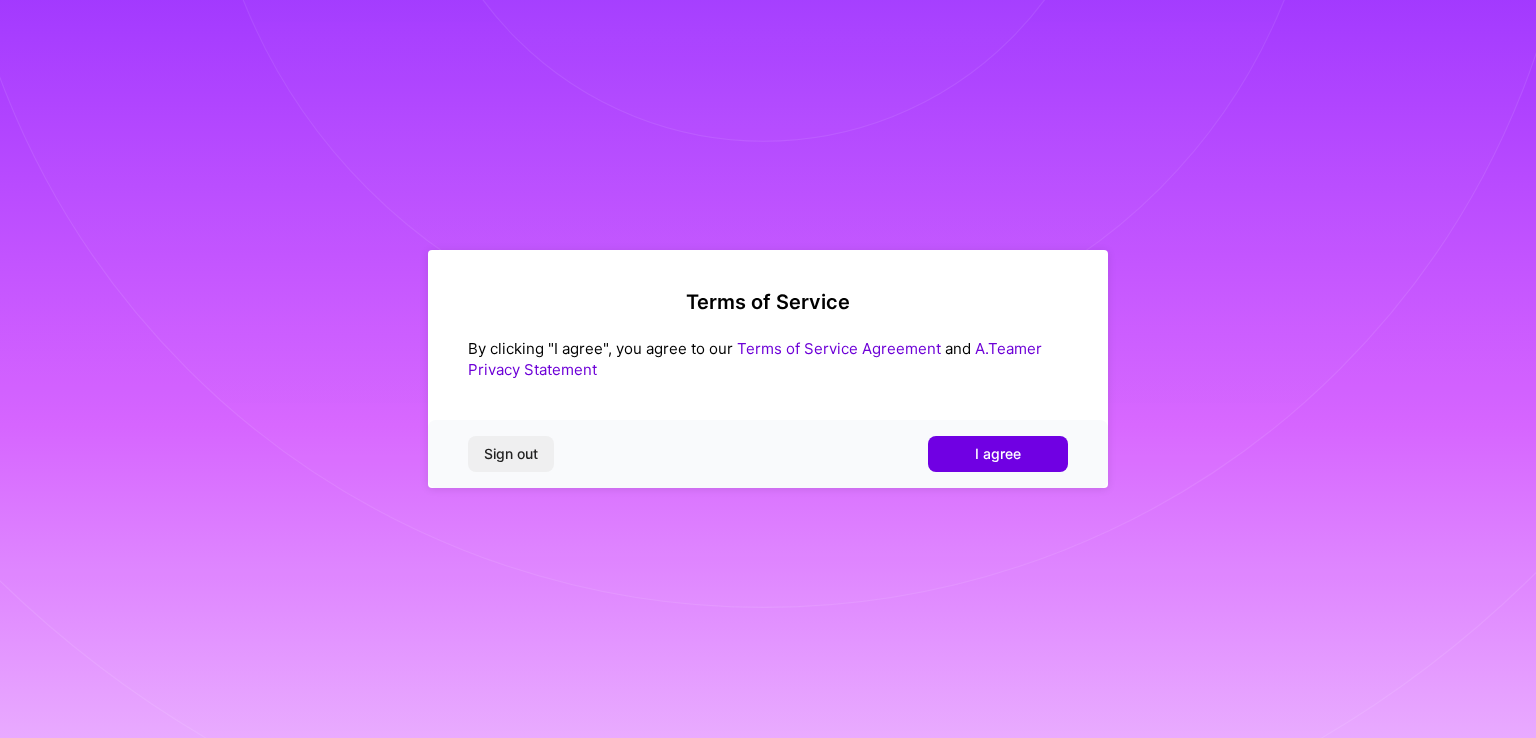 scroll, scrollTop: 0, scrollLeft: 0, axis: both 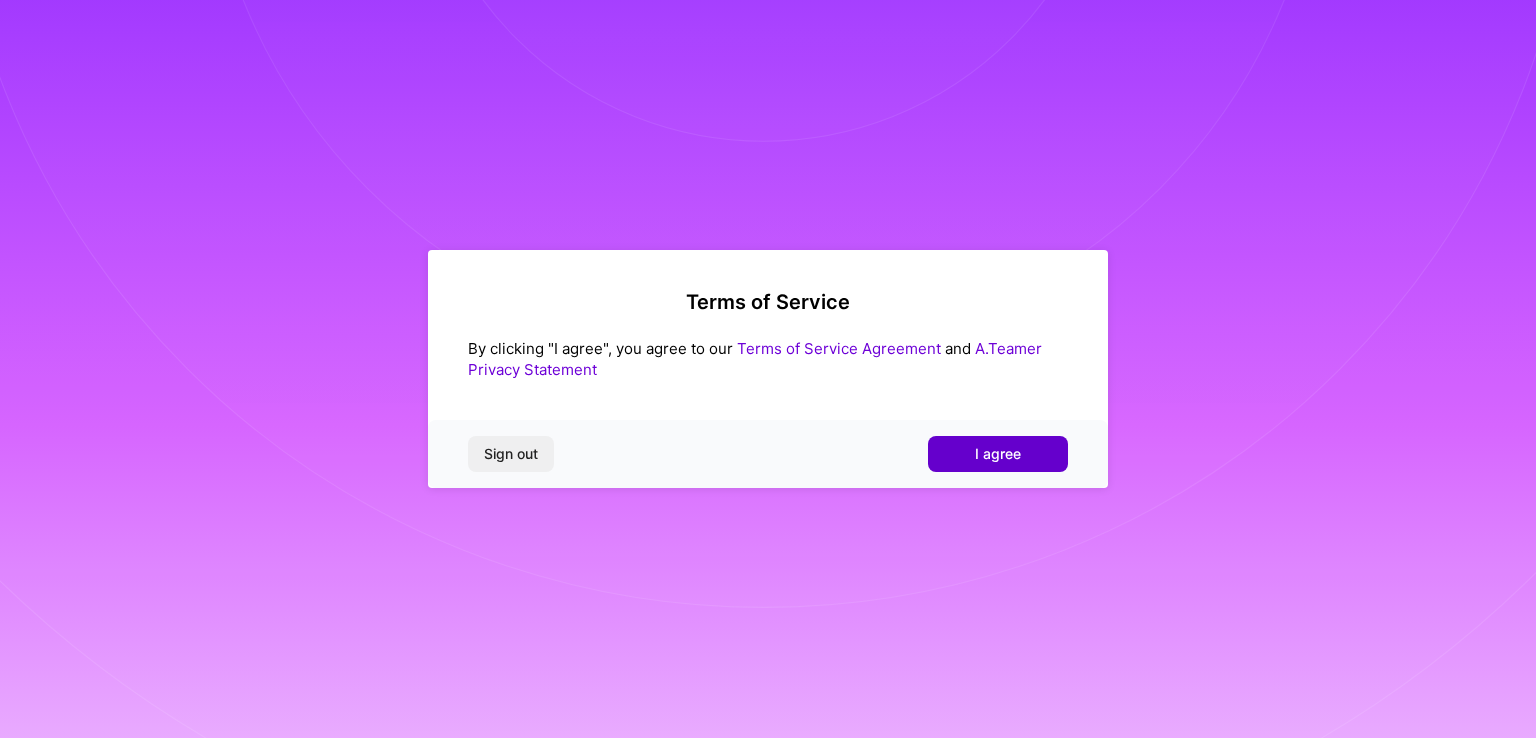 click on "I agree" at bounding box center [998, 454] 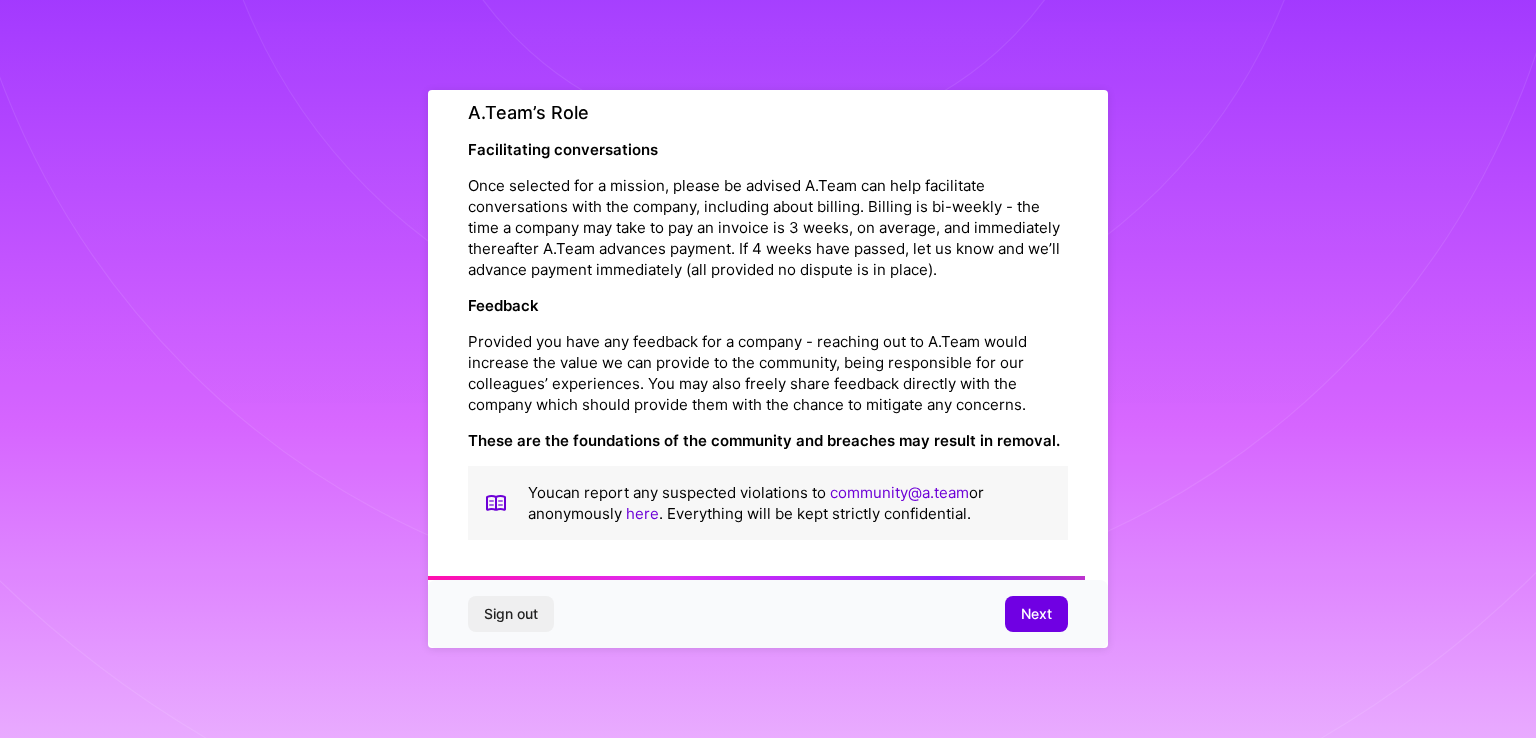 scroll, scrollTop: 2276, scrollLeft: 0, axis: vertical 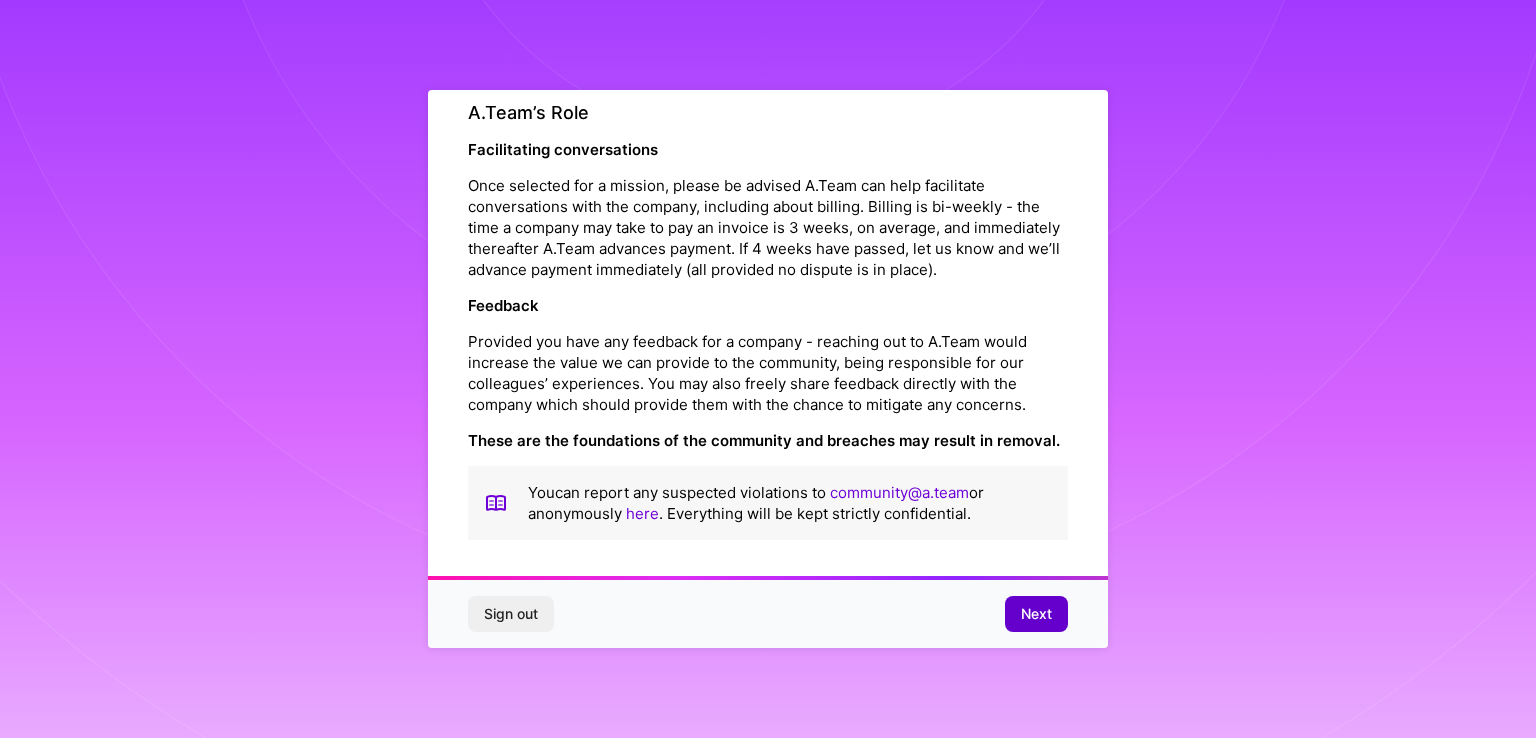 click on "Next" at bounding box center (1036, 614) 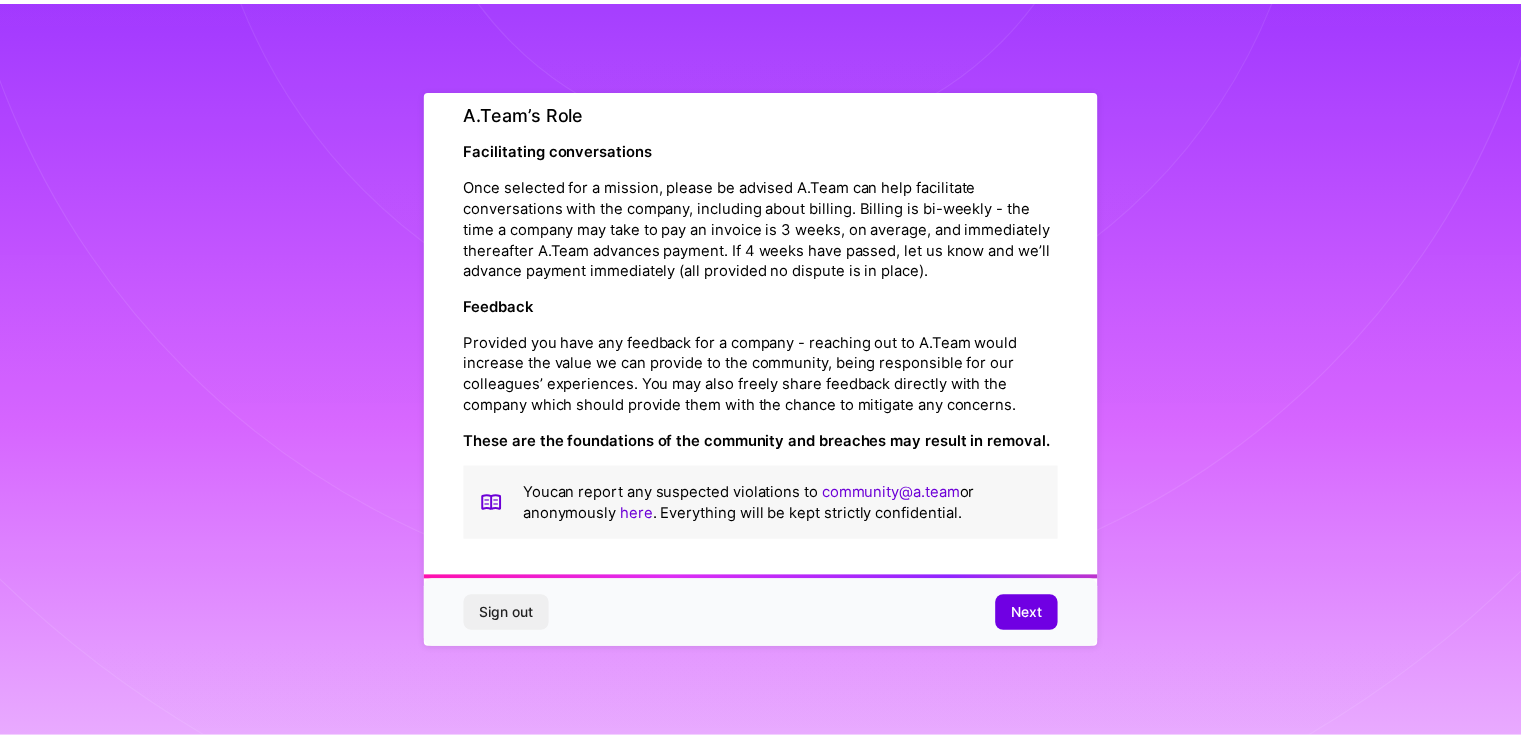 scroll, scrollTop: 0, scrollLeft: 0, axis: both 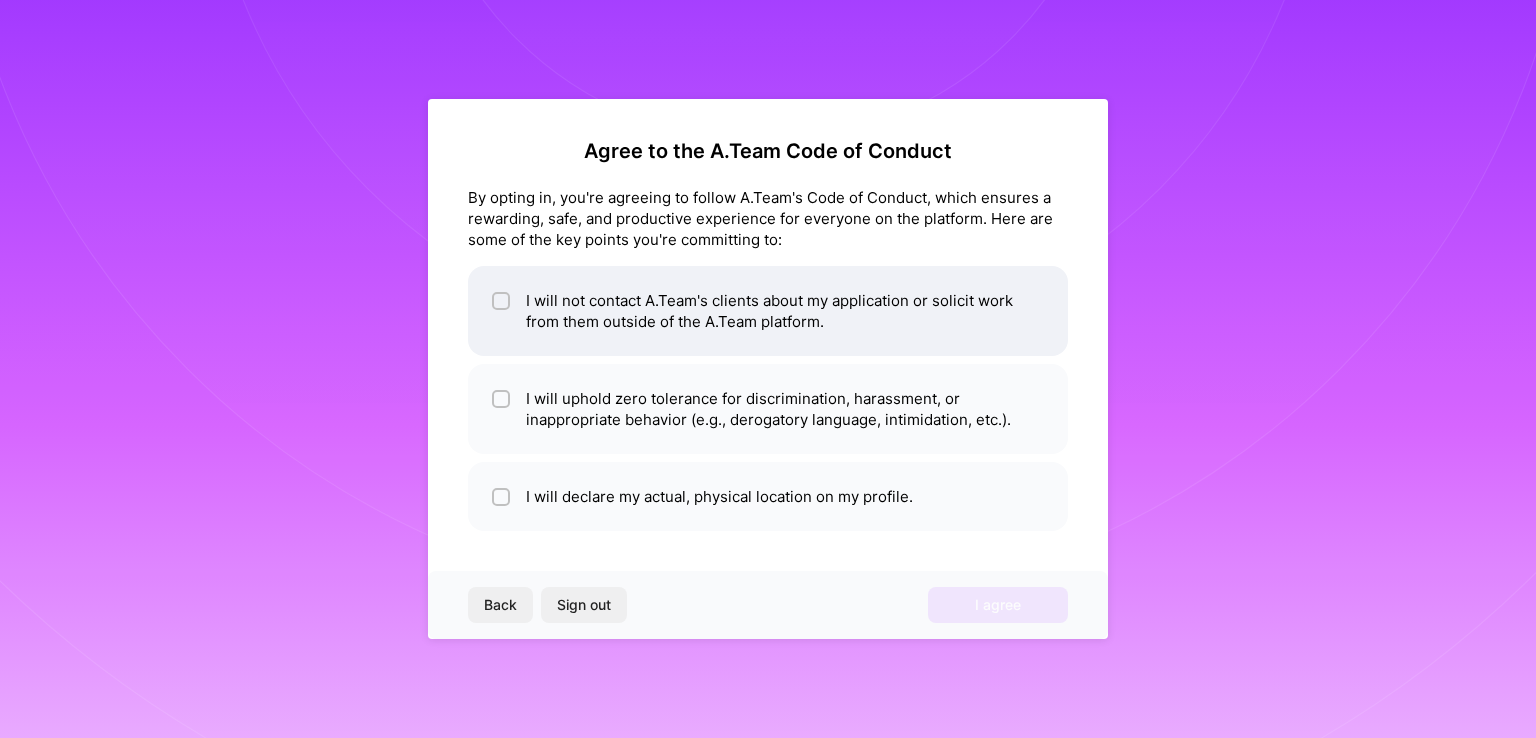 click on "I will not contact A.Team's clients about my application or solicit work from them outside of the A.Team platform." at bounding box center (768, 311) 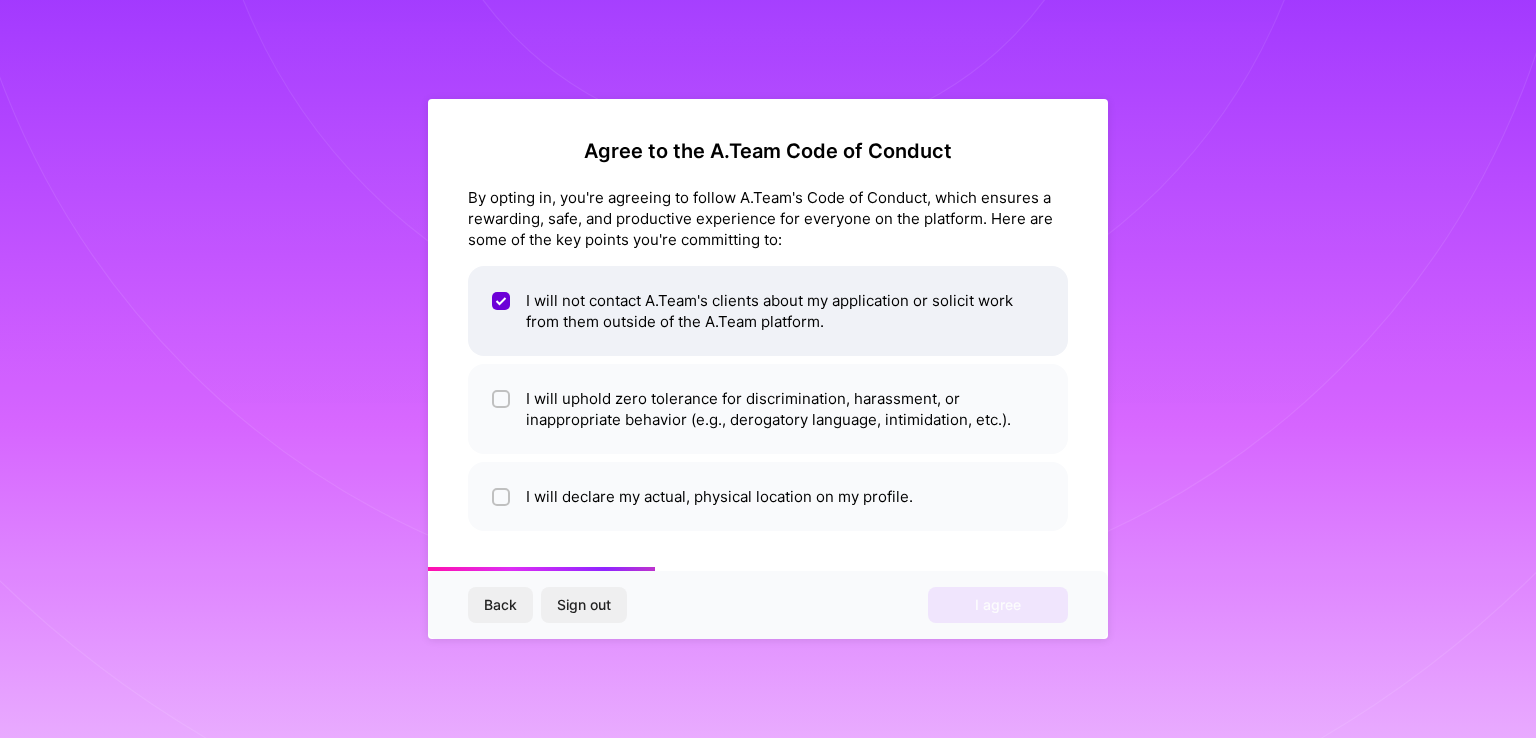 click on "I will not contact A.Team's clients about my application or solicit work from them outside of the A.Team platform." at bounding box center (768, 311) 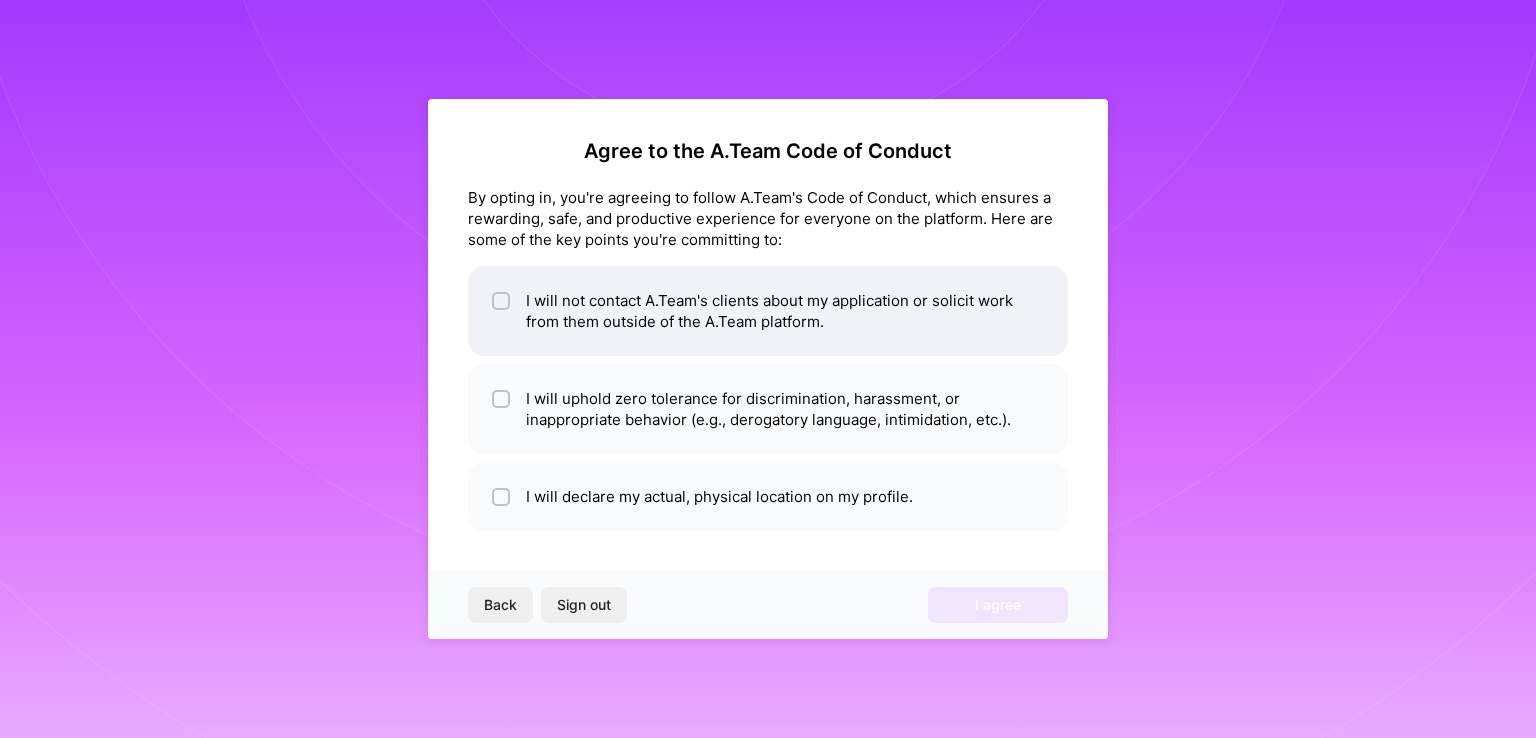 click on "I will not contact A.Team's clients about my application or solicit work from them outside of the A.Team platform." at bounding box center [768, 311] 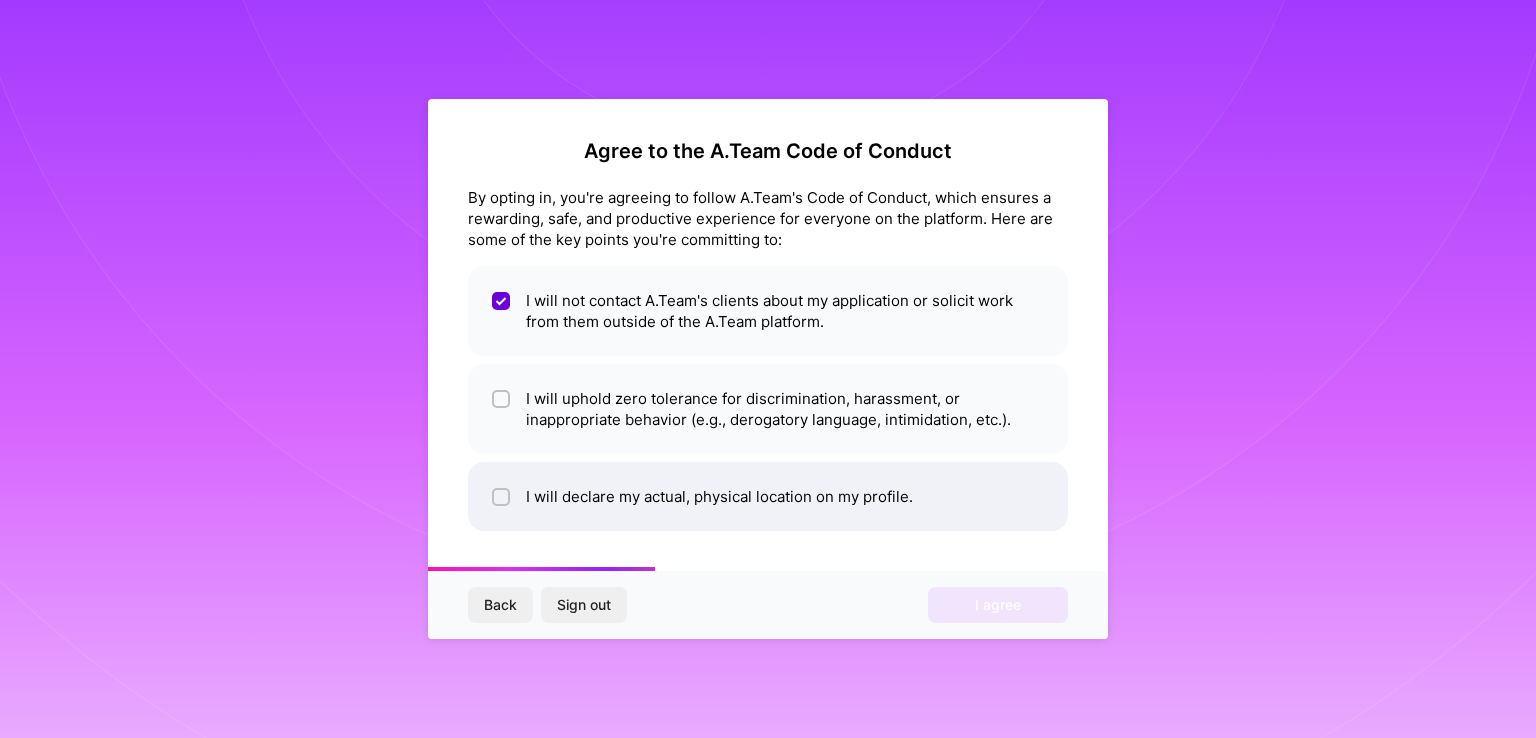 click on "I will declare my actual, physical location on my profile." at bounding box center (768, 496) 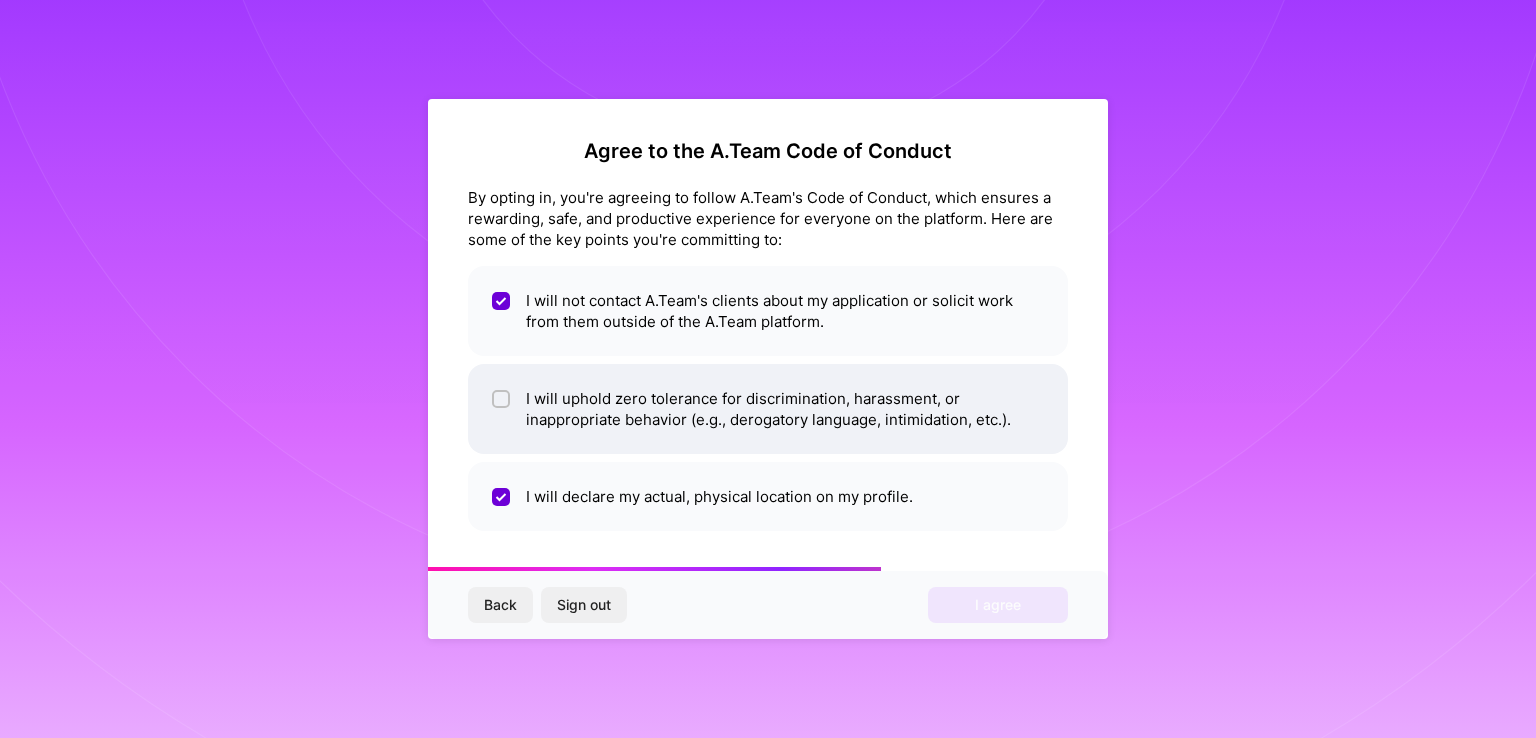 click on "I will uphold zero tolerance for discrimination, harassment, or inappropriate behavior (e.g., derogatory language, intimidation, etc.)." at bounding box center (768, 409) 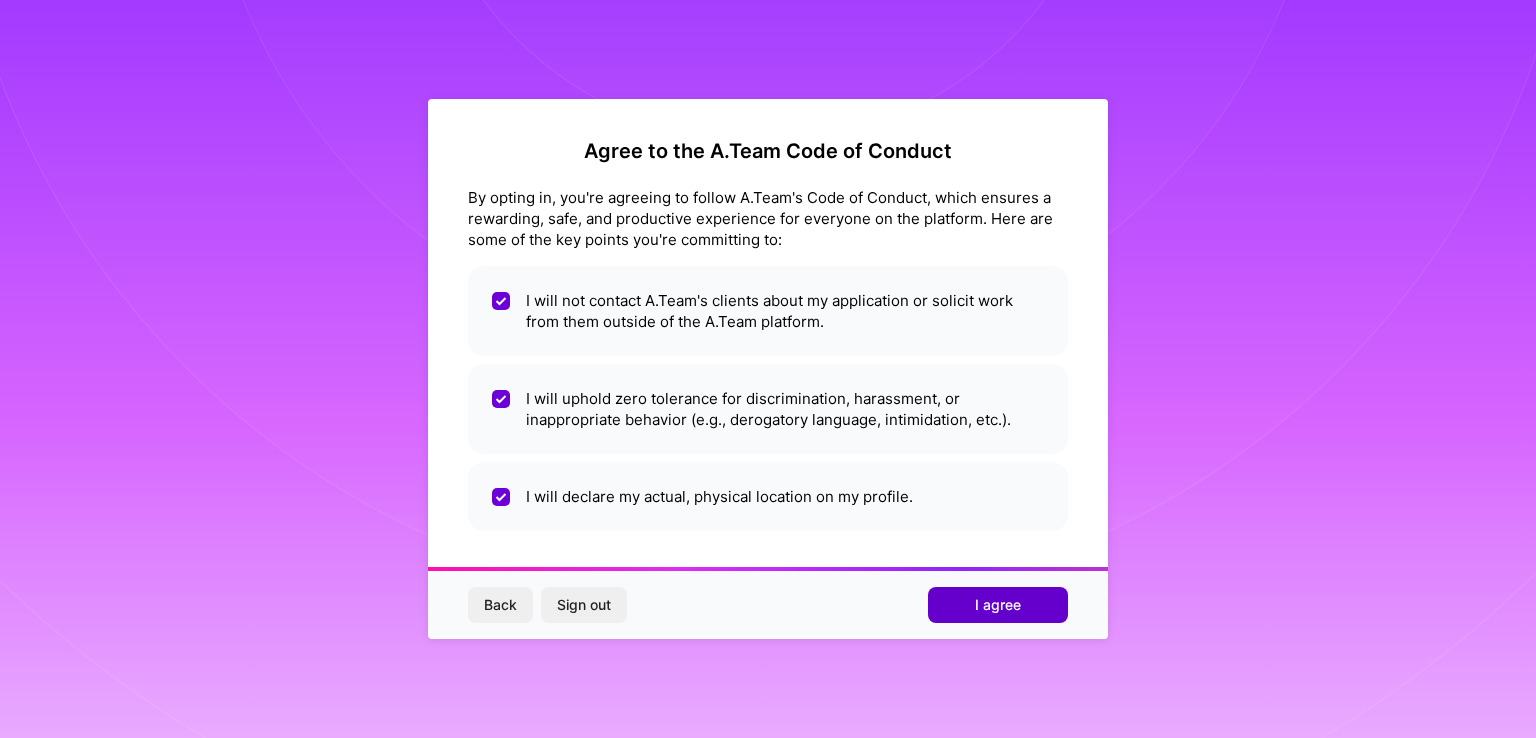click on "I agree" at bounding box center (998, 605) 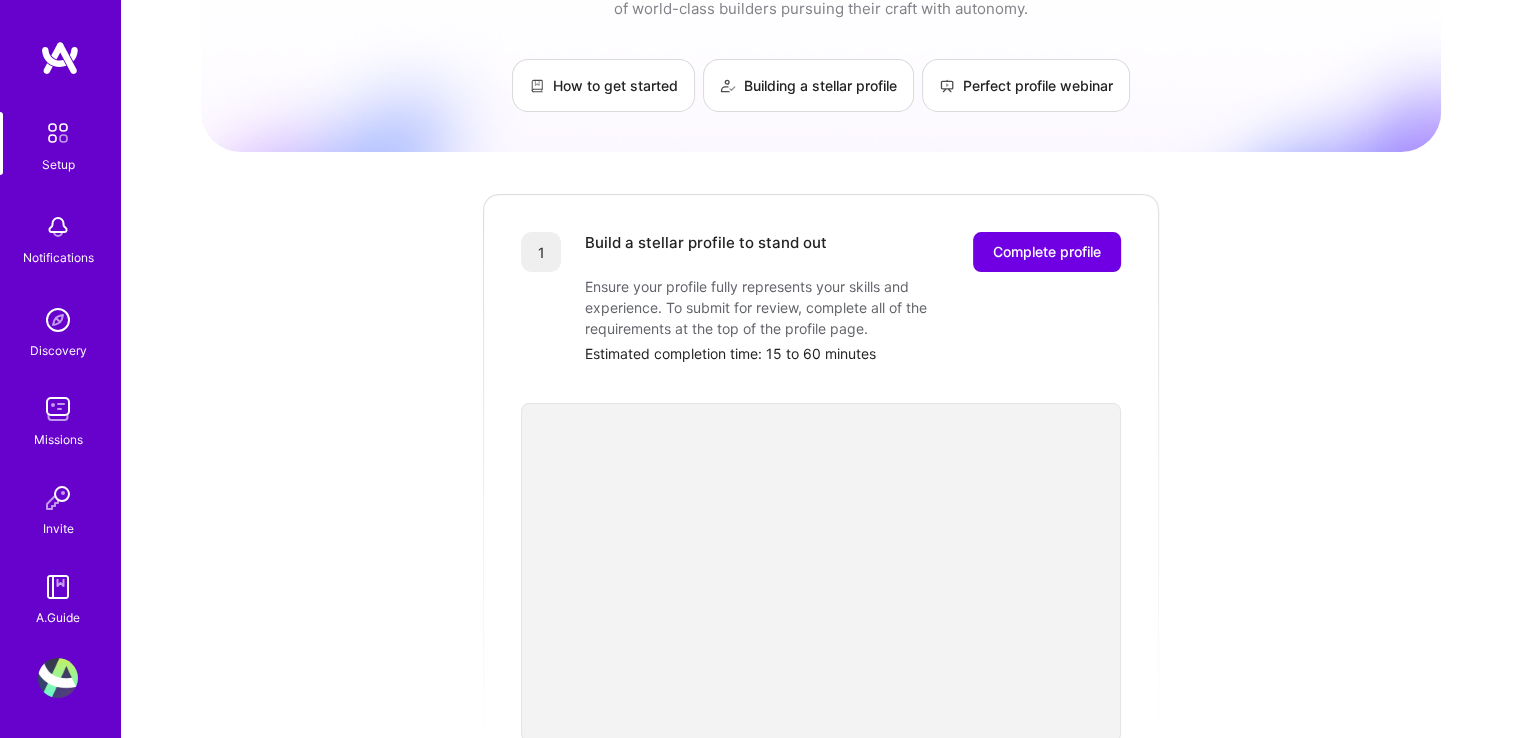 scroll, scrollTop: 200, scrollLeft: 0, axis: vertical 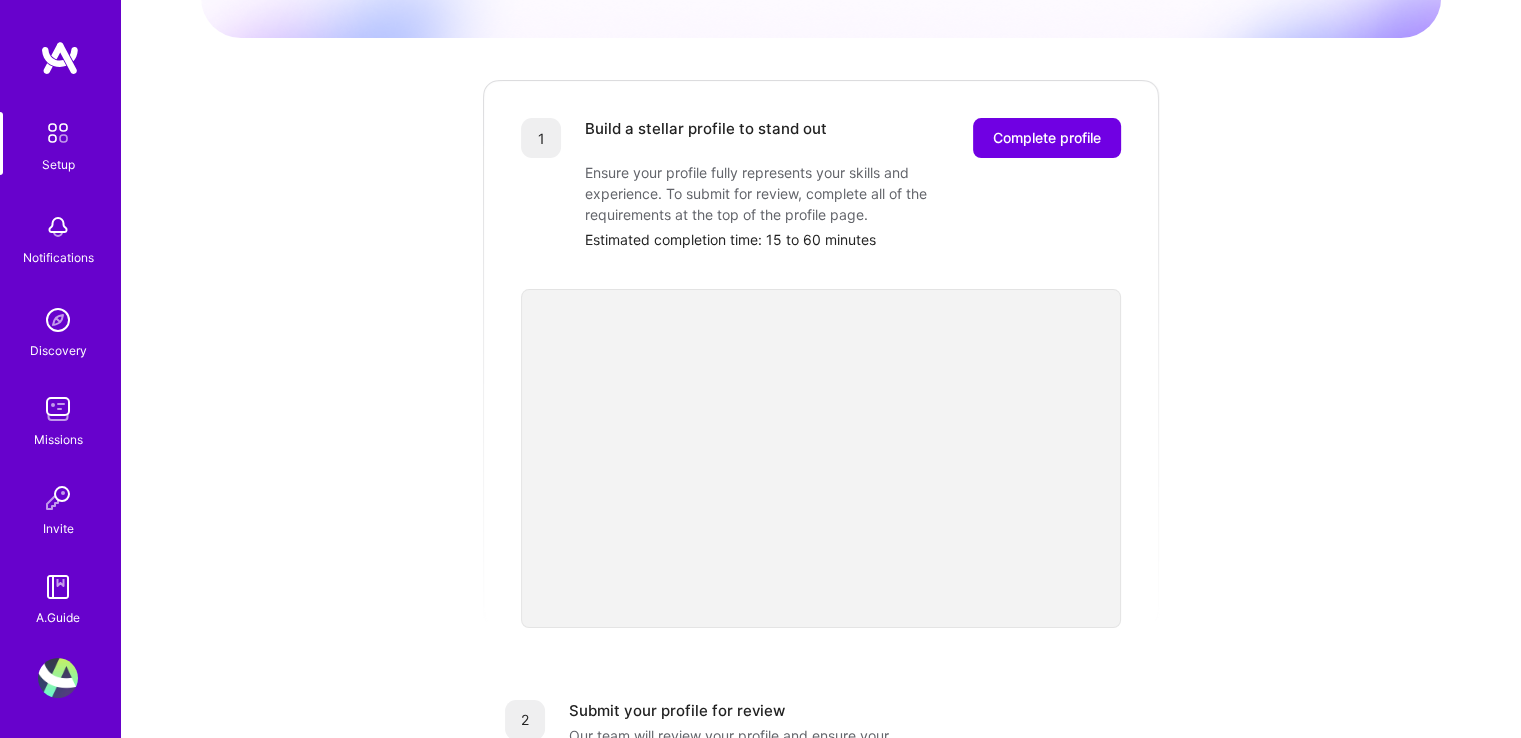 click on "Getting started as an A.Team Builder Complete the steps below to request to join A.Team, a network of world-class builders pursuing their craft with autonomy. How to get started Building a stellar profile Perfect profile webinar 1 Build a stellar profile to stand out Complete profile Ensure your profile fully represents your skills and experience. To submit for review, complete all of the requirements at the top of the profile page. Estimated completion time: 15 to 60 minutes 2 Submit your profile for review Our team will review your profile and ensure your background aligns with the needs of A.Team clients. Profile review can last up to 2 weeks 3 Showcase your expertise on an evaluation call Schedule a call with our team to share details about your skills and past experience. You cannot be considered until you complete an evaluation call. Evaluation interview duration: 30-45 minutes 🎉 Join the team" at bounding box center (821, 560) 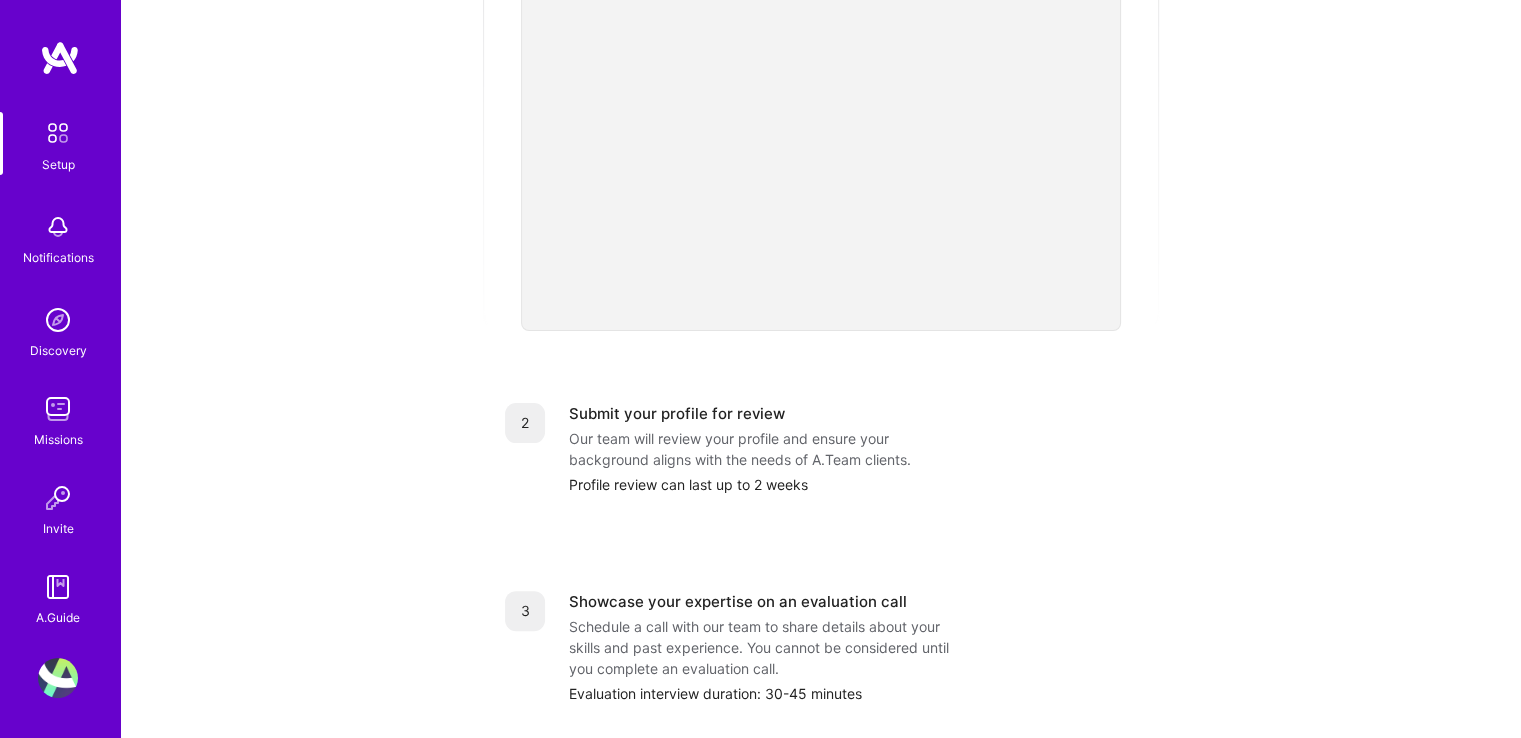 scroll, scrollTop: 181, scrollLeft: 0, axis: vertical 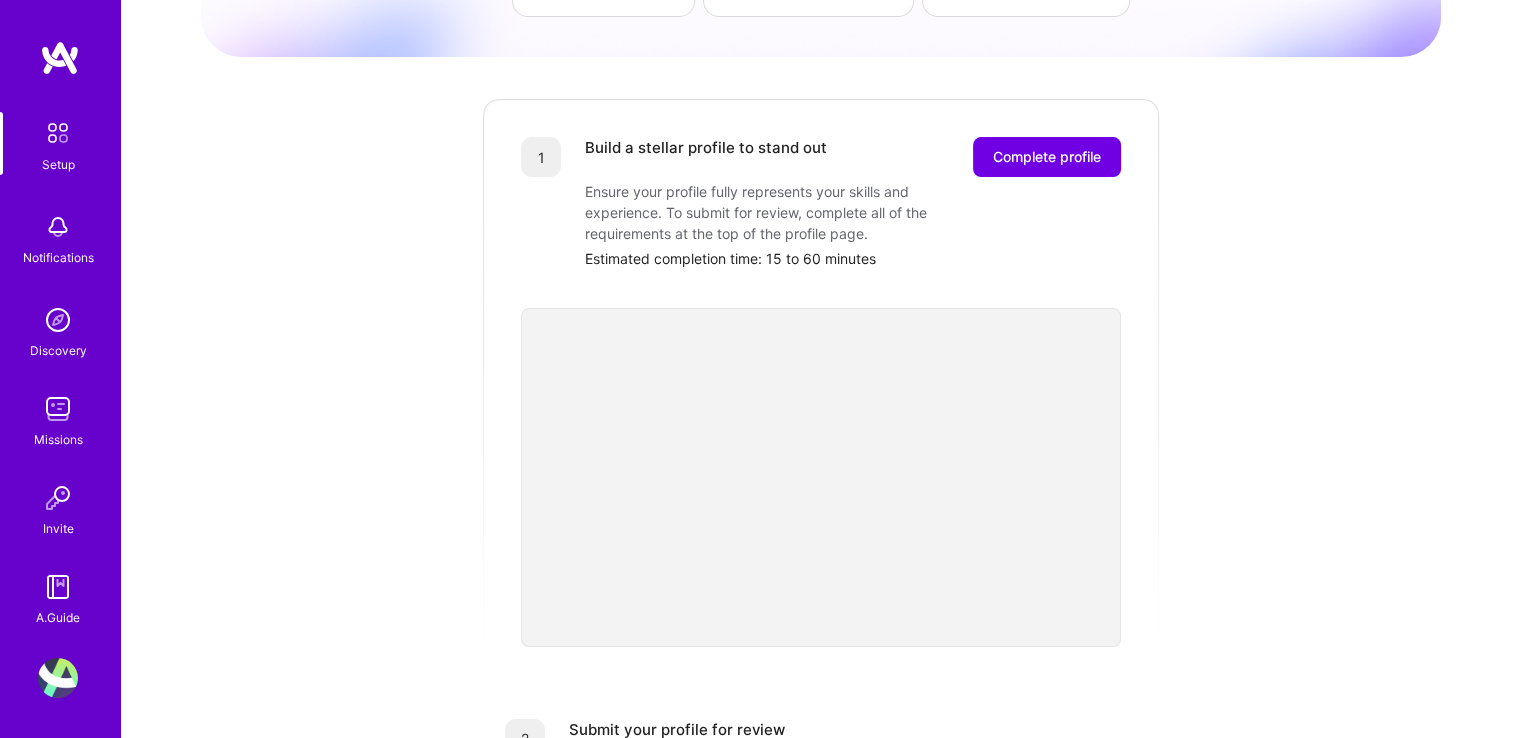 click on "Build a stellar profile to stand out Complete profile Ensure your profile fully represents your skills and experience. To submit for review, complete all of the requirements at the top of the profile page. Estimated completion time: [TIME_RANGE] to [TIME_RANGE]" at bounding box center [853, 203] 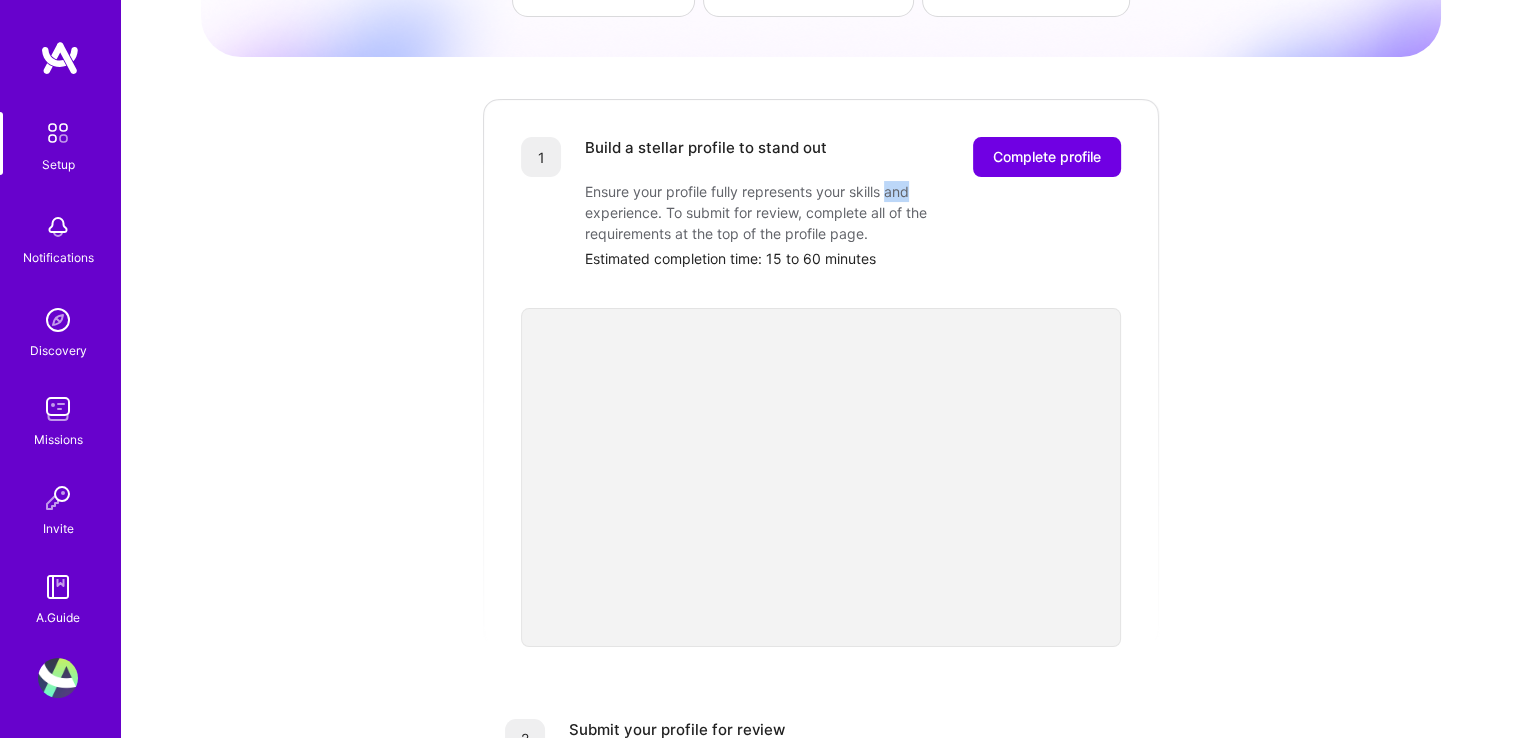 click on "Build a stellar profile to stand out Complete profile Ensure your profile fully represents your skills and experience. To submit for review, complete all of the requirements at the top of the profile page. Estimated completion time: [TIME_RANGE] to [TIME_RANGE]" at bounding box center [853, 203] 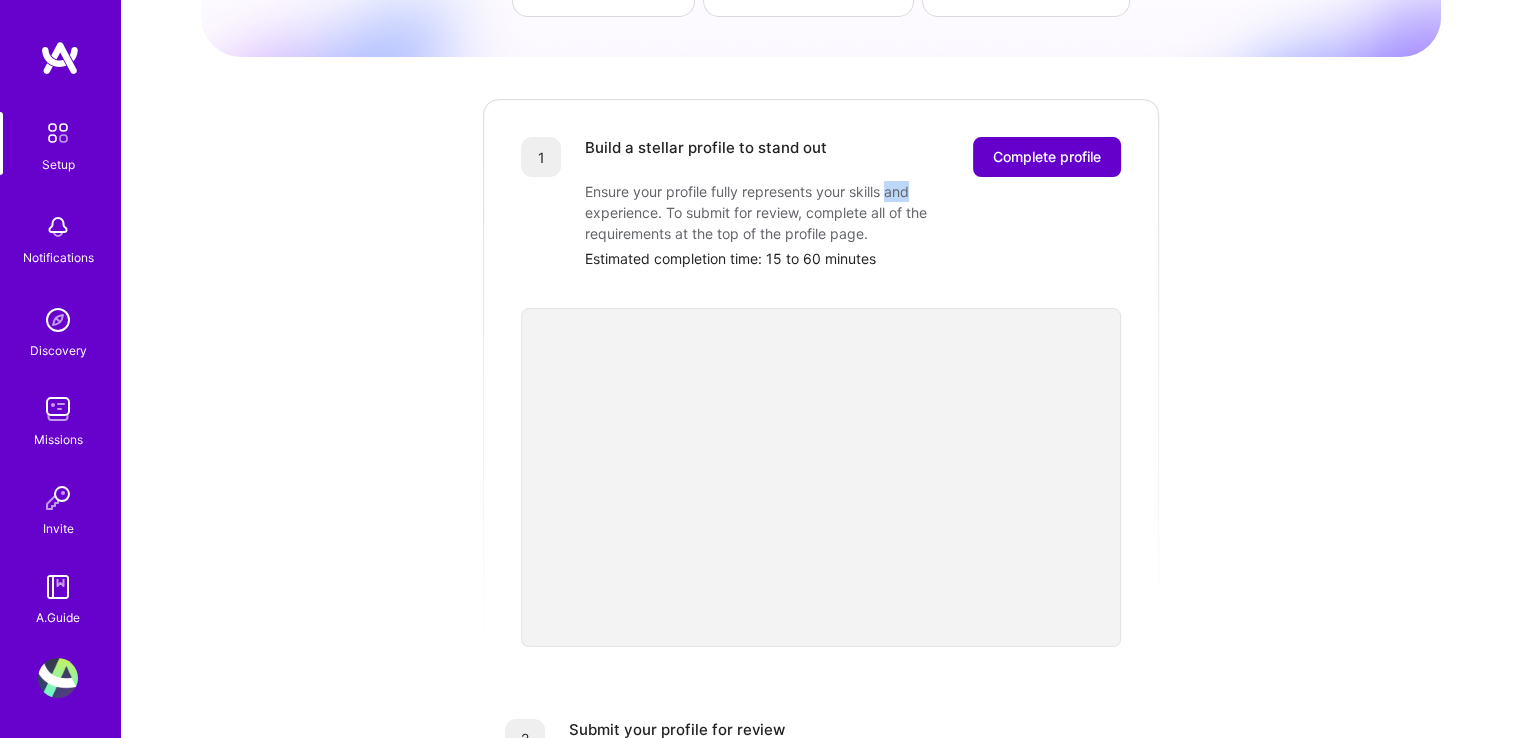 click on "Complete profile" at bounding box center [1047, 157] 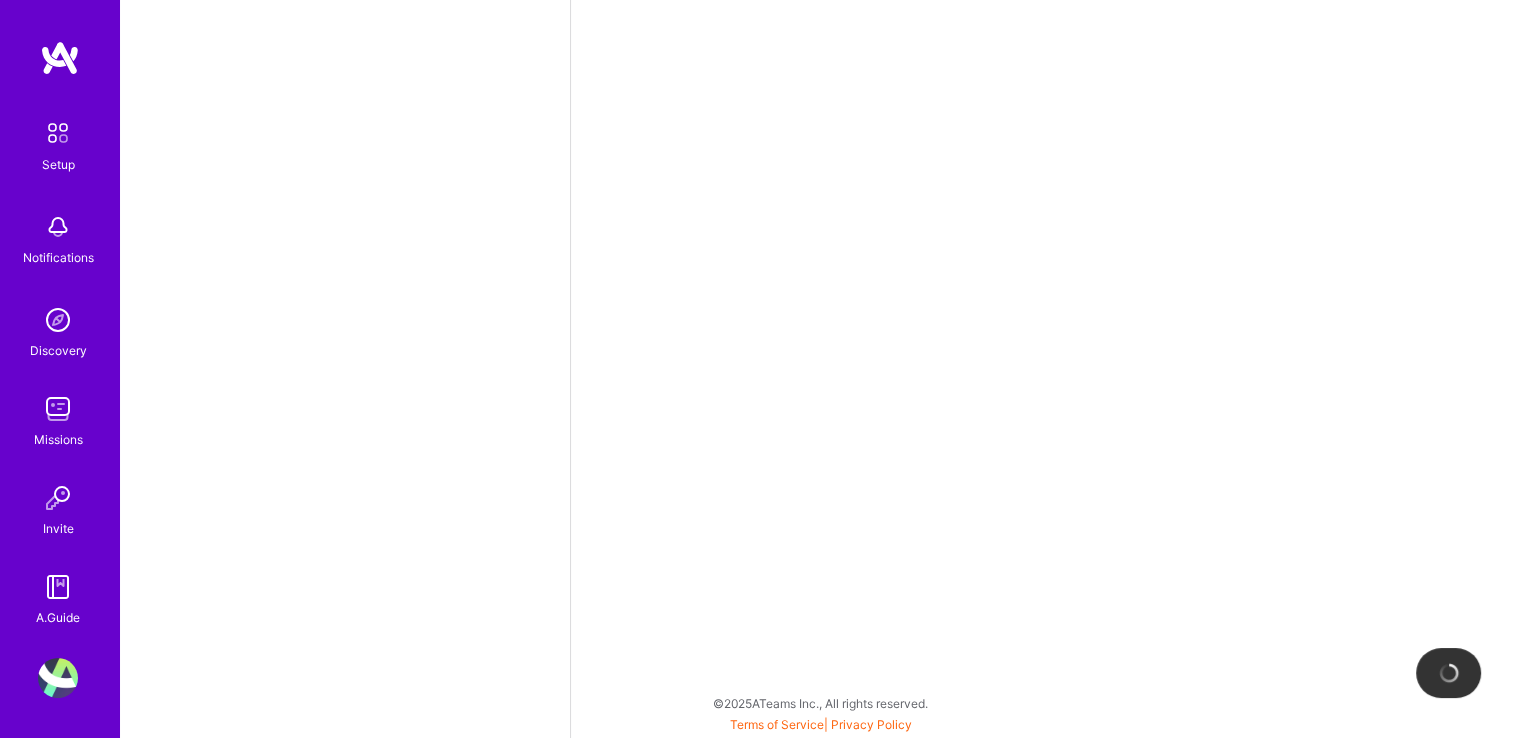 scroll, scrollTop: 0, scrollLeft: 0, axis: both 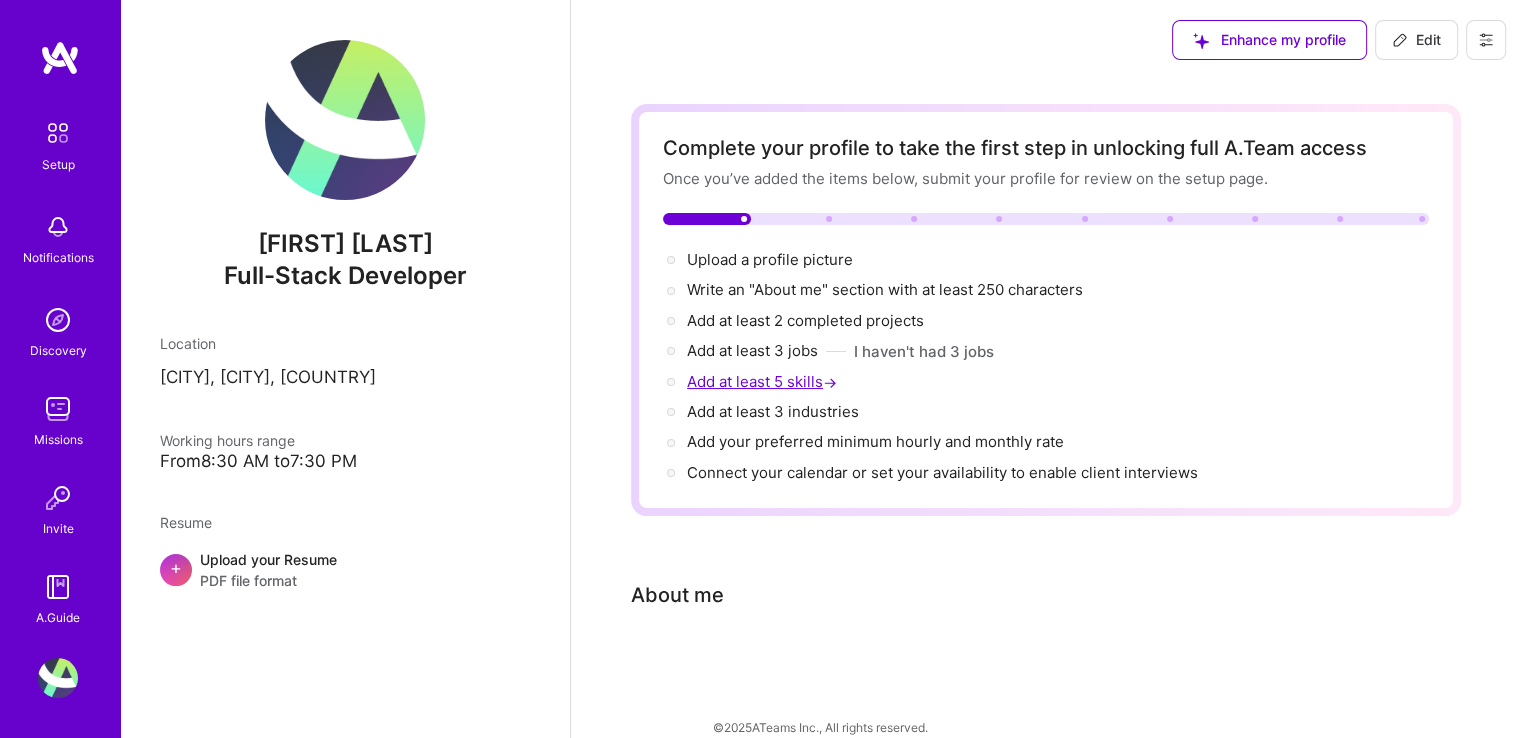 click on "Add at least 5 skills  →" at bounding box center [764, 381] 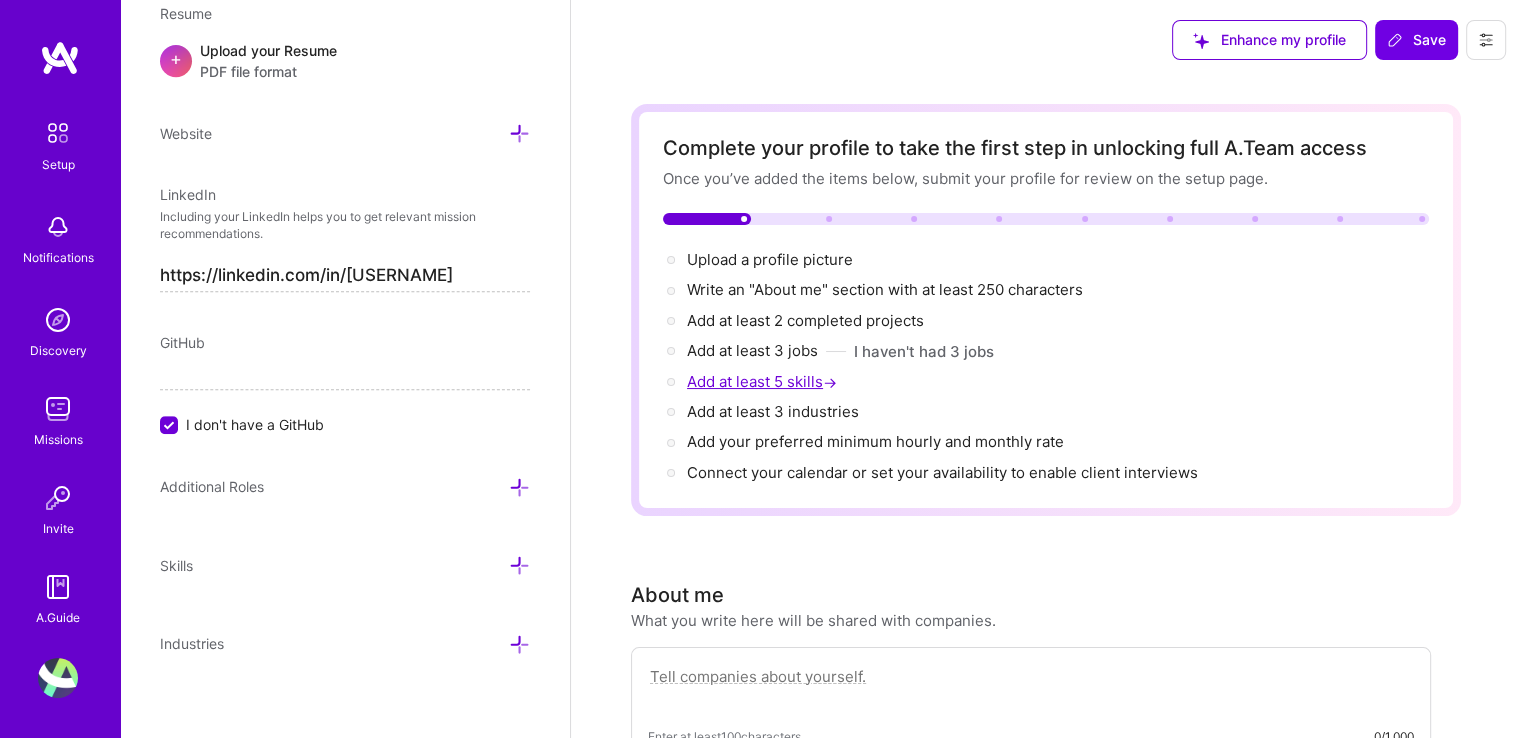 scroll, scrollTop: 900, scrollLeft: 0, axis: vertical 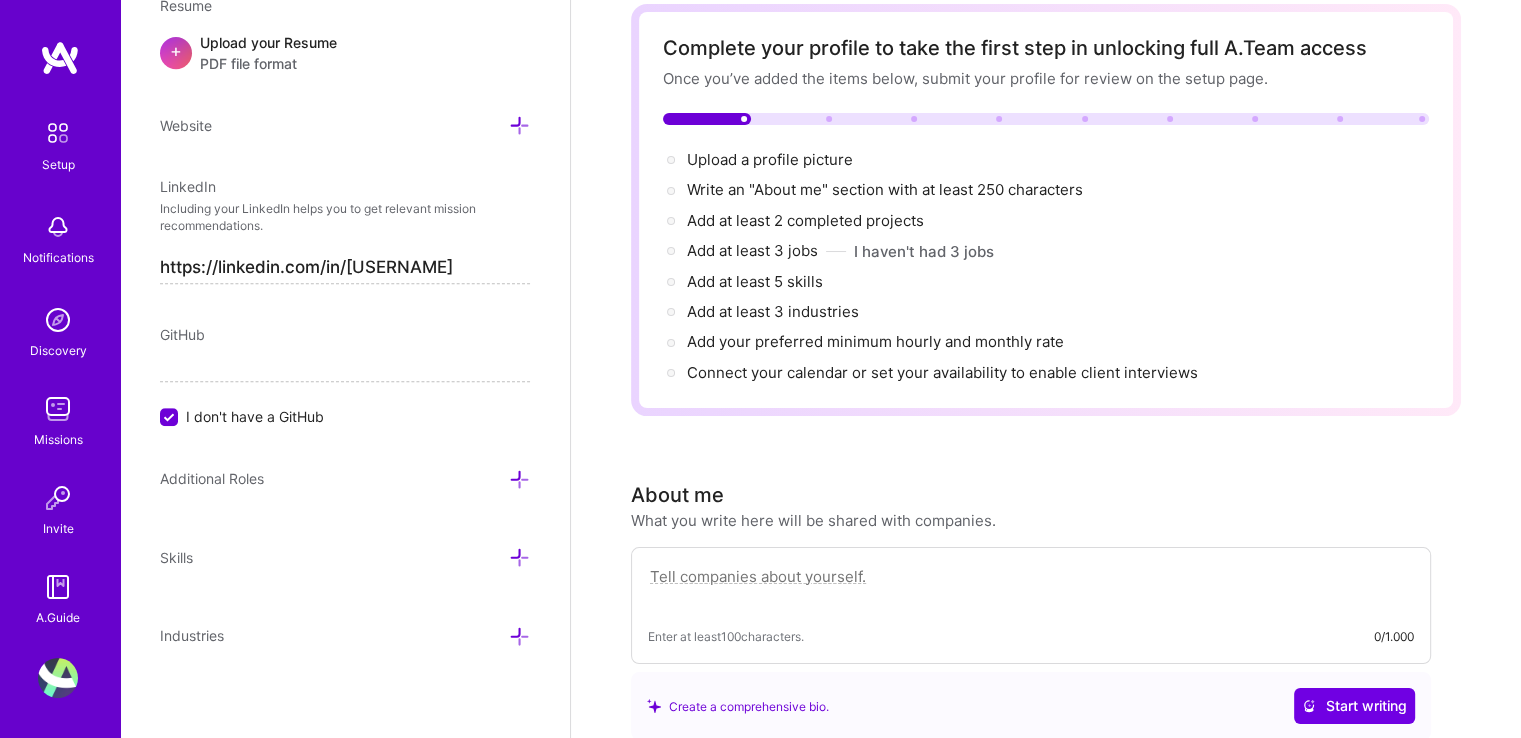 click at bounding box center [519, 557] 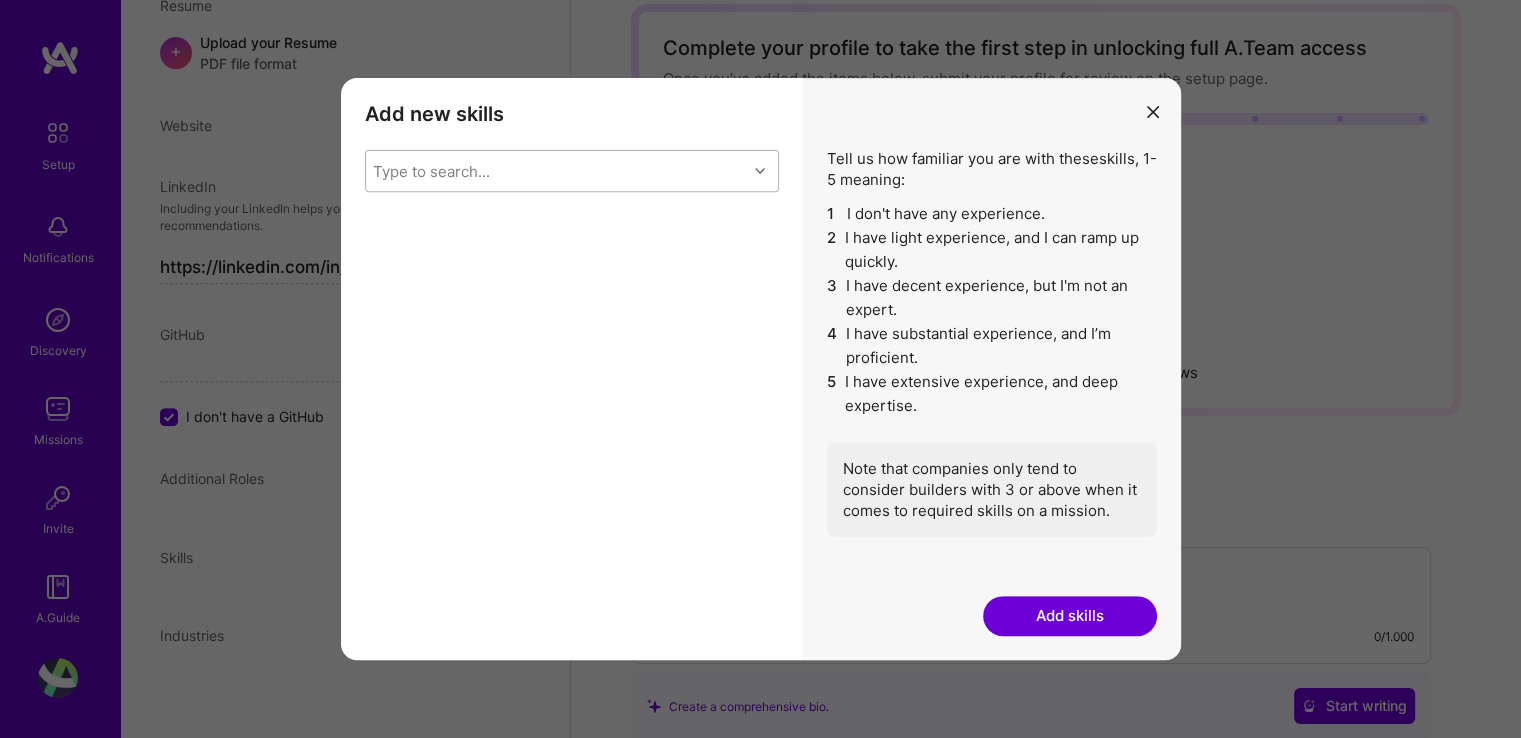 click on "Type to search..." at bounding box center [556, 171] 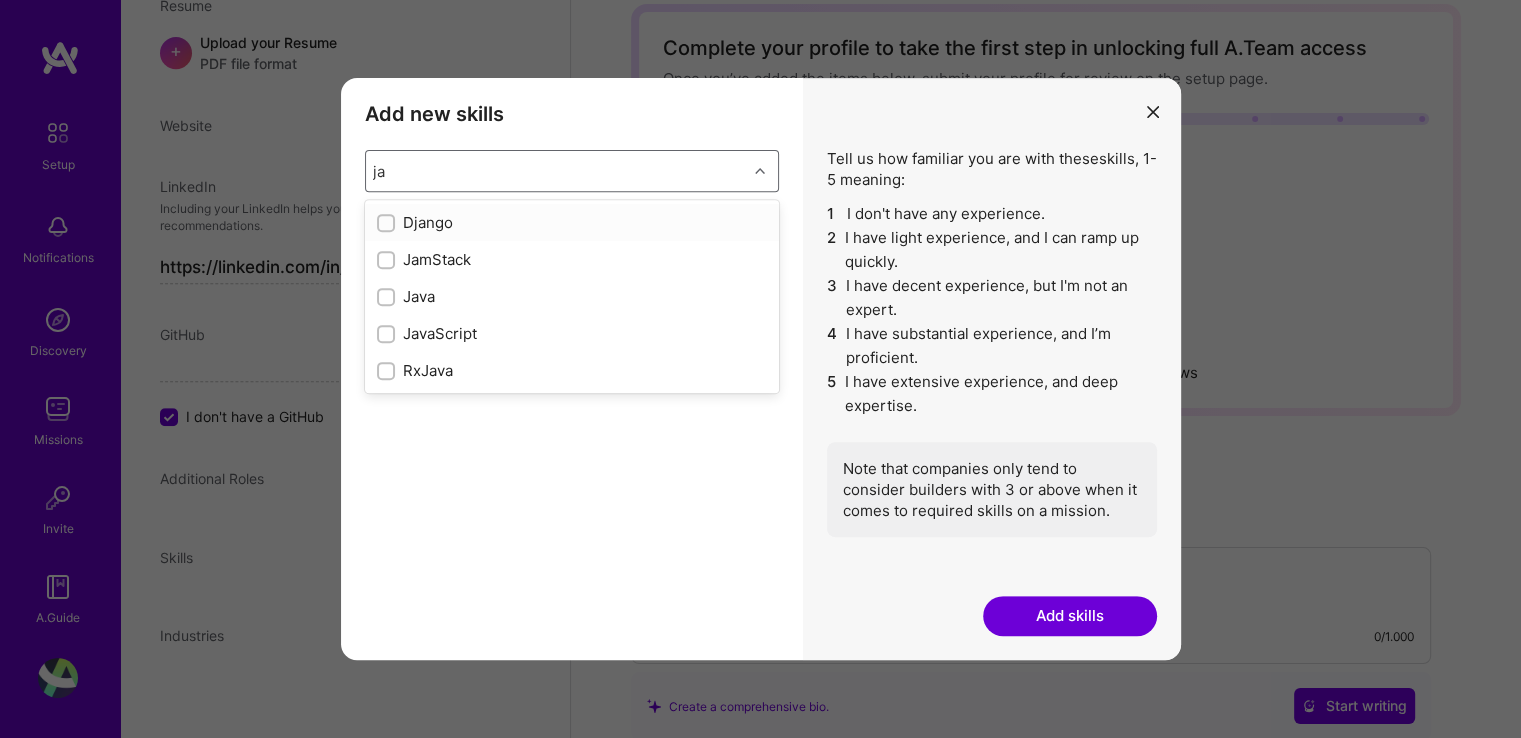 type on "[NAME]" 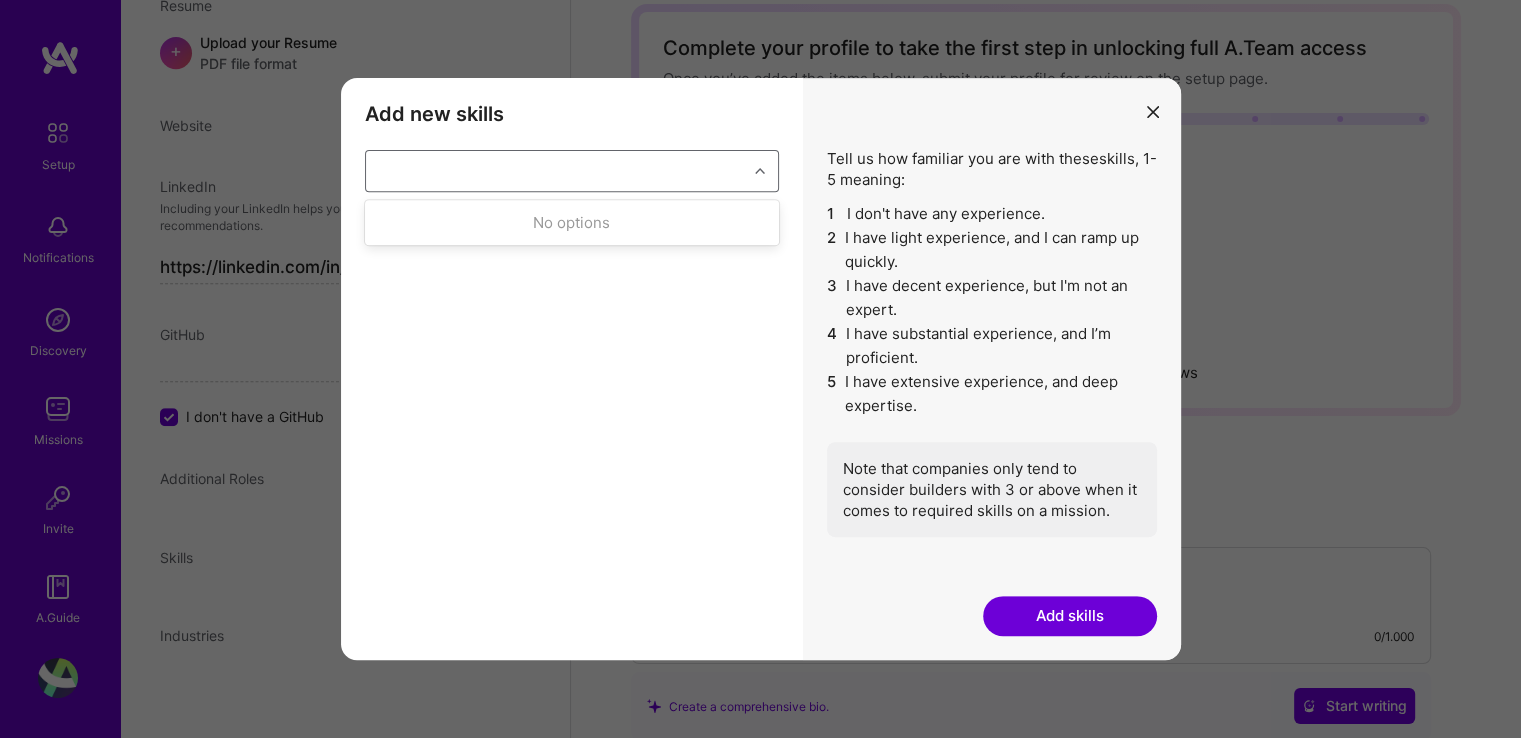 click on "[NAME]" at bounding box center [556, 171] 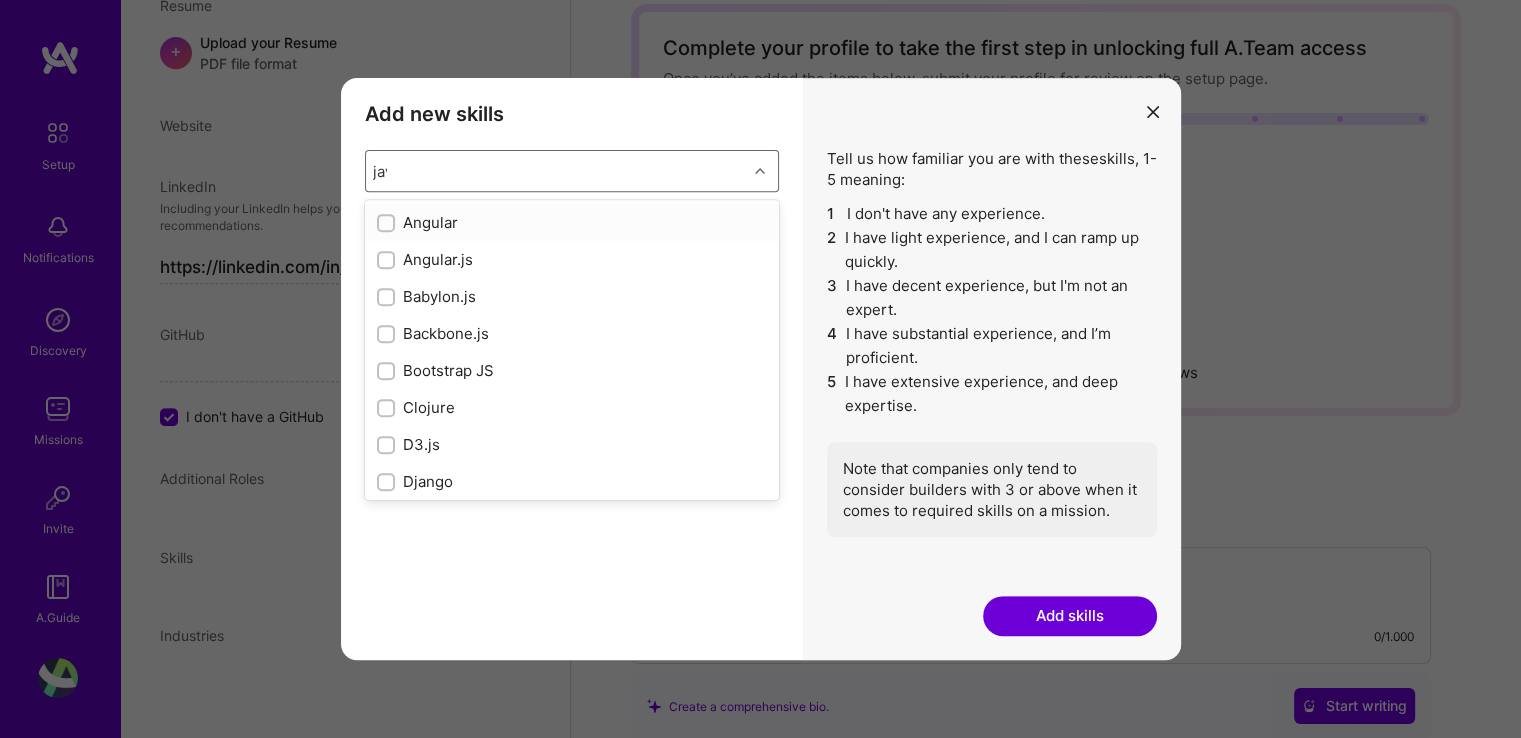 type on "java" 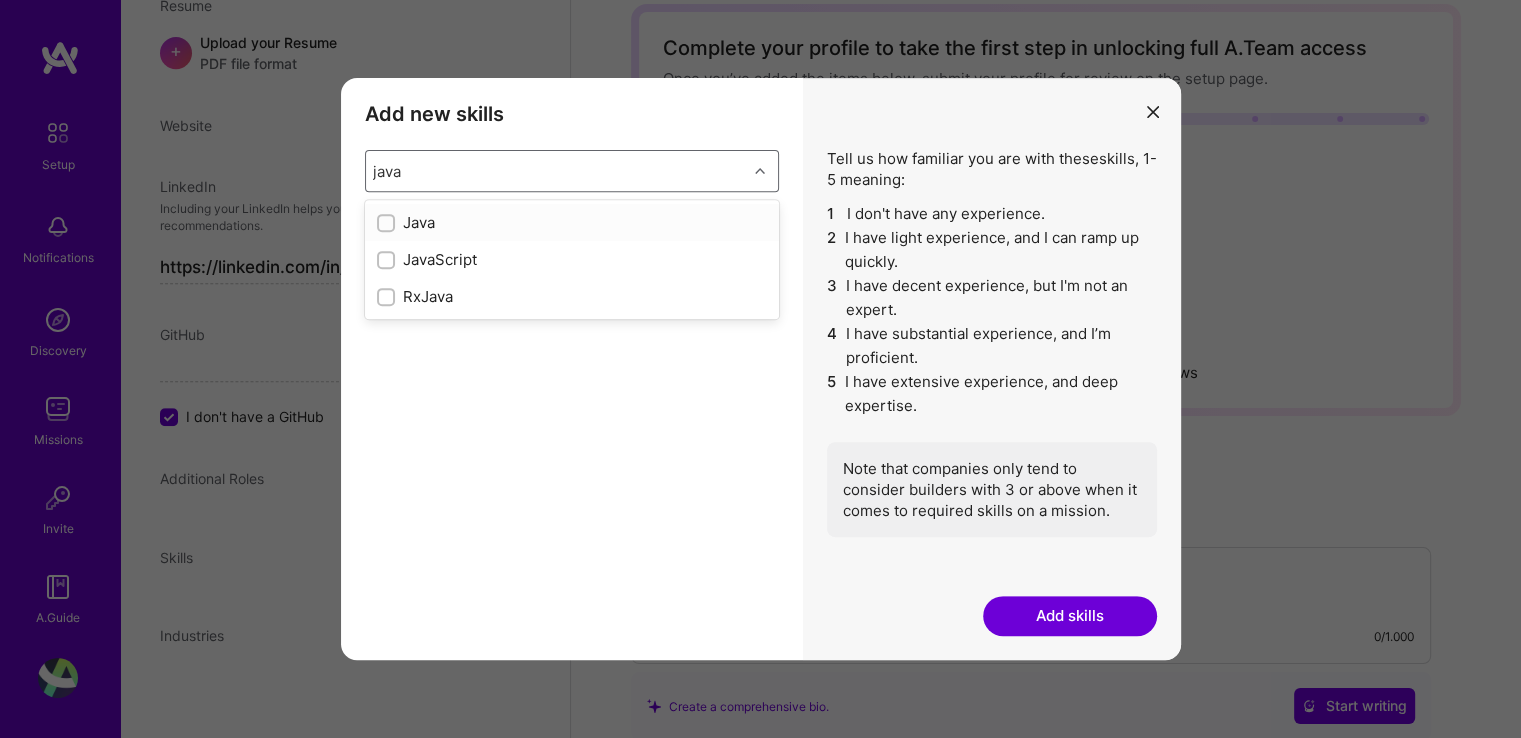 click at bounding box center [386, 223] 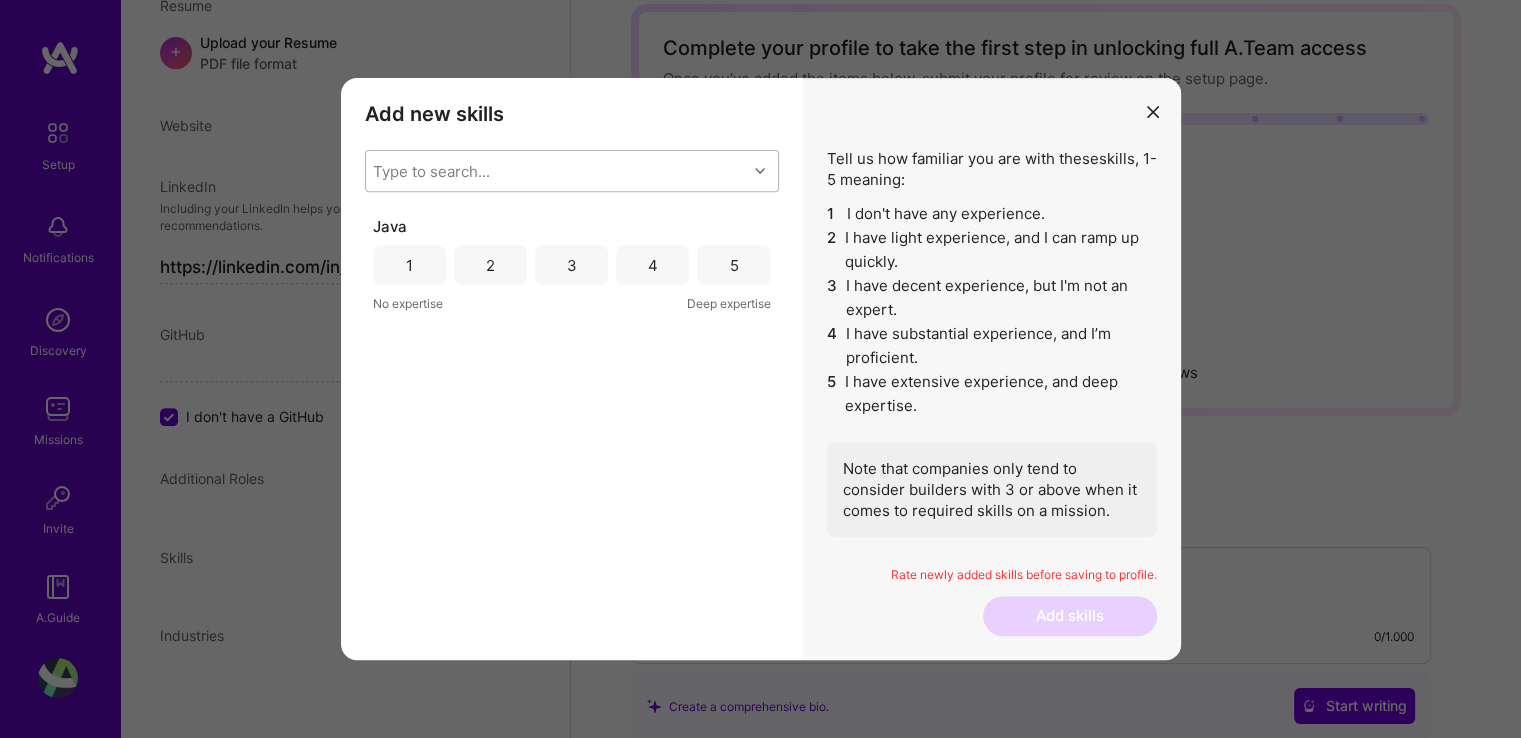 click on "Type to search..." at bounding box center (431, 171) 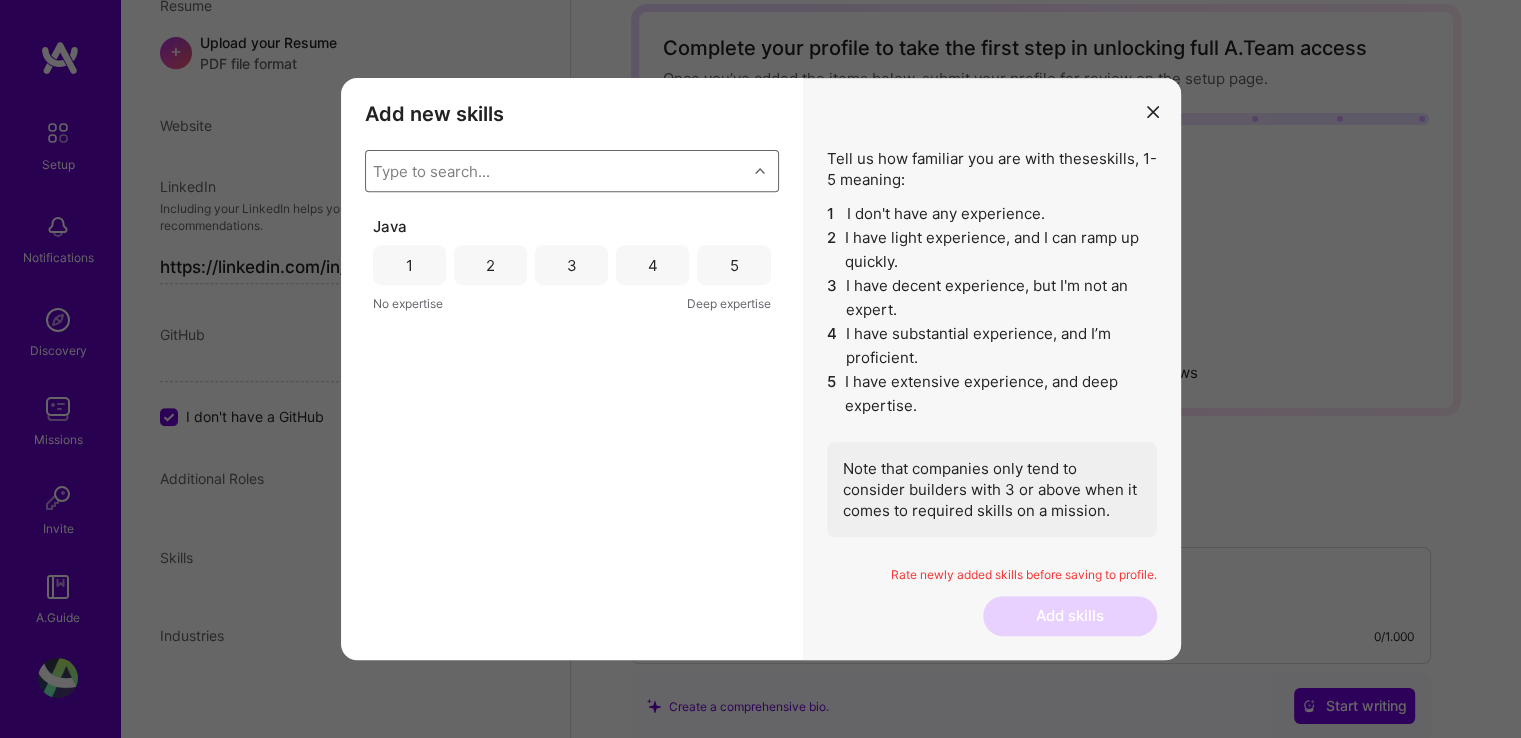 click on "Type to search..." at bounding box center [556, 171] 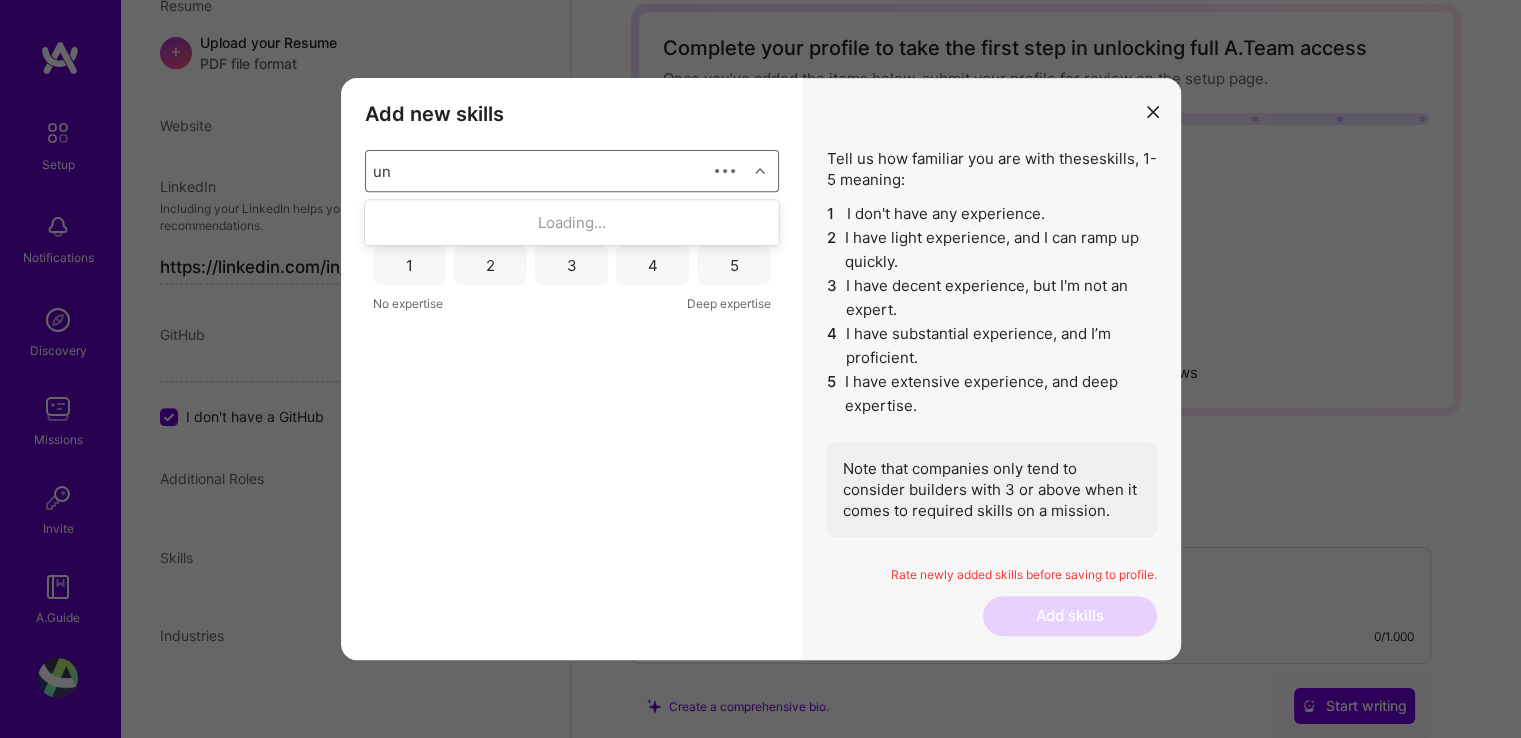type on "uni" 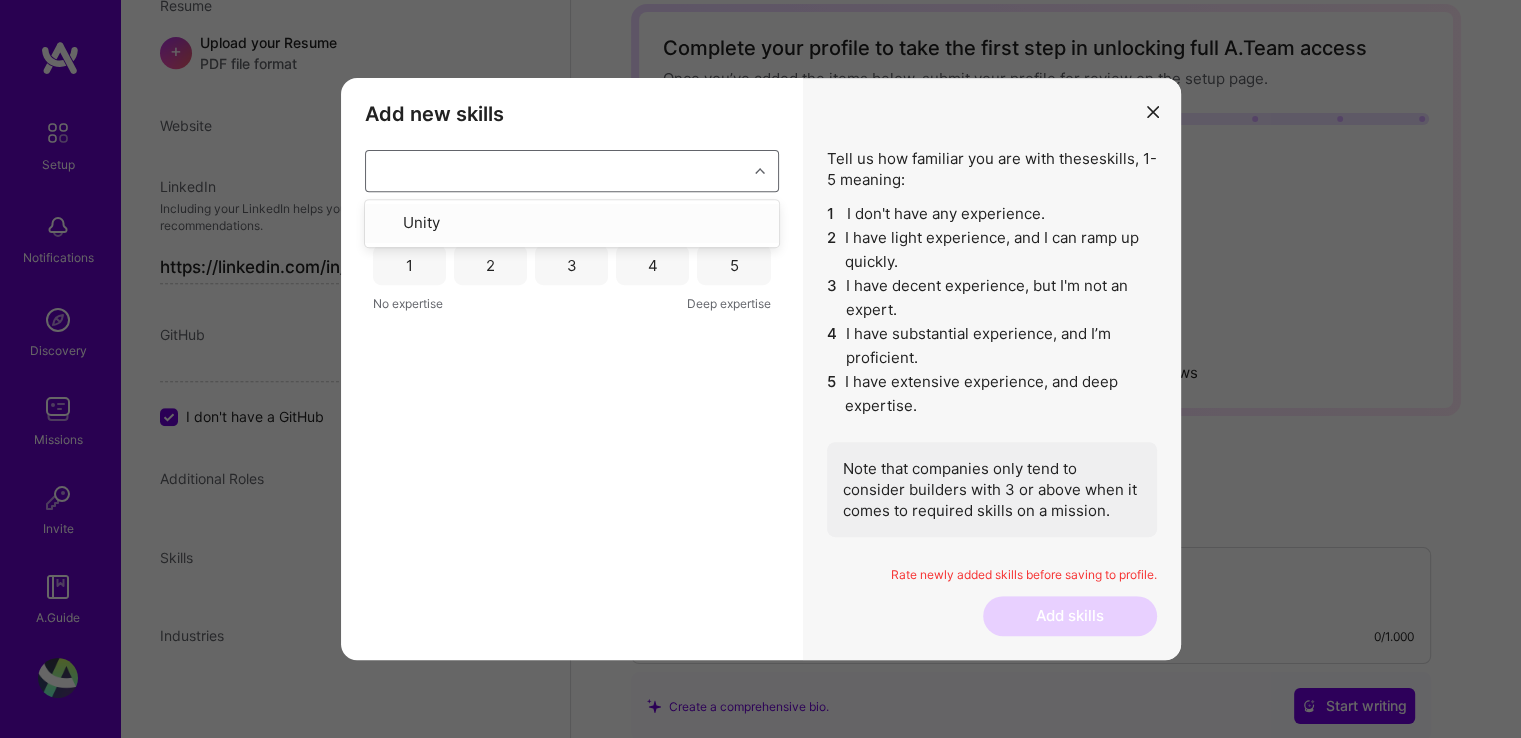 click on "uni" at bounding box center (556, 171) 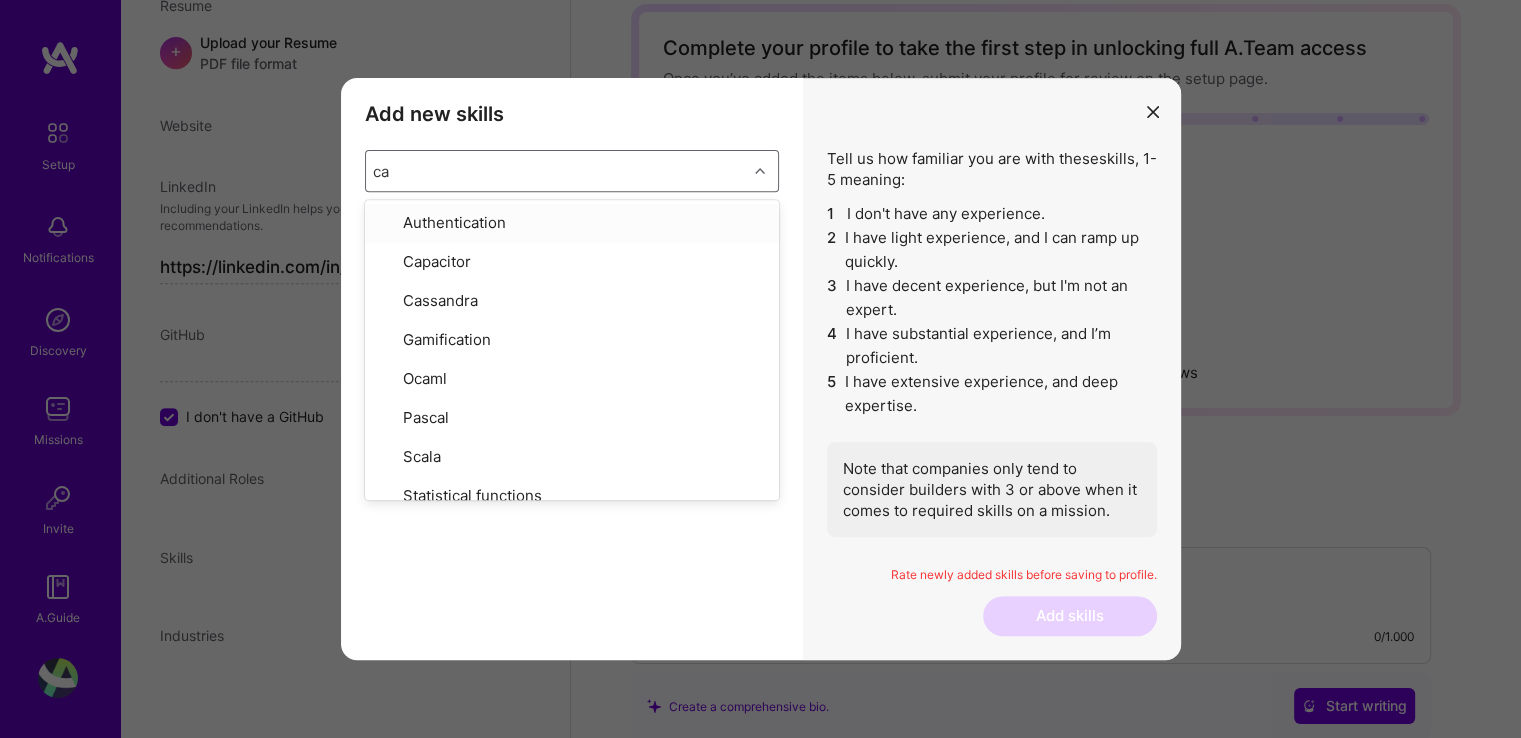 type on "cam" 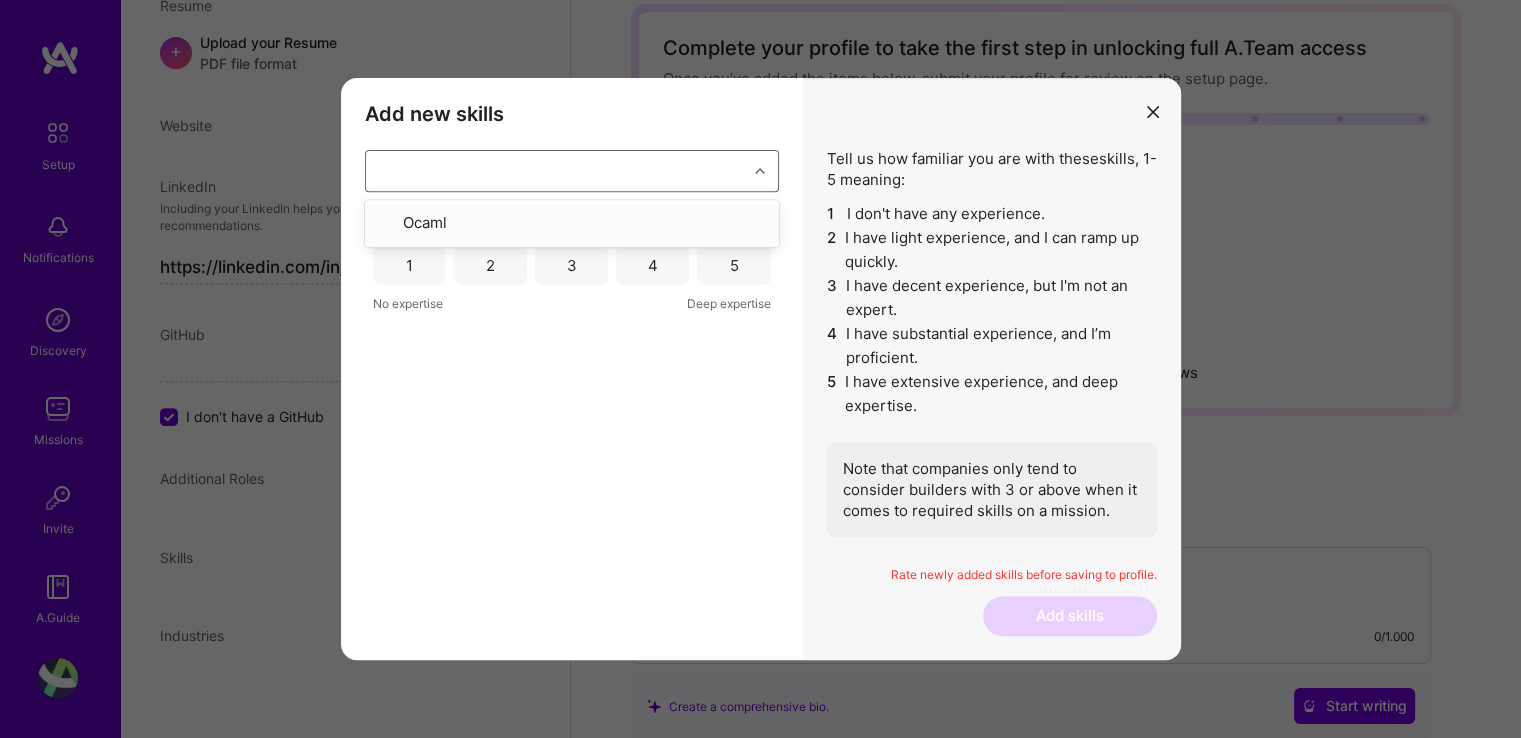 click on "cam" at bounding box center (556, 171) 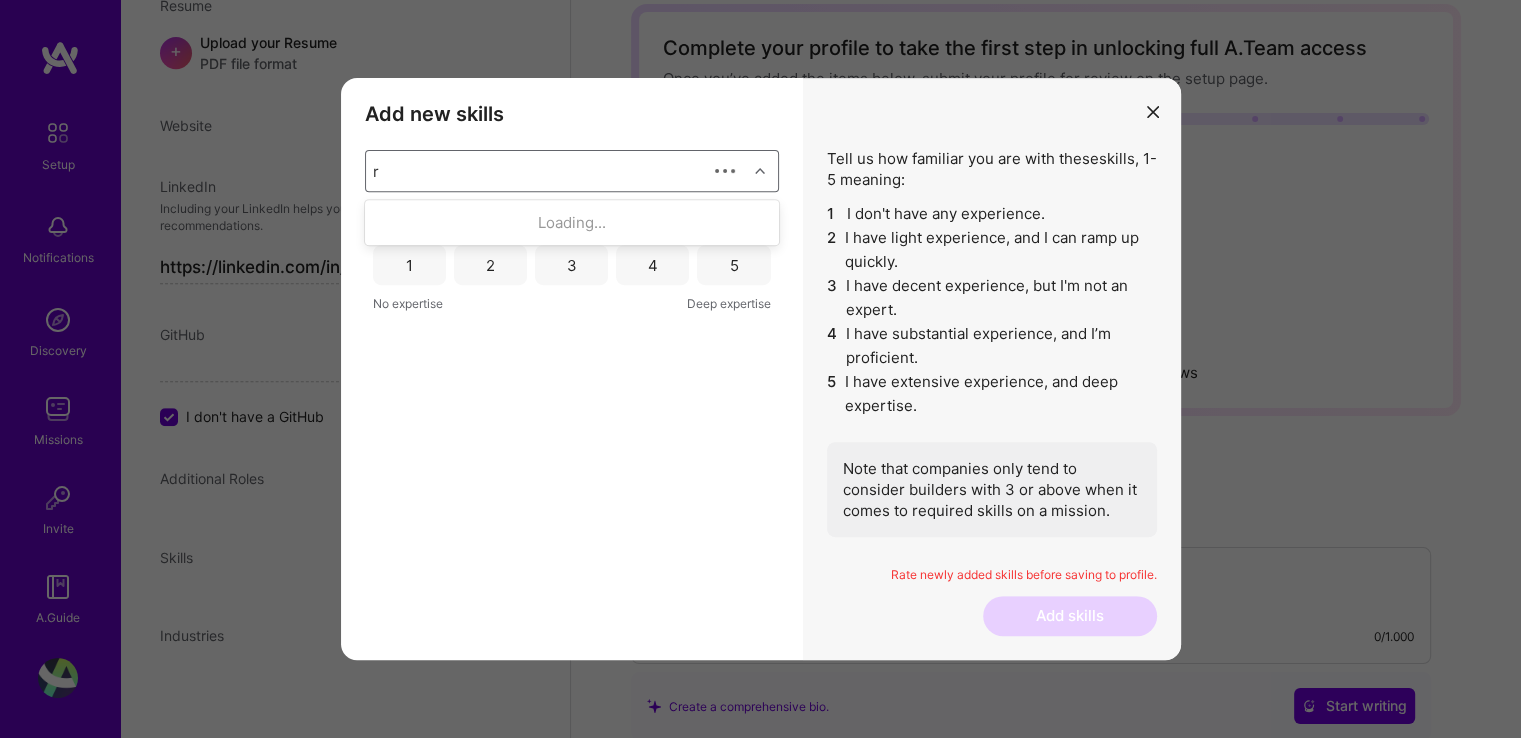 type on "re" 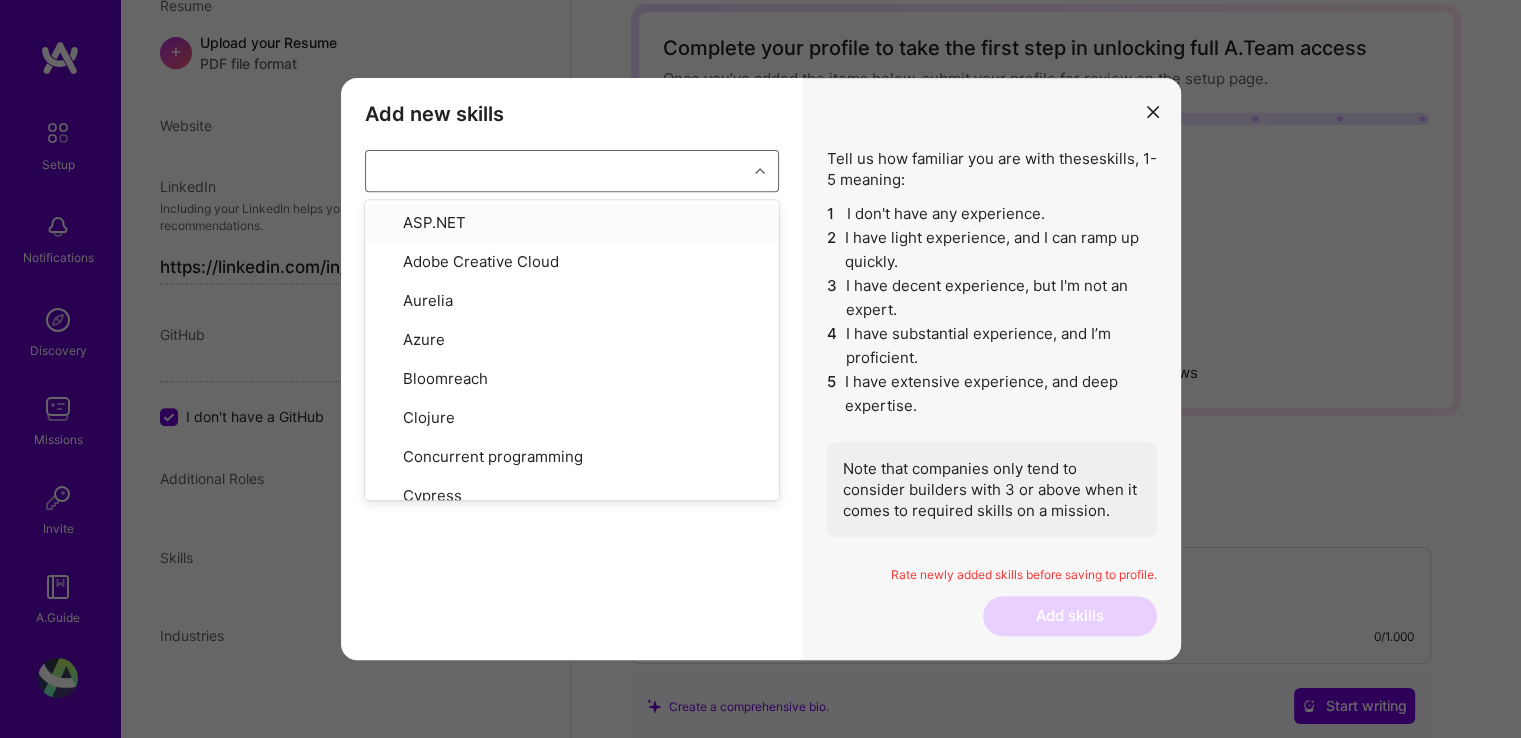 click on "re" at bounding box center [556, 171] 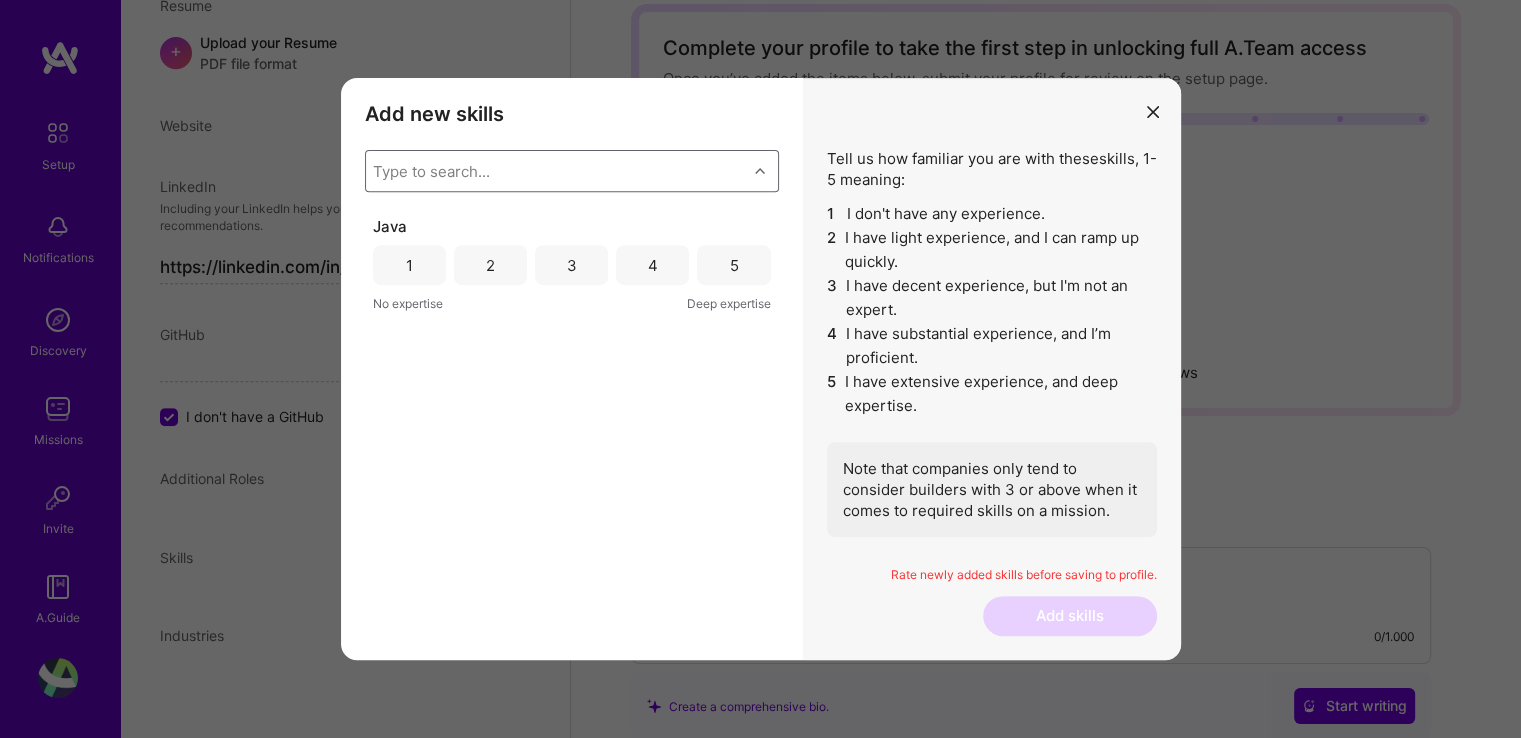 click on "Type to search..." at bounding box center (431, 171) 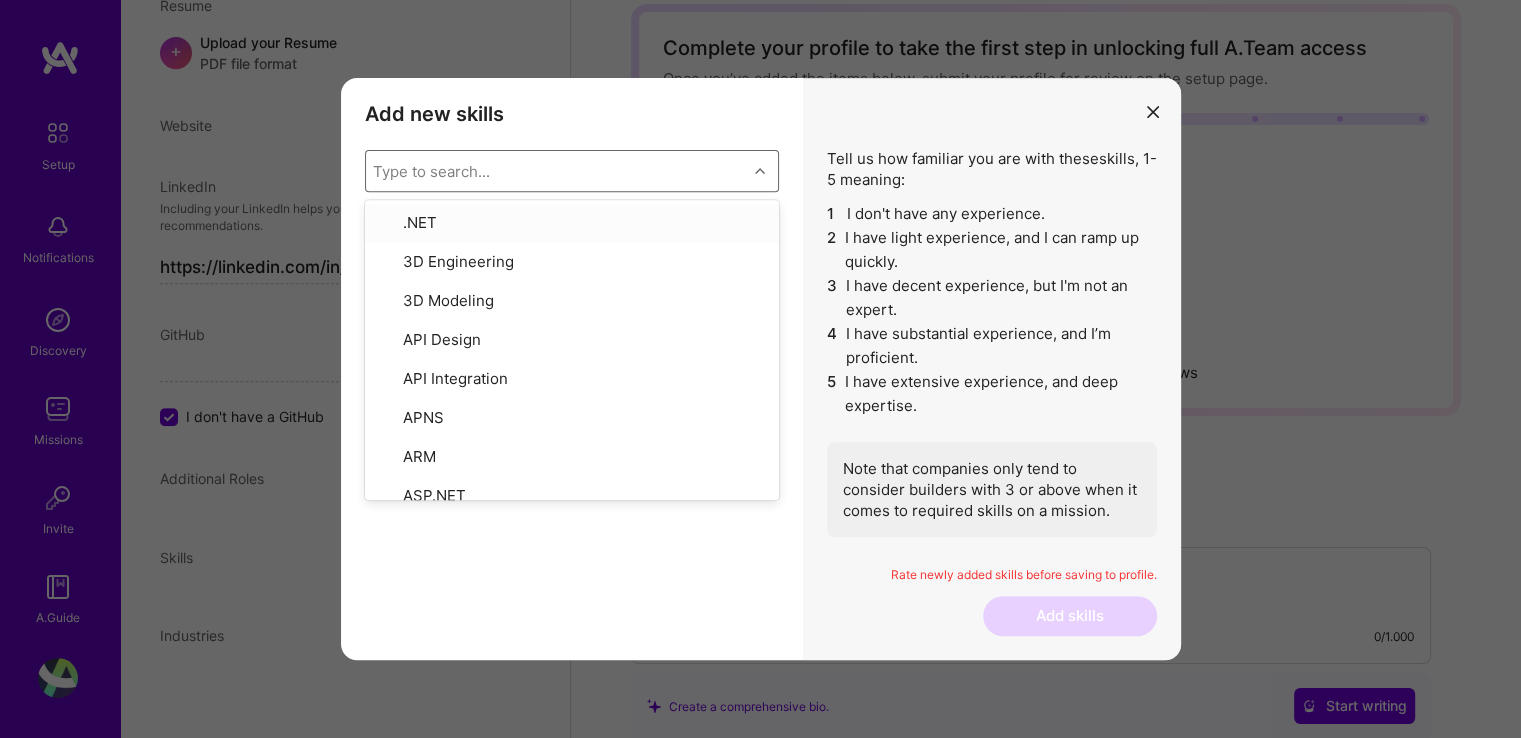 type on "j" 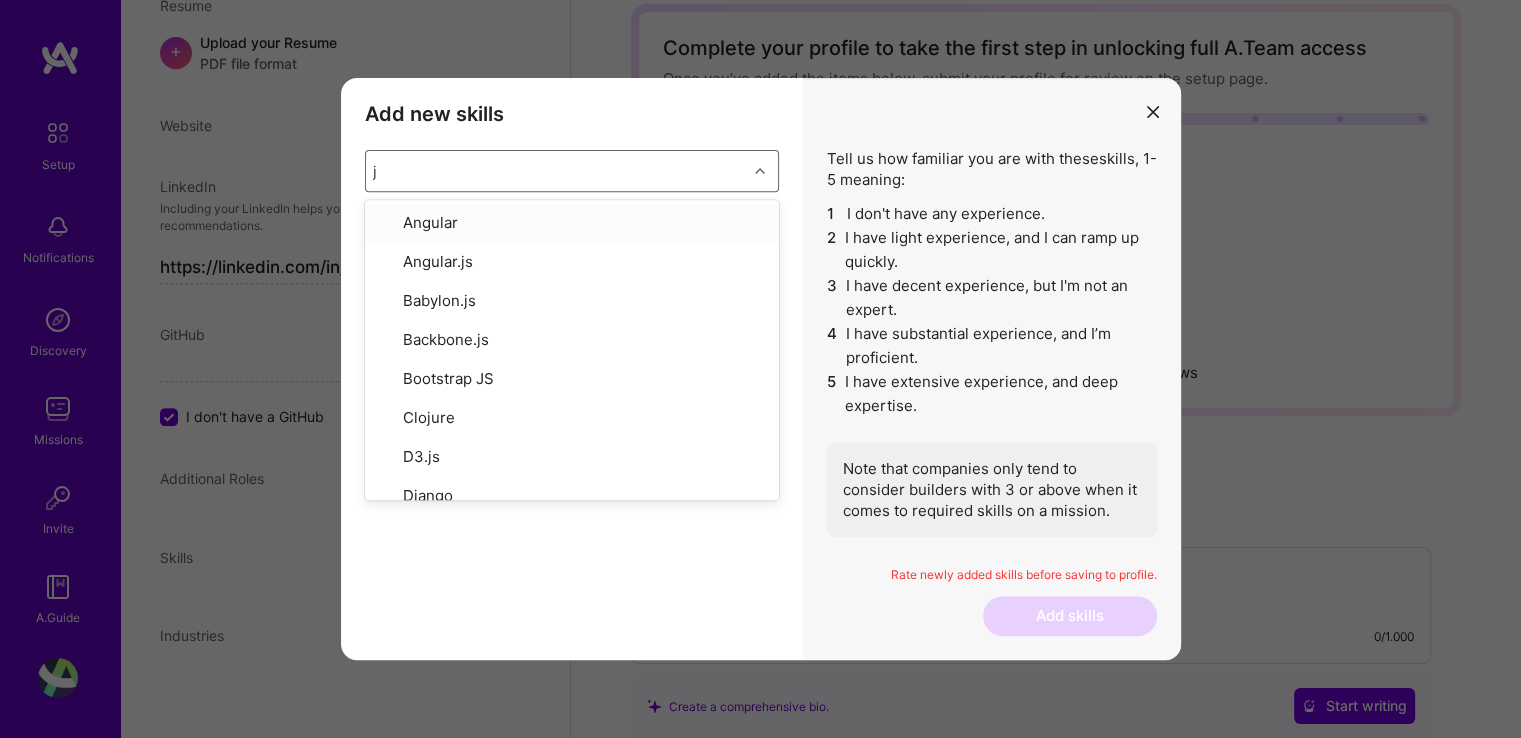 type on "ja" 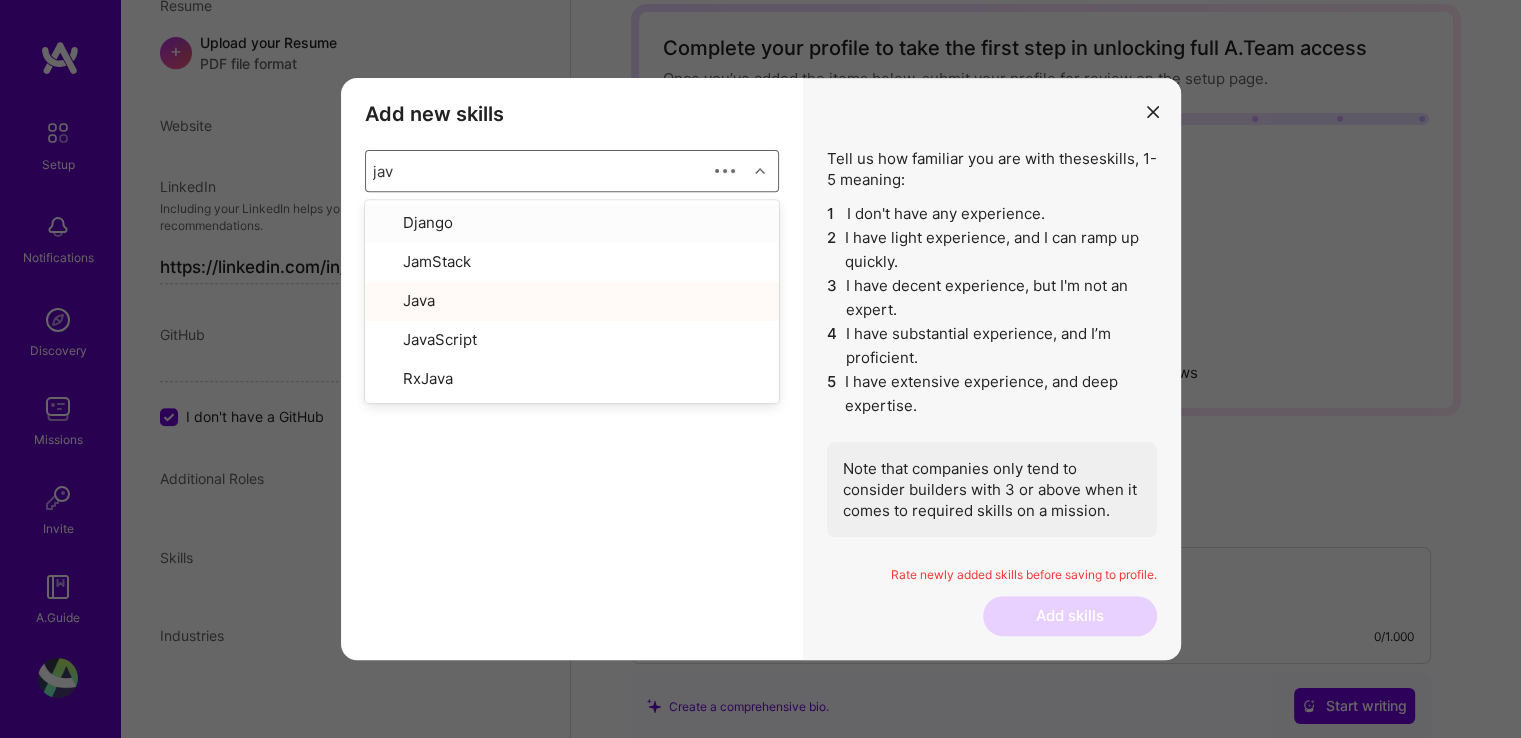 type on "java" 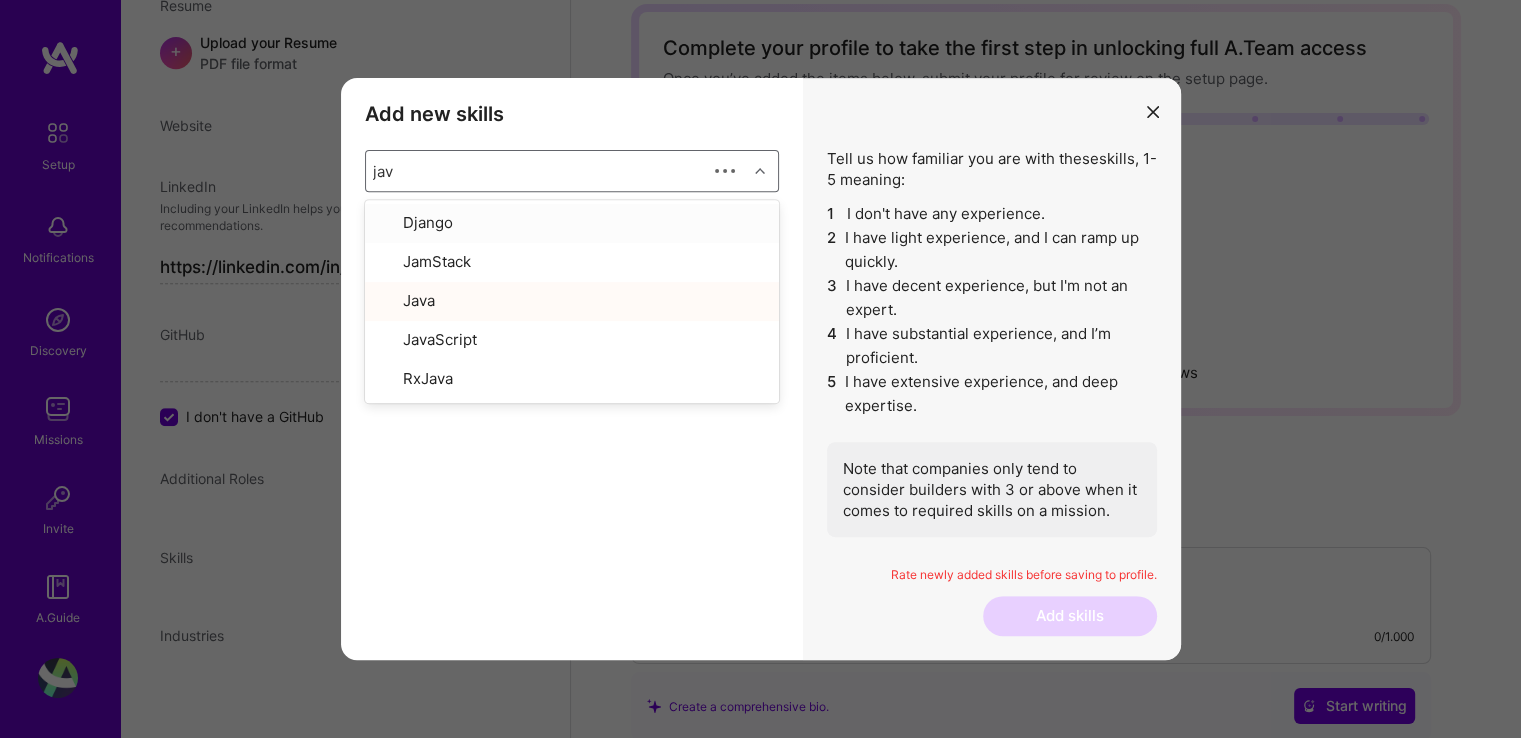checkbox on "true" 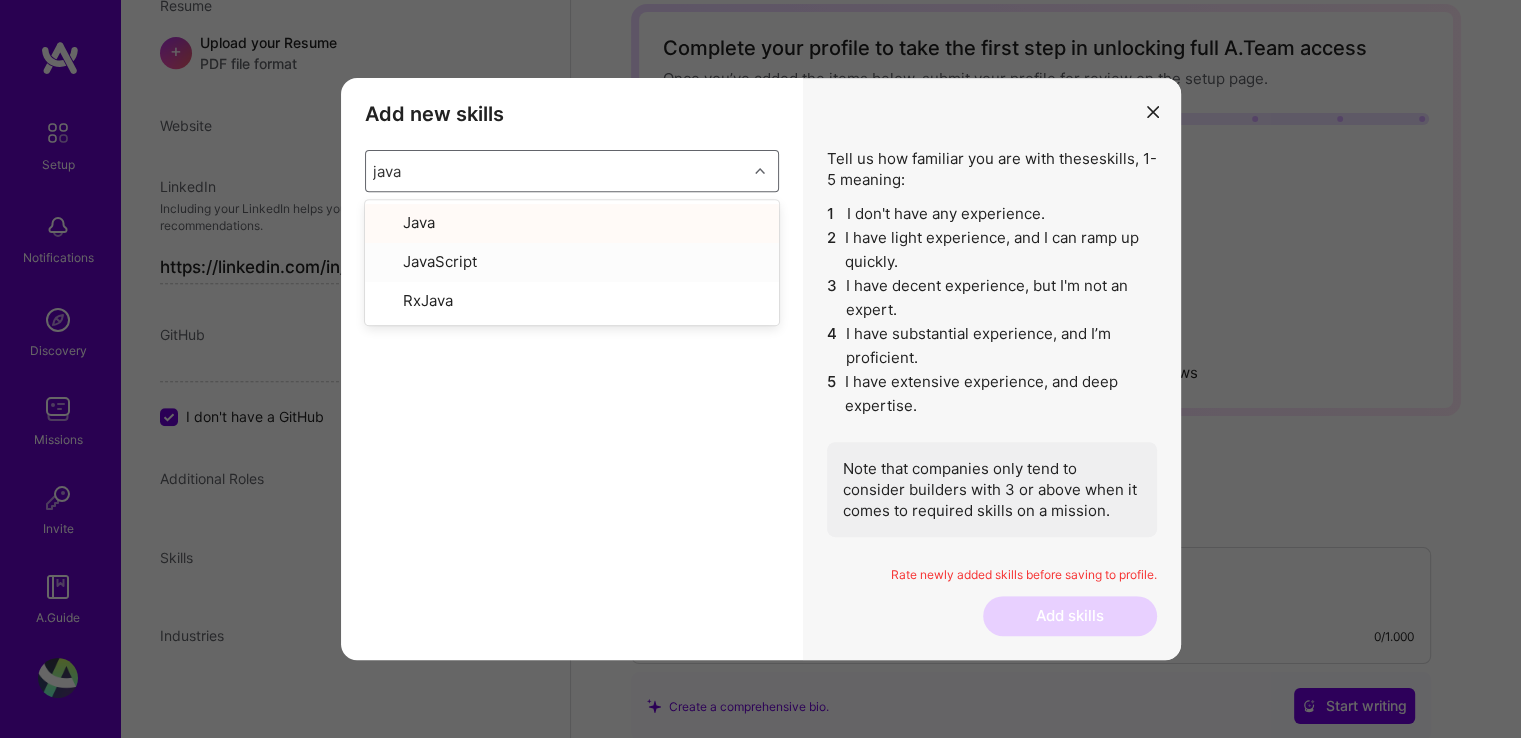 click on "JavaScript" at bounding box center [572, 262] 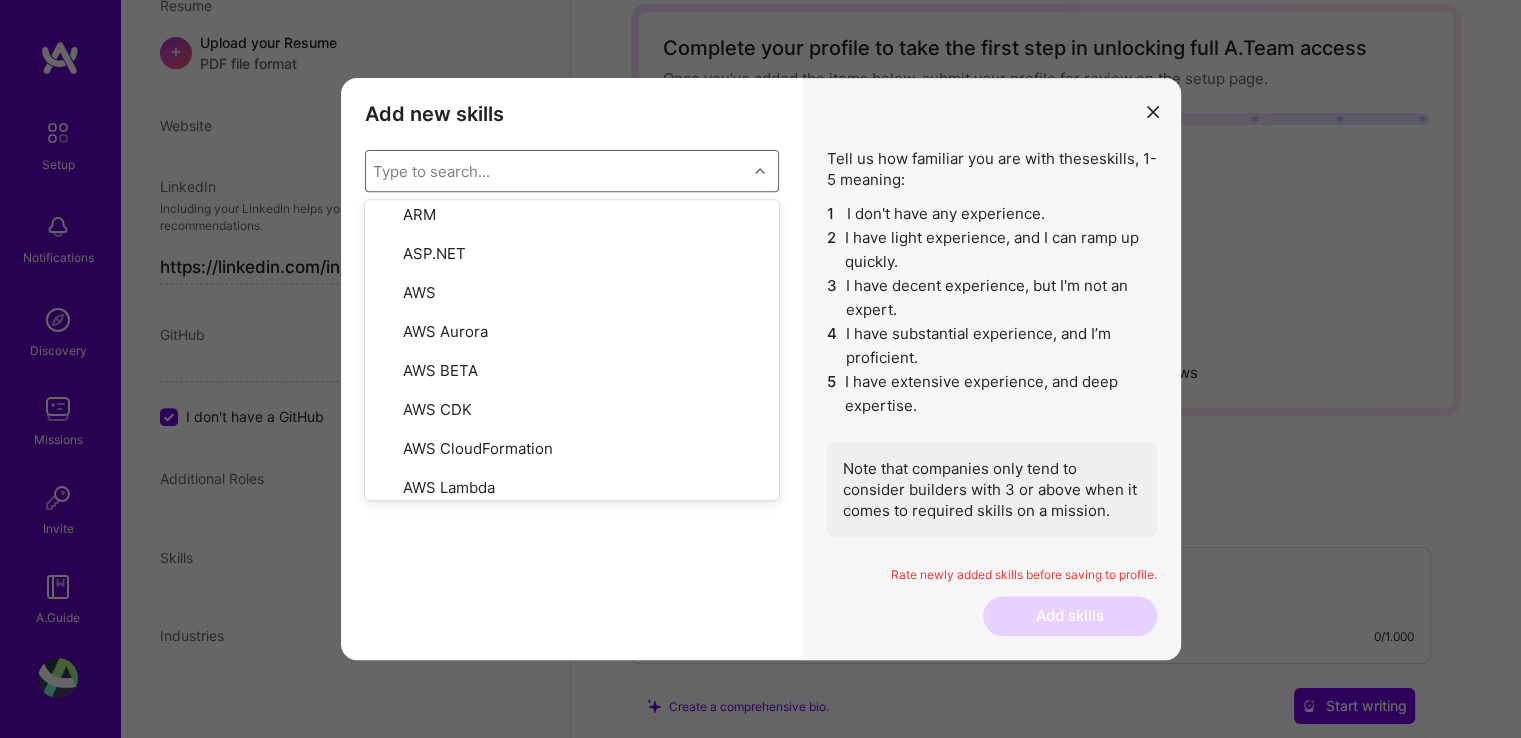 scroll, scrollTop: 400, scrollLeft: 0, axis: vertical 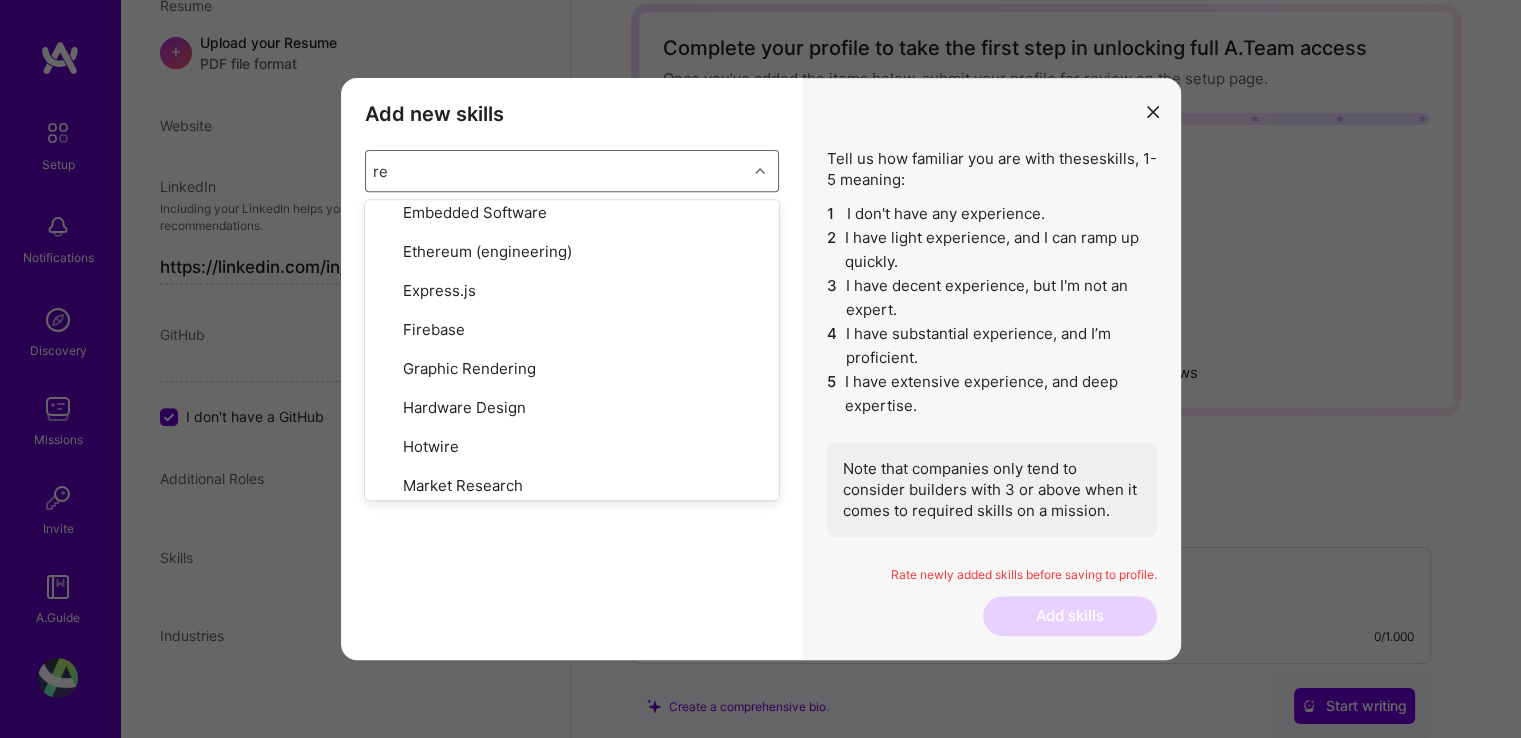 type on "rest" 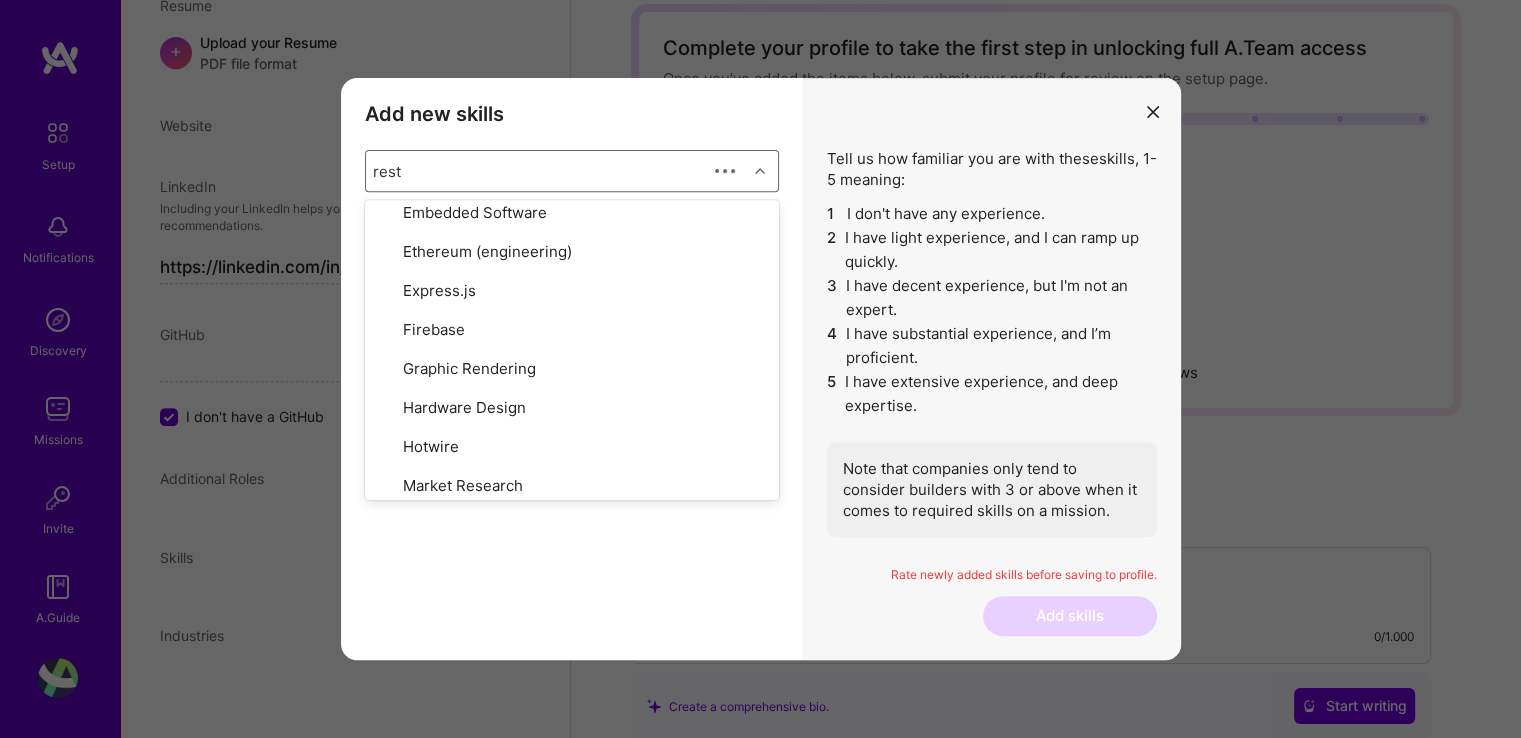 scroll, scrollTop: 0, scrollLeft: 0, axis: both 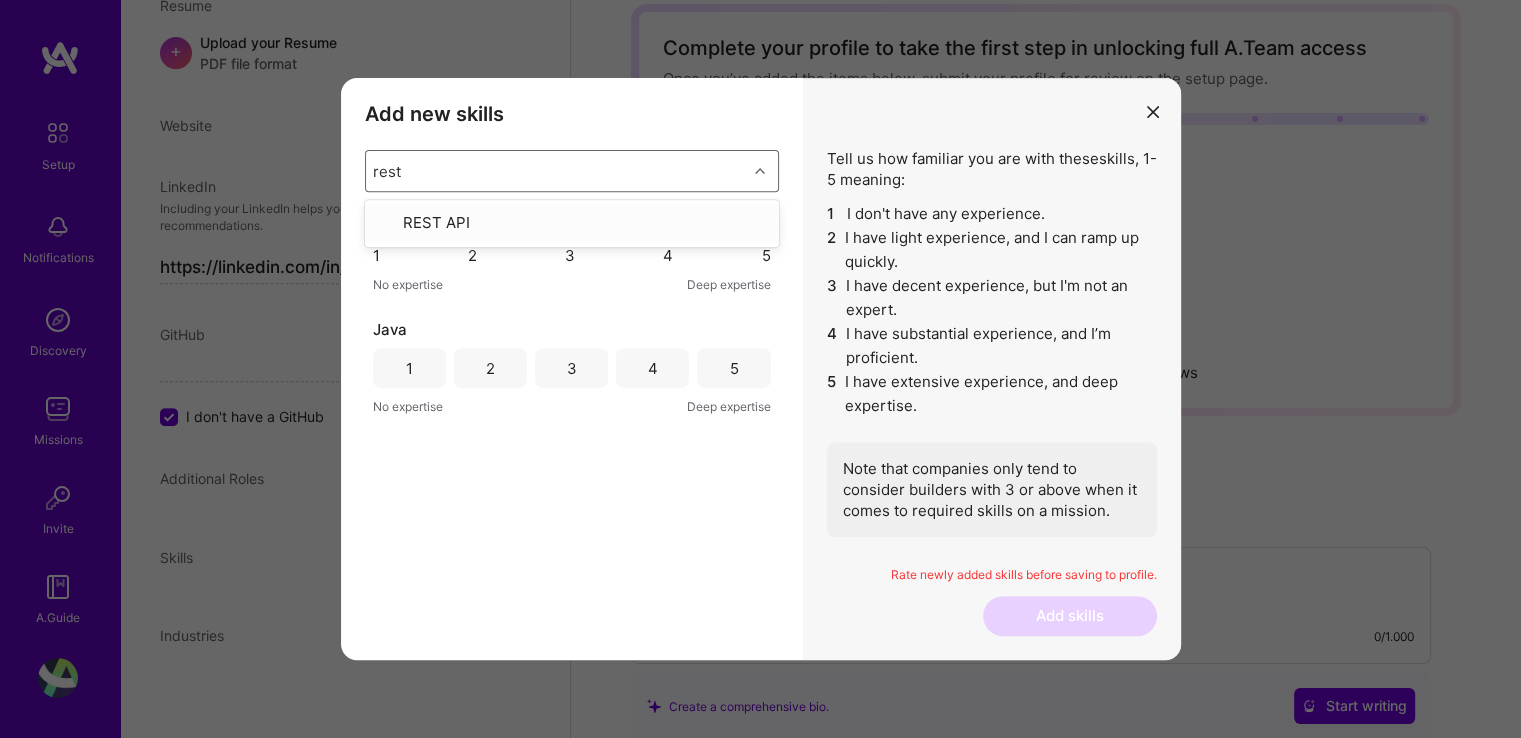 click on "REST API" at bounding box center [572, 223] 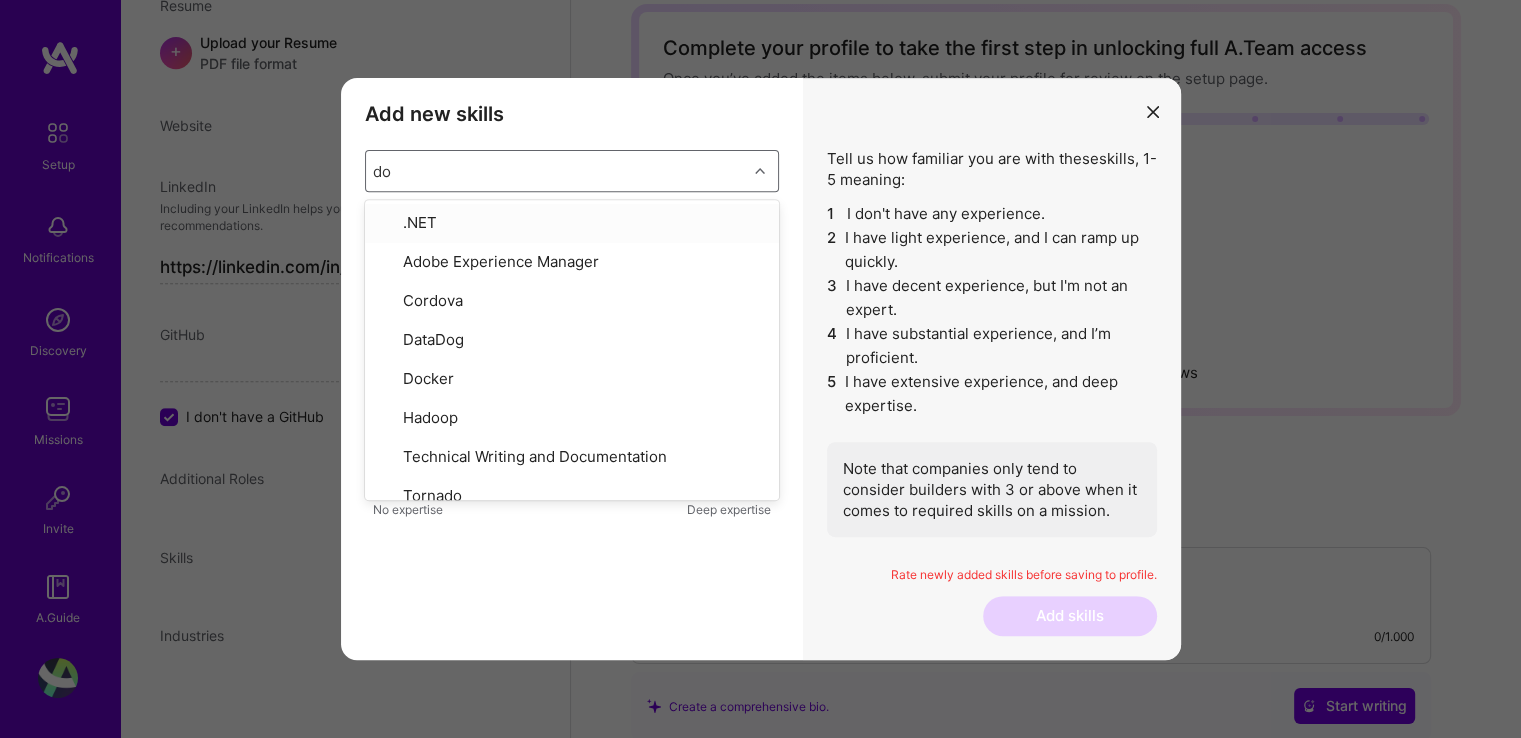 type on "doc" 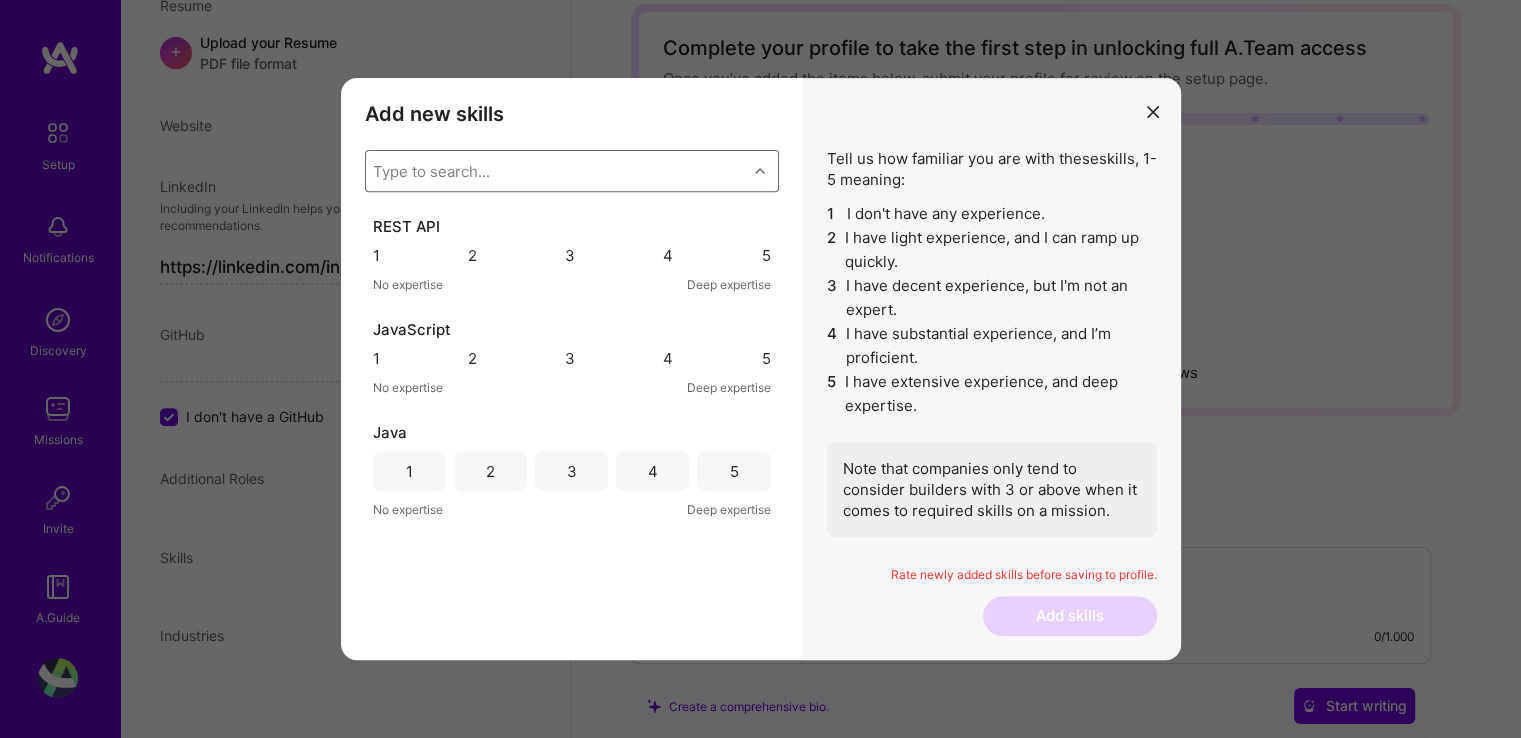 click on "Type to search..." at bounding box center (556, 171) 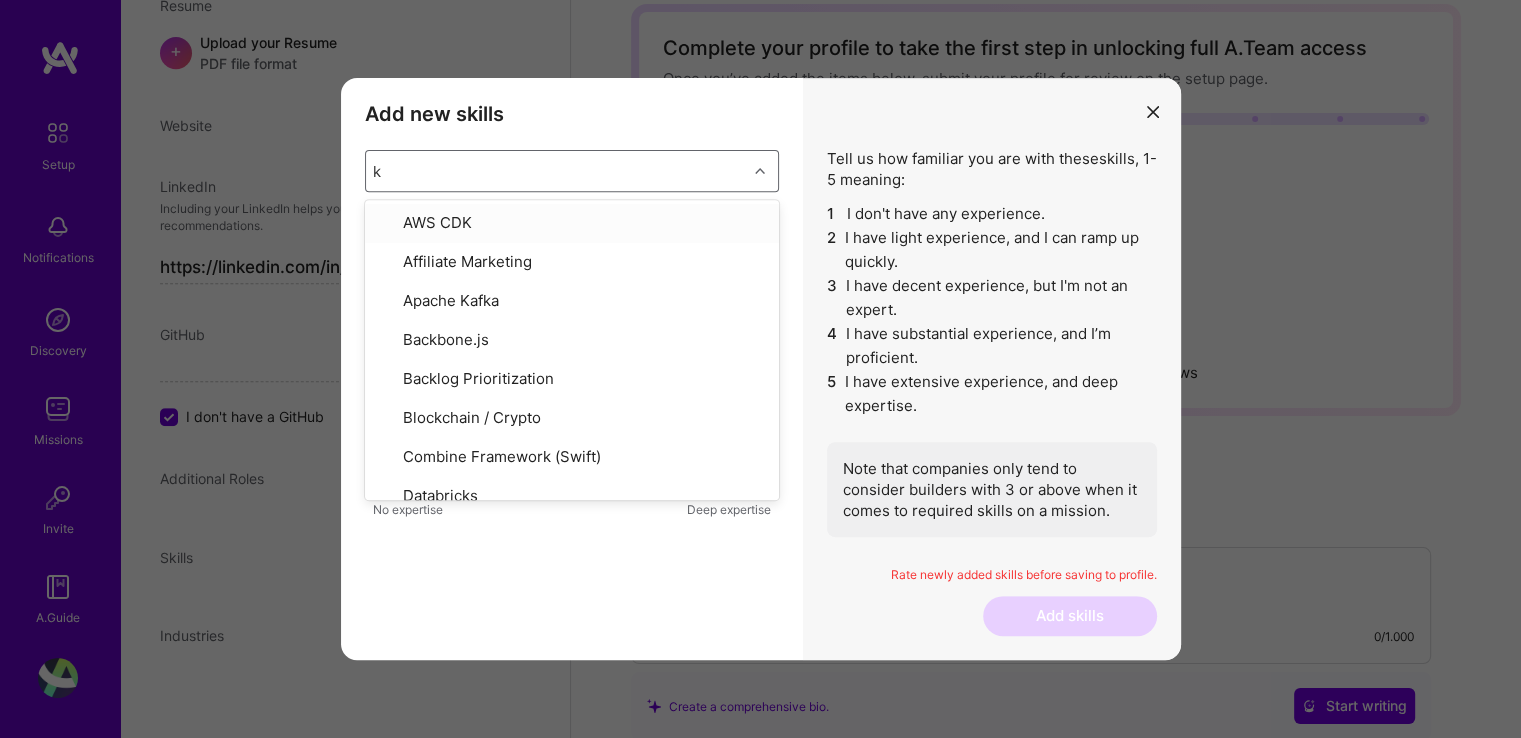 type on "ku" 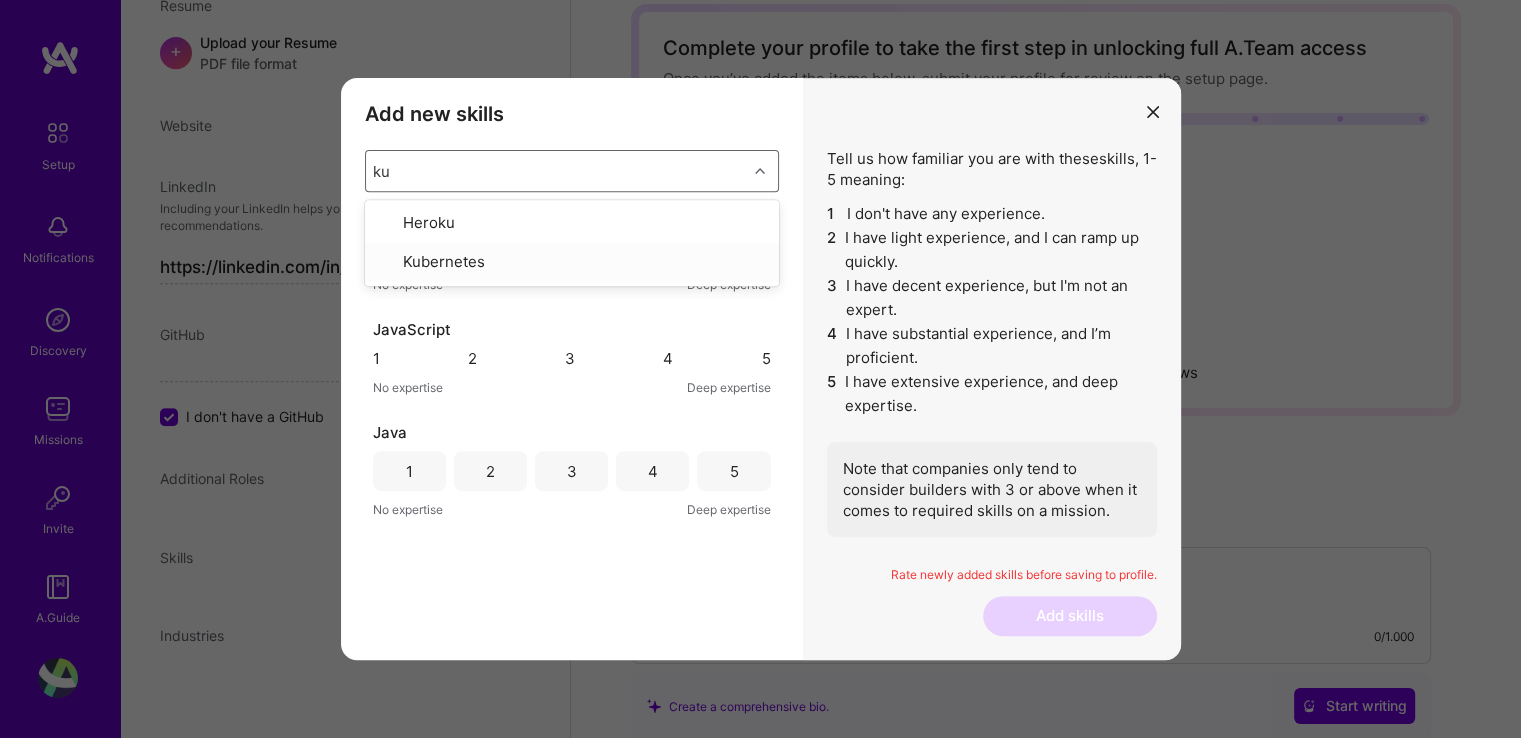 click on "Kubernetes" at bounding box center [572, 262] 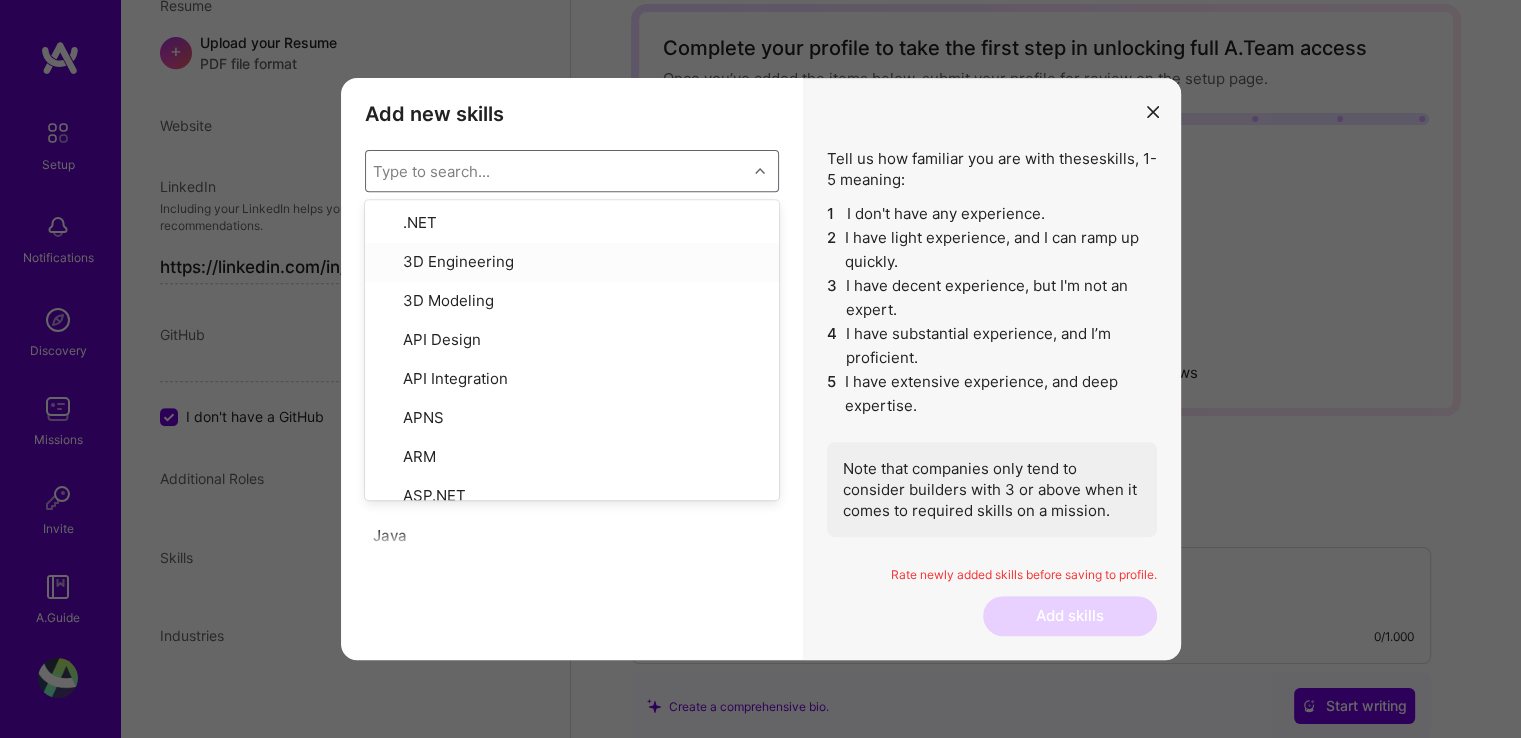 click on "3D Engineering" at bounding box center [572, 262] 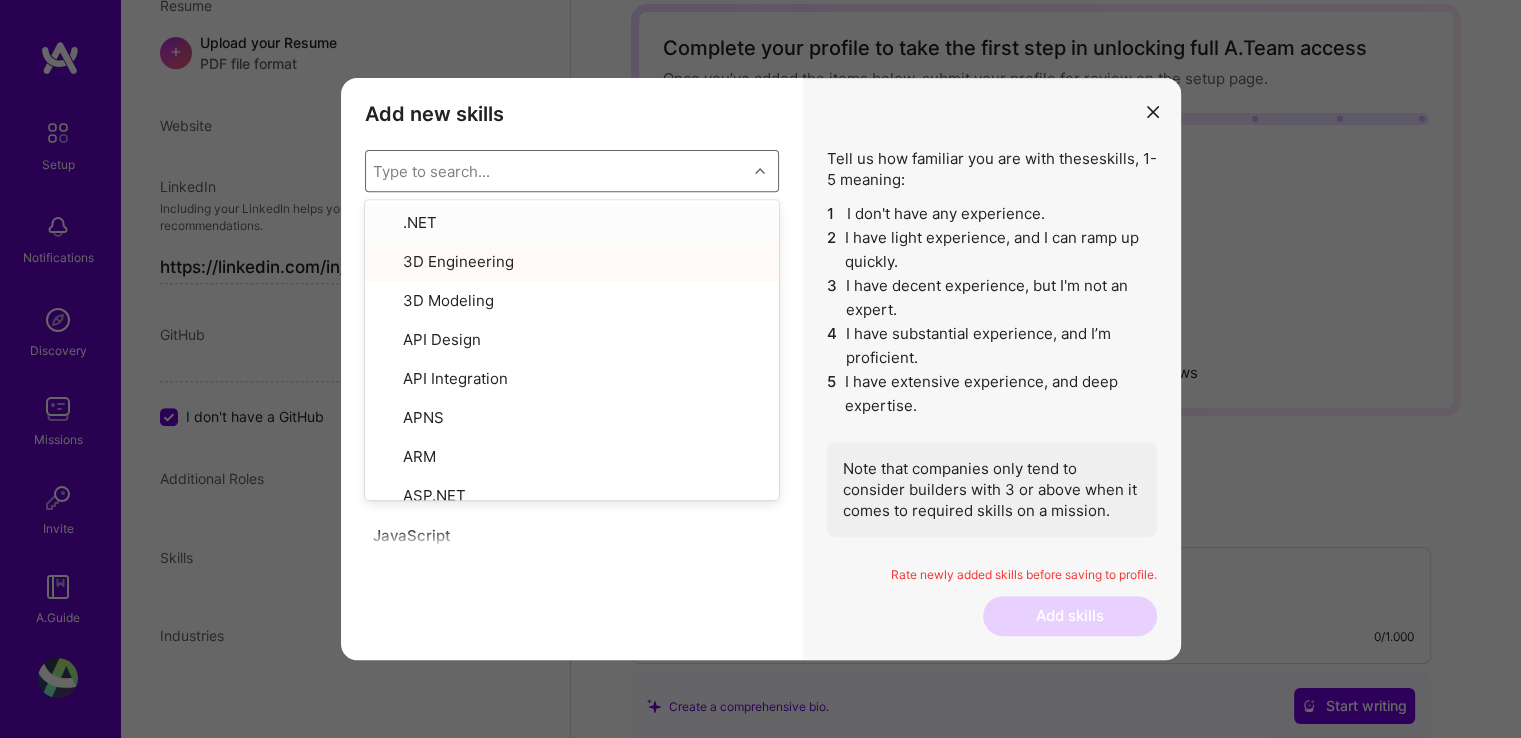 click on "Type to search..." at bounding box center (556, 171) 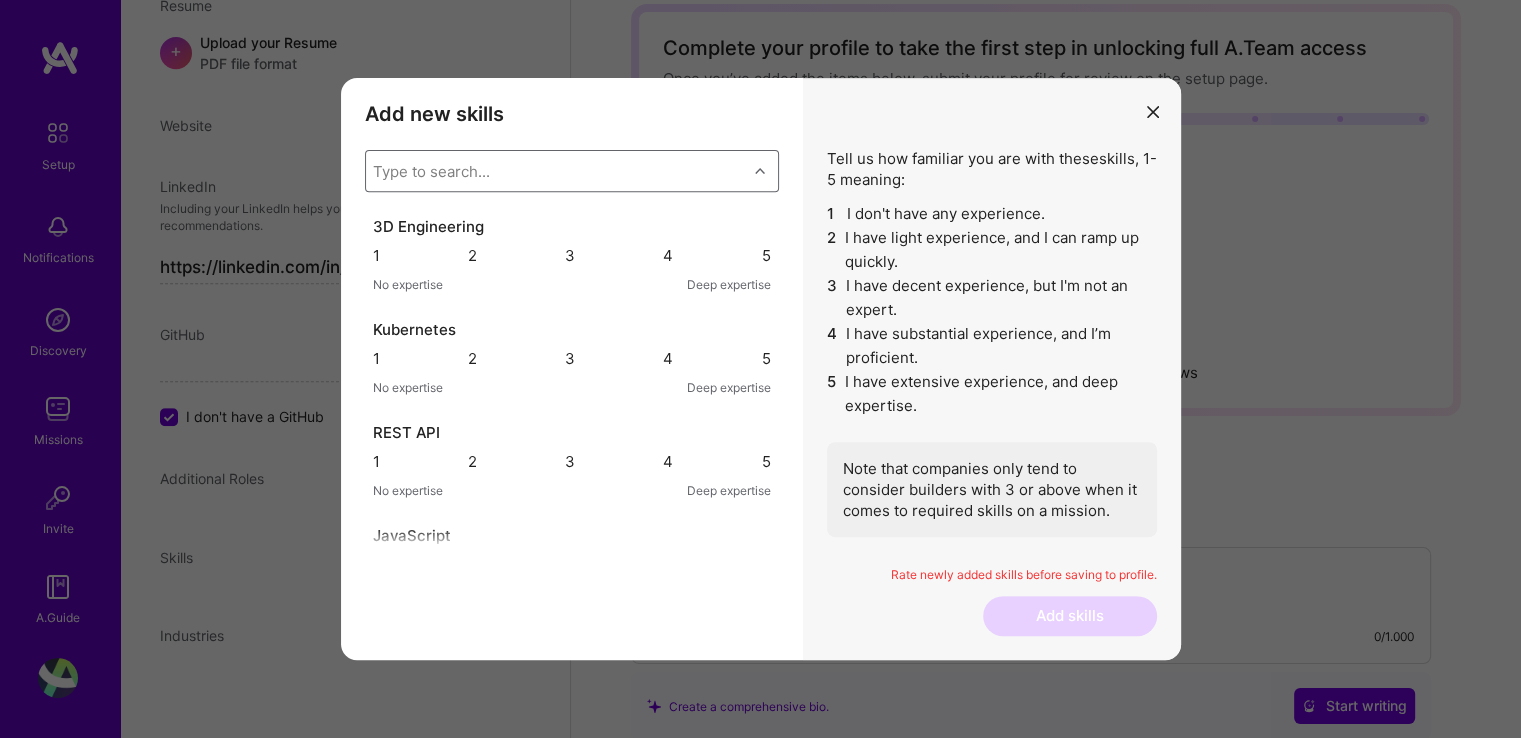 click on "3D Engineering" at bounding box center (428, 226) 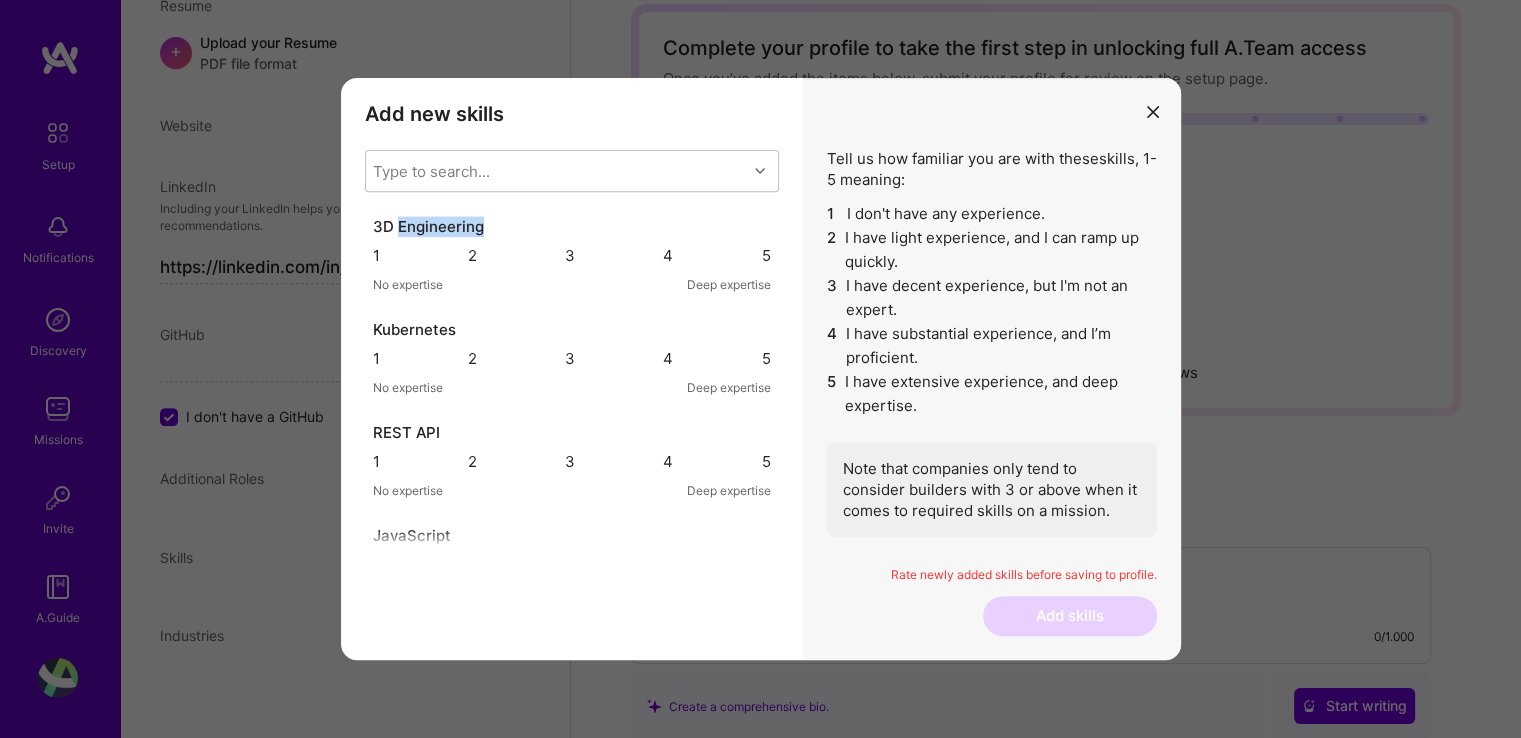 click on "3D Engineering" at bounding box center [428, 226] 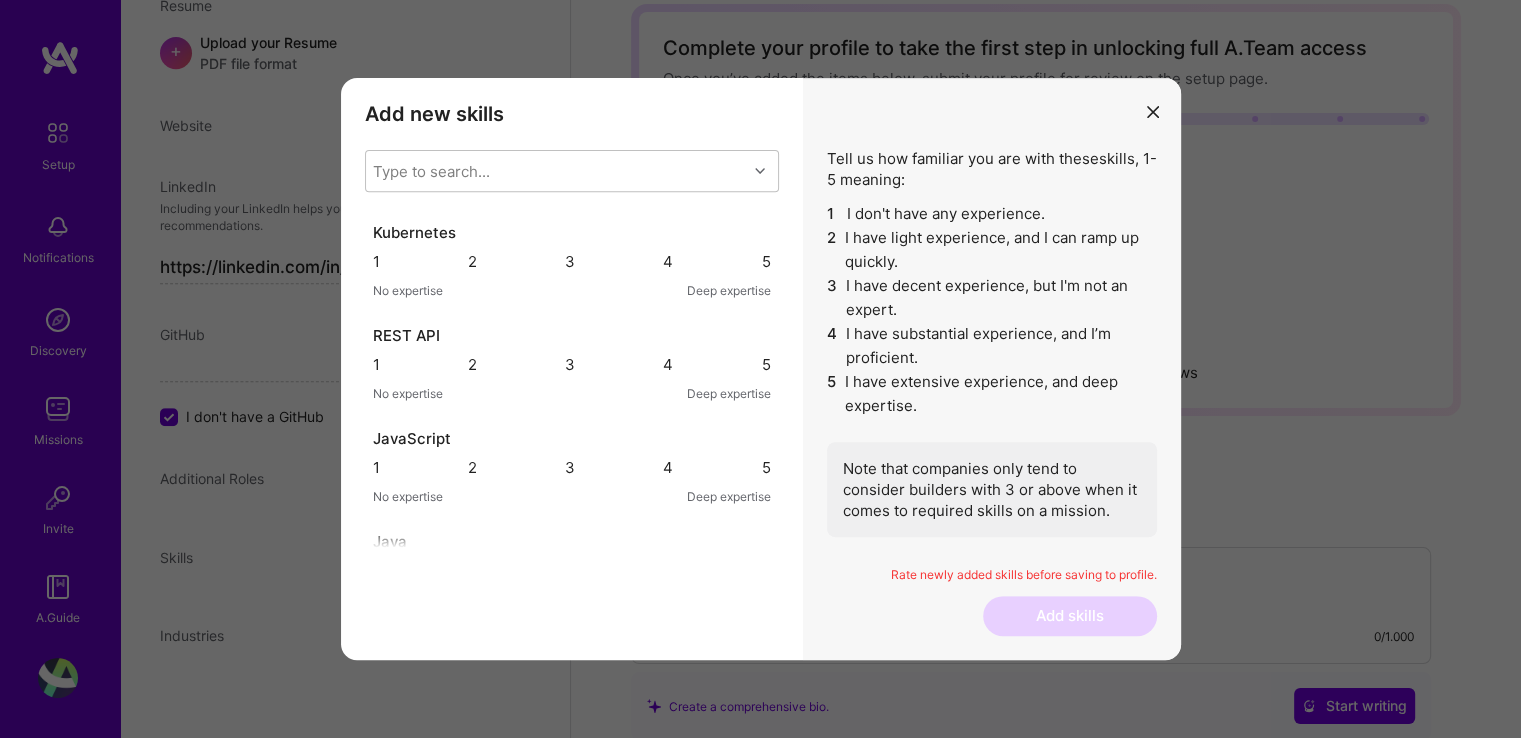 scroll, scrollTop: 254, scrollLeft: 0, axis: vertical 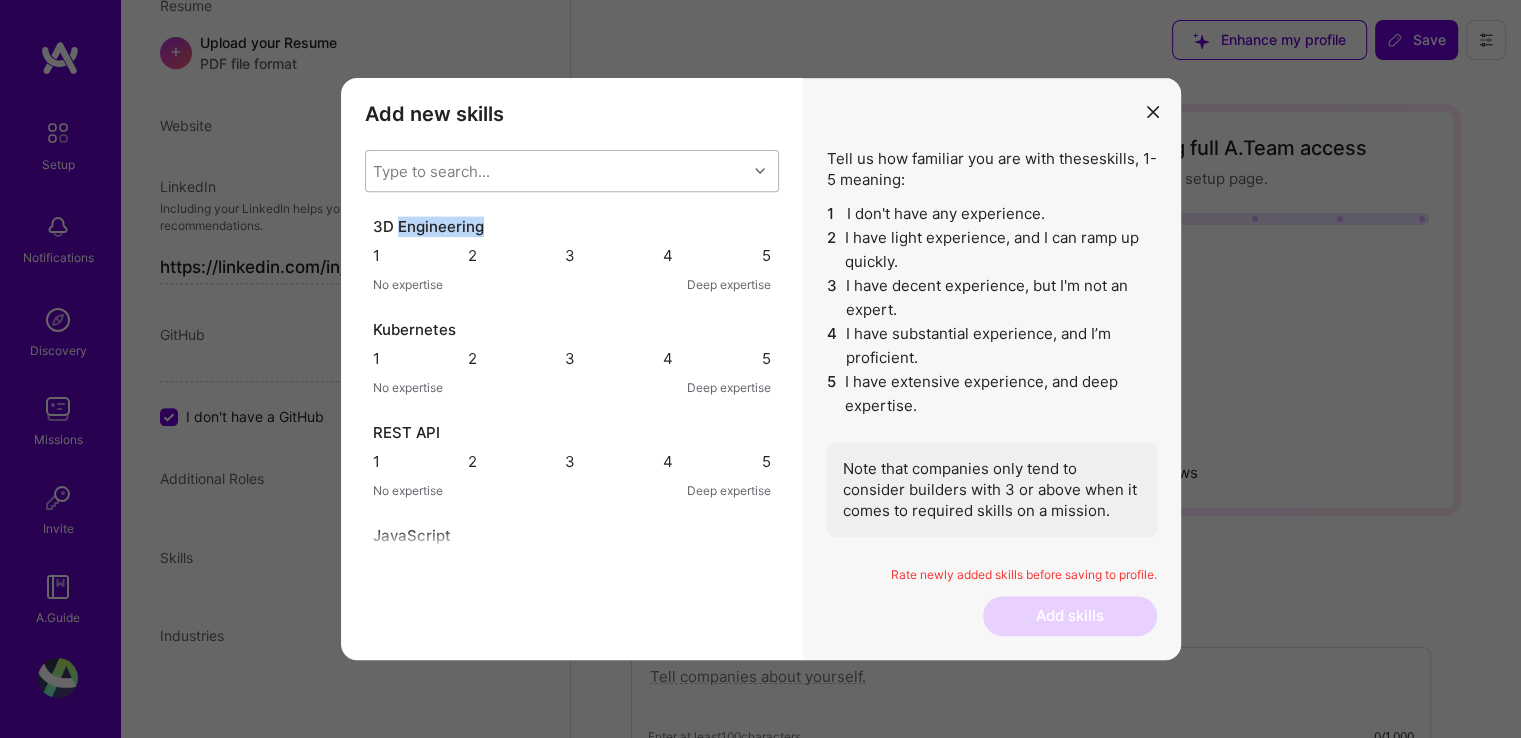 click on "Type to search..." at bounding box center [431, 171] 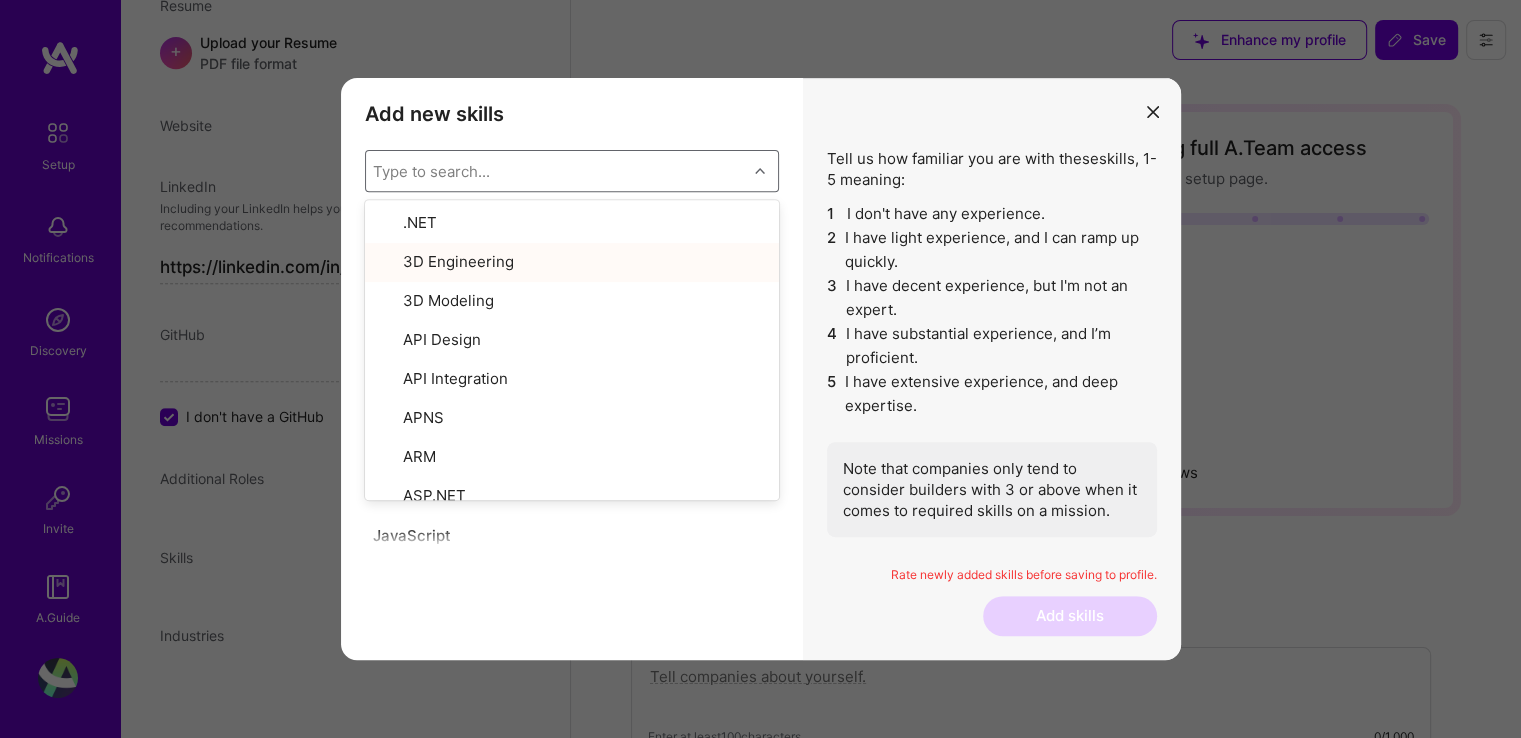 click at bounding box center (388, 261) 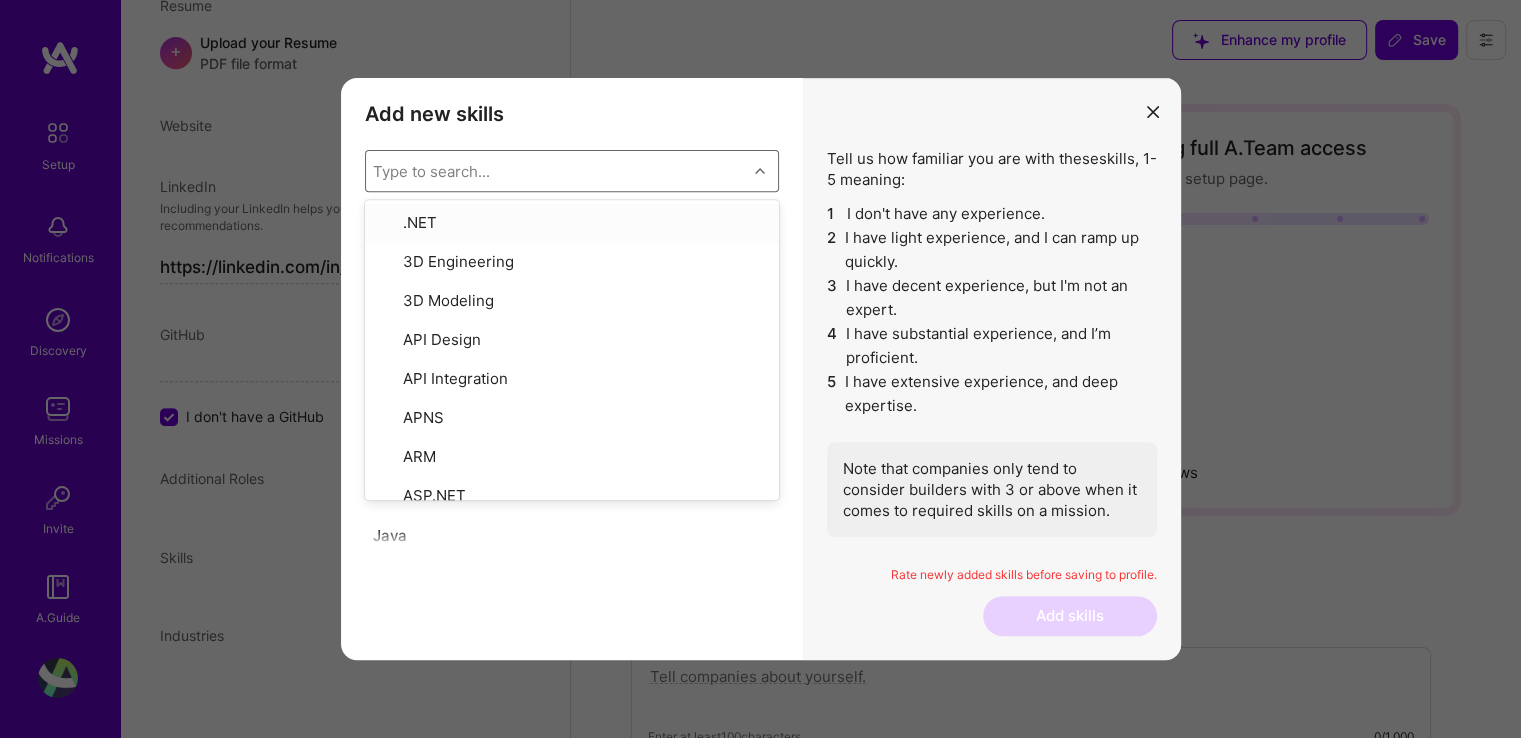 click on "Type to search..." at bounding box center (556, 171) 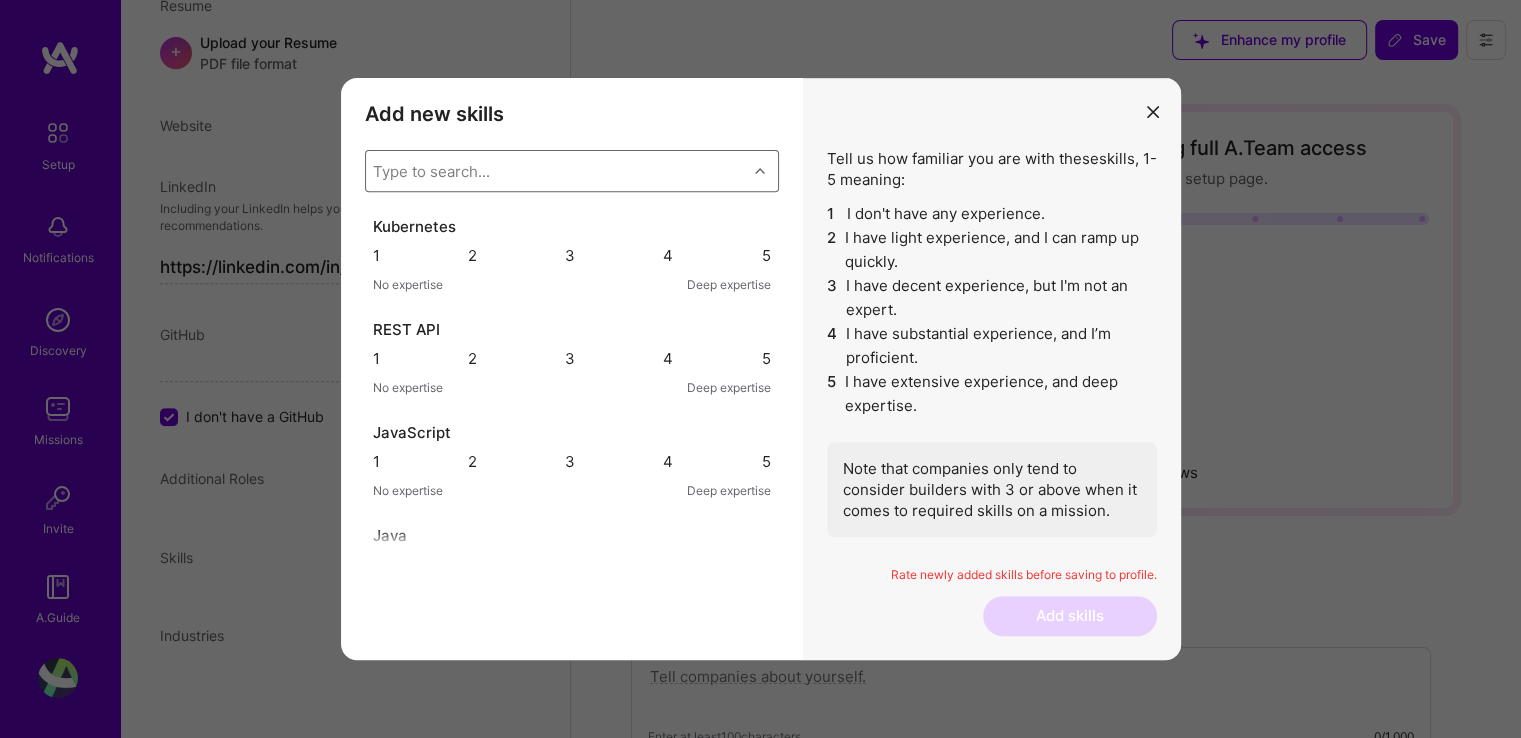 click on "Type to search..." at bounding box center [556, 171] 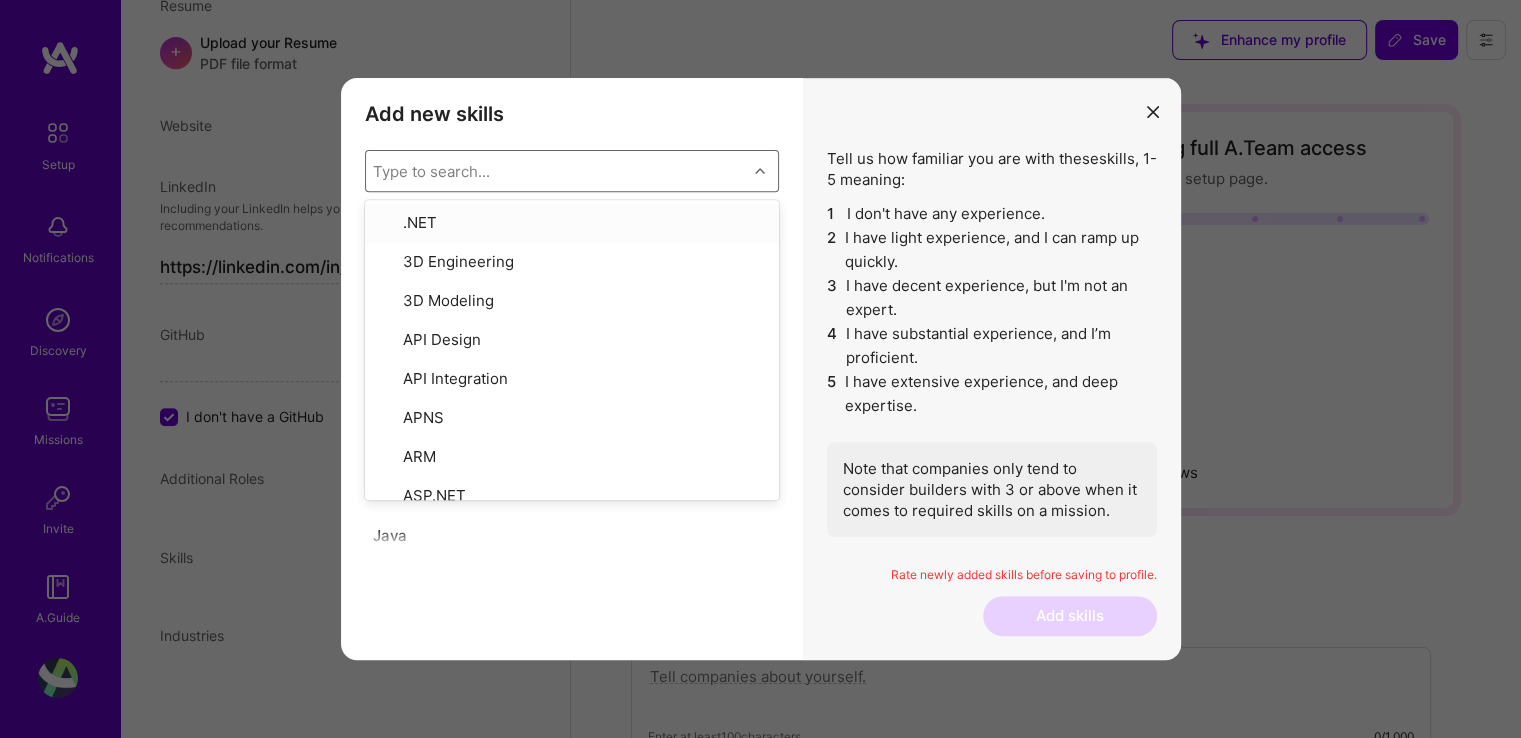 click on "Type to search..." at bounding box center [556, 171] 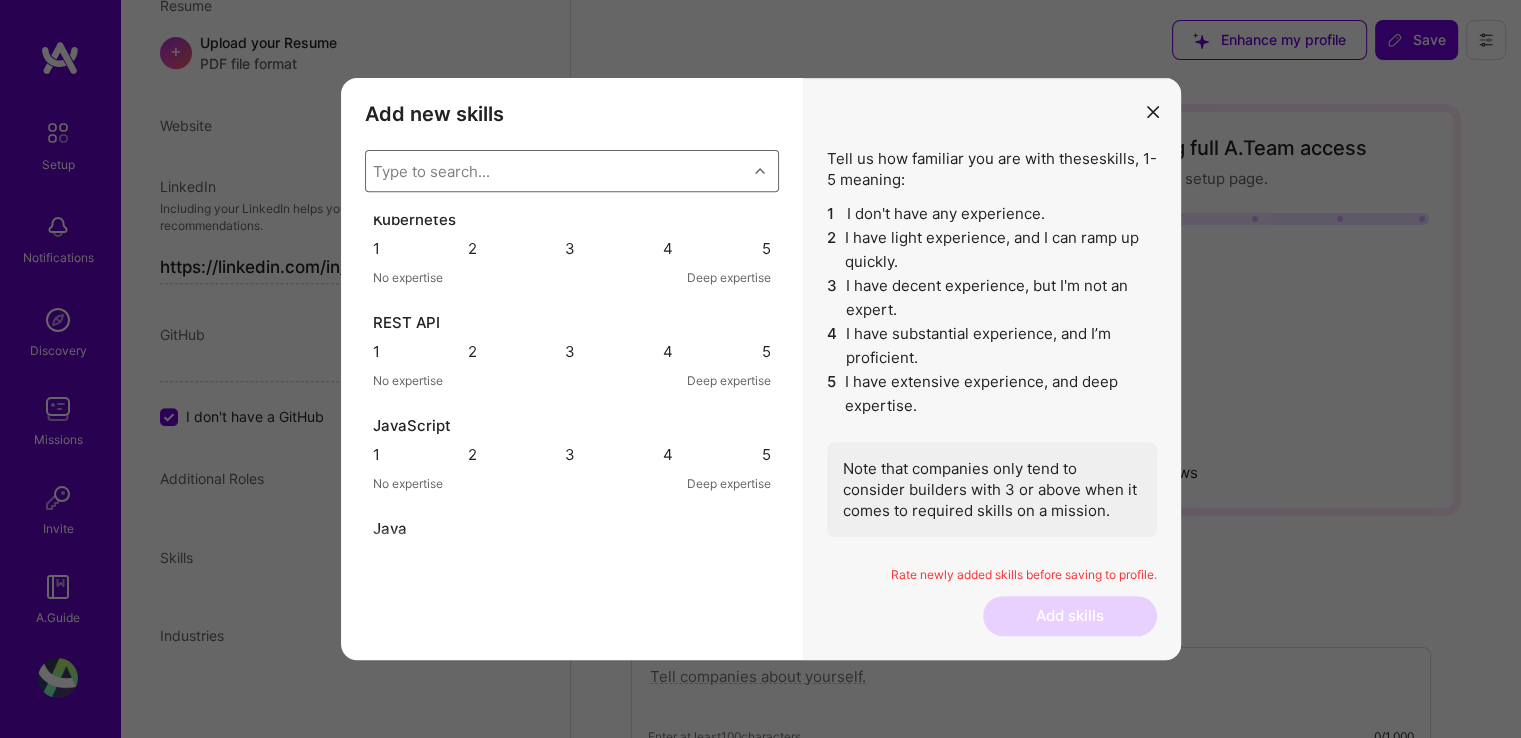 scroll, scrollTop: 0, scrollLeft: 0, axis: both 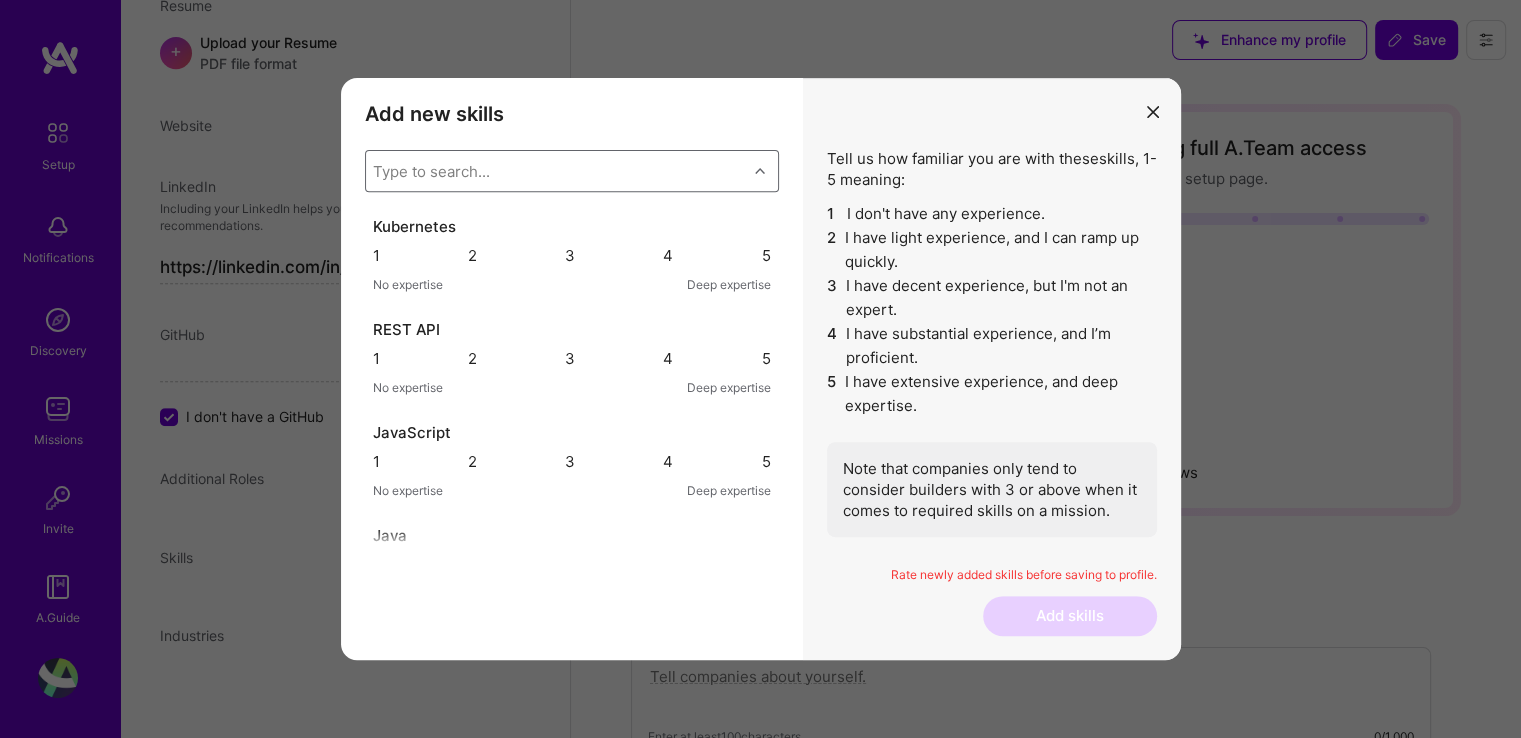 click on "5" at bounding box center (766, 358) 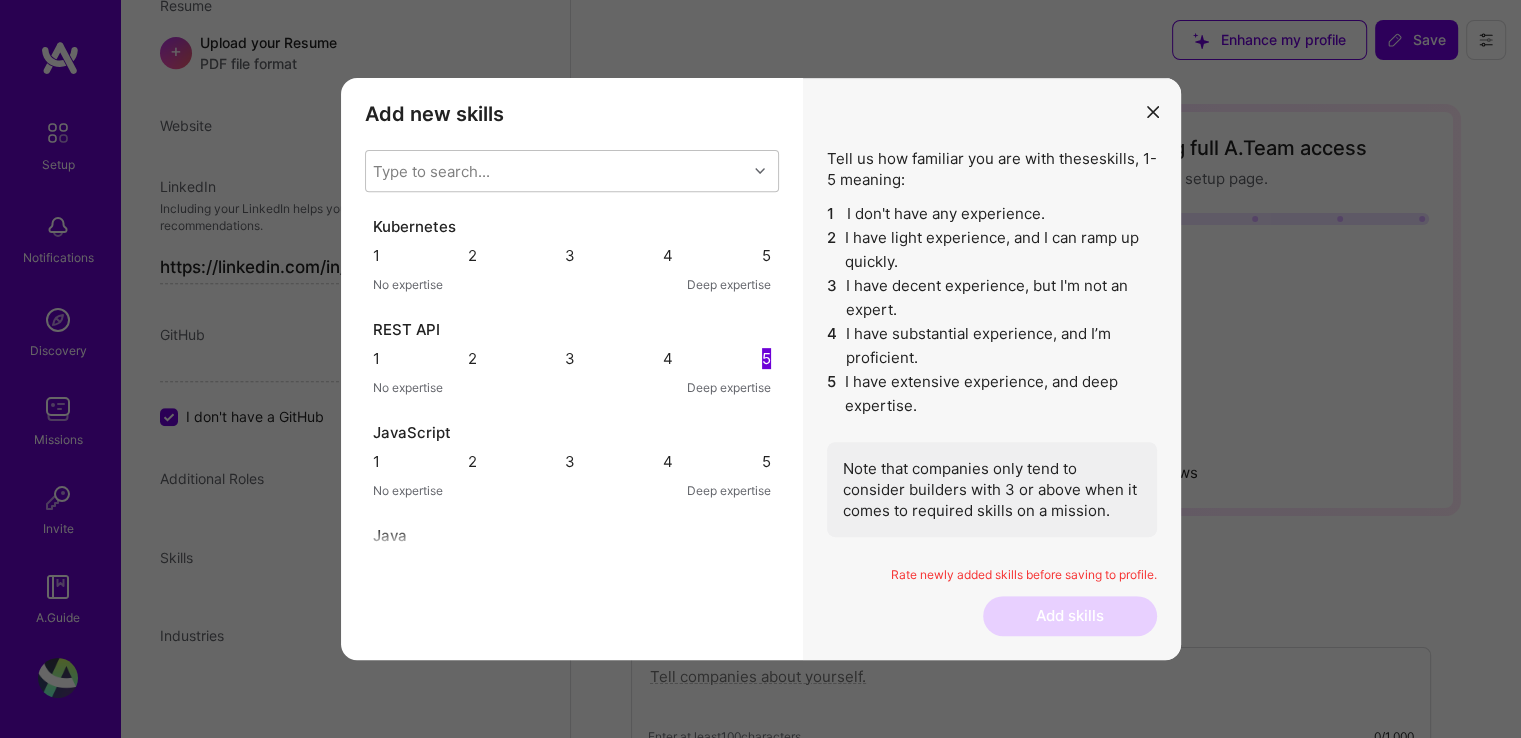 scroll, scrollTop: 132, scrollLeft: 0, axis: vertical 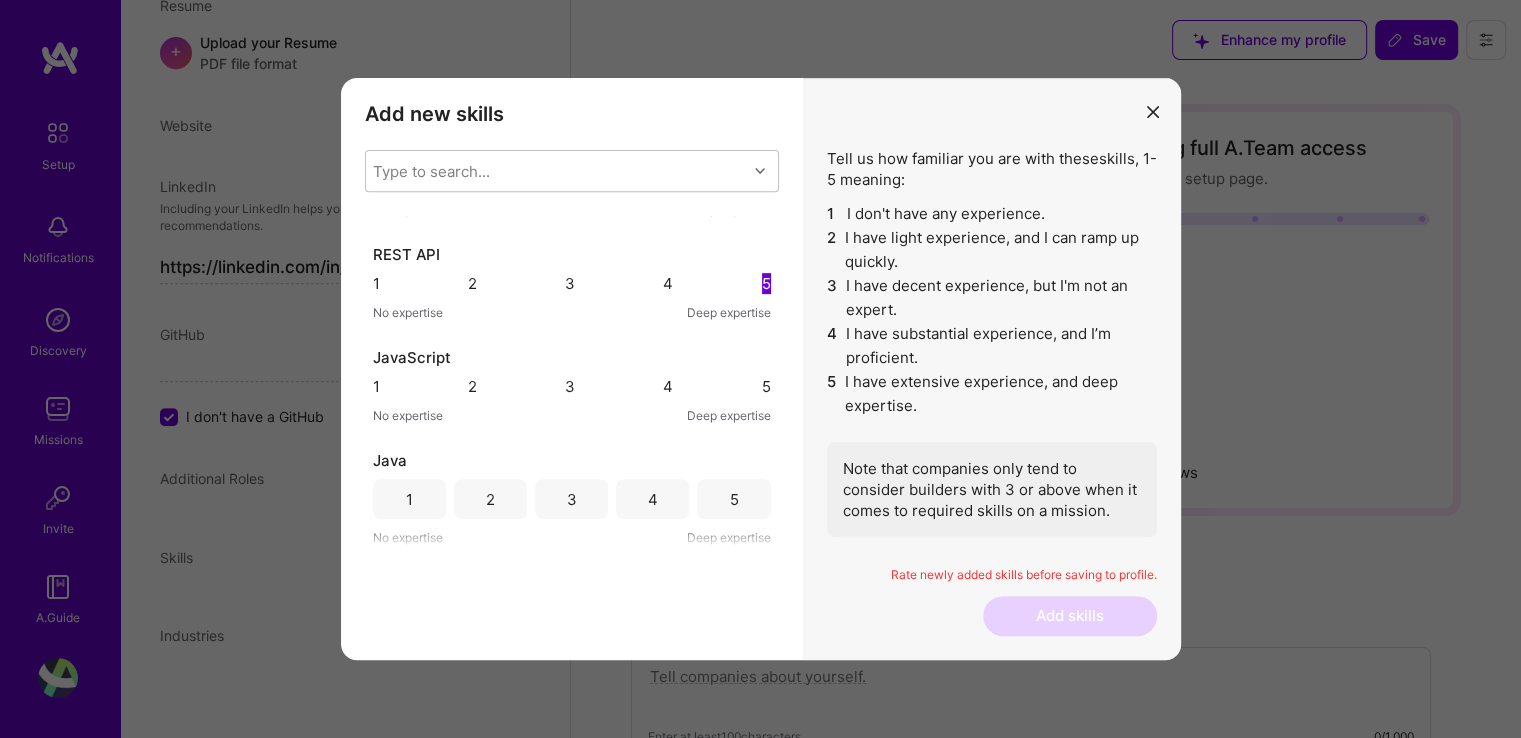 click on "5" at bounding box center (733, 499) 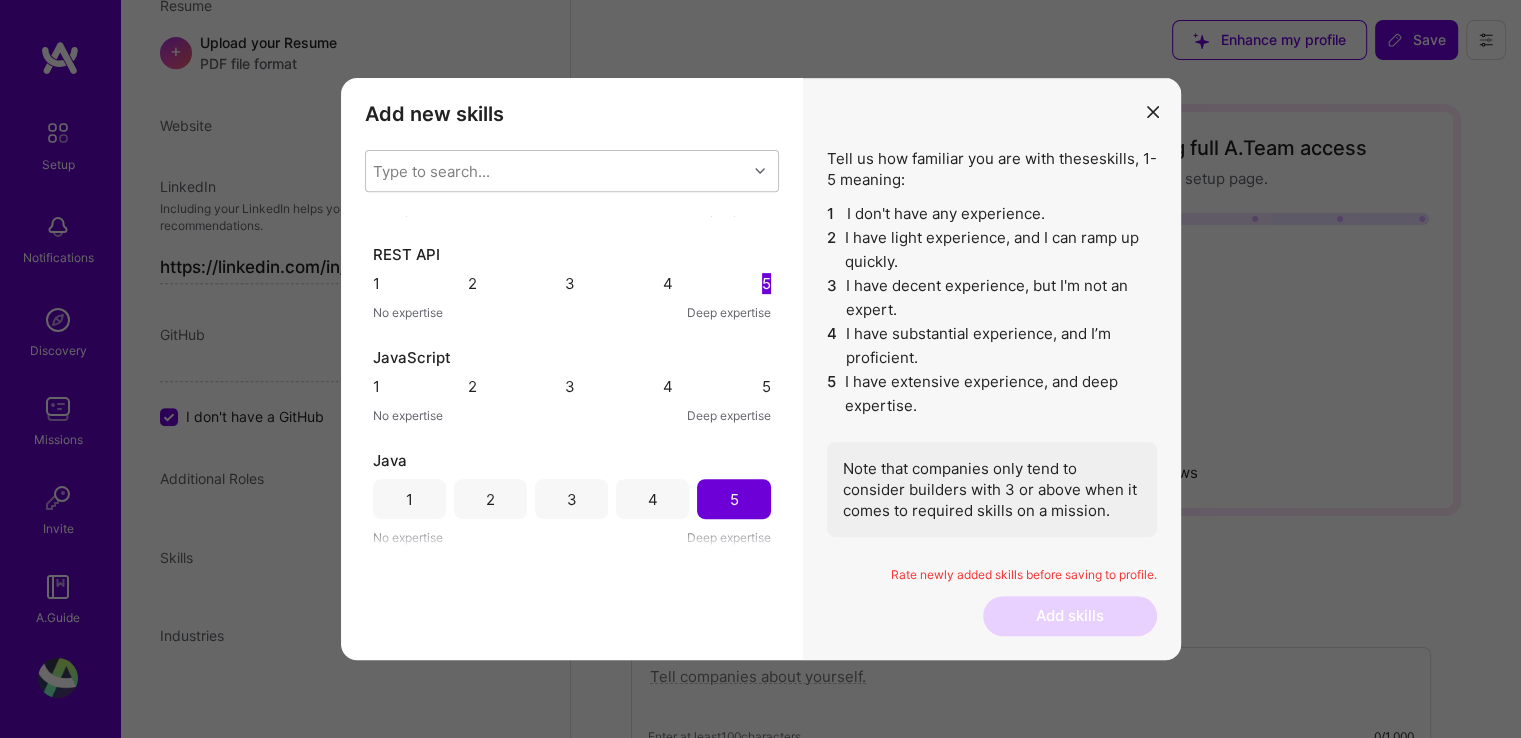 scroll, scrollTop: 0, scrollLeft: 0, axis: both 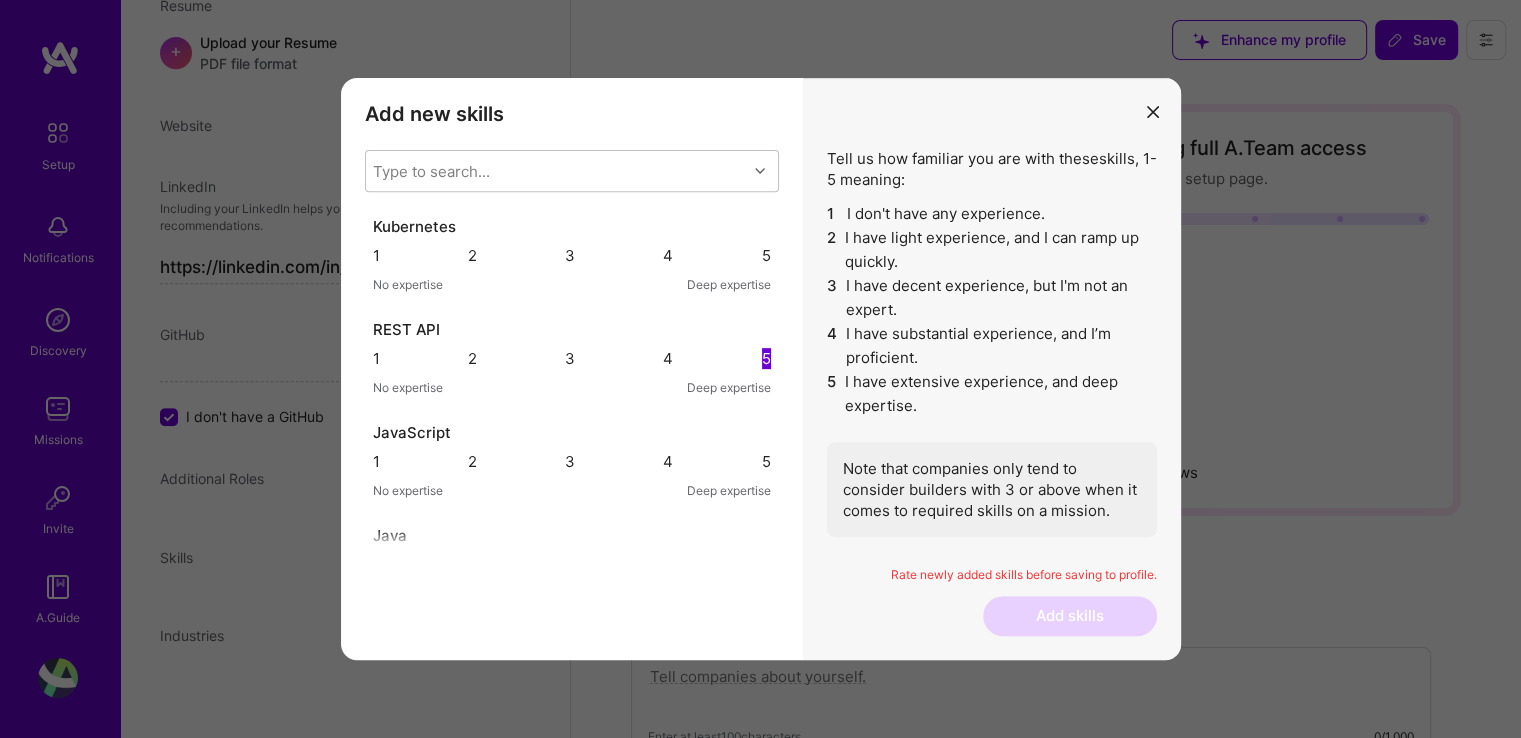 click on "3" at bounding box center [570, 255] 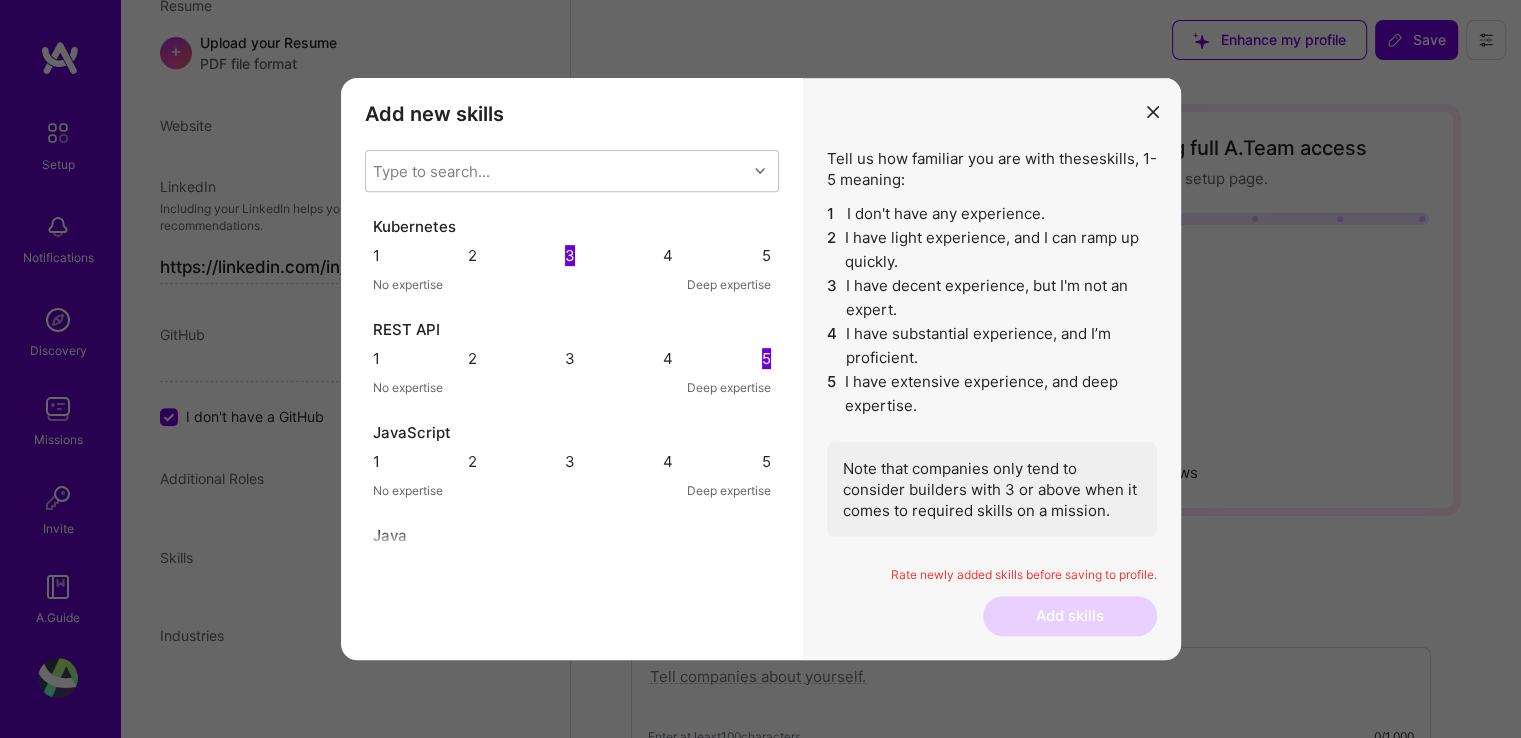 click on "4" at bounding box center (668, 255) 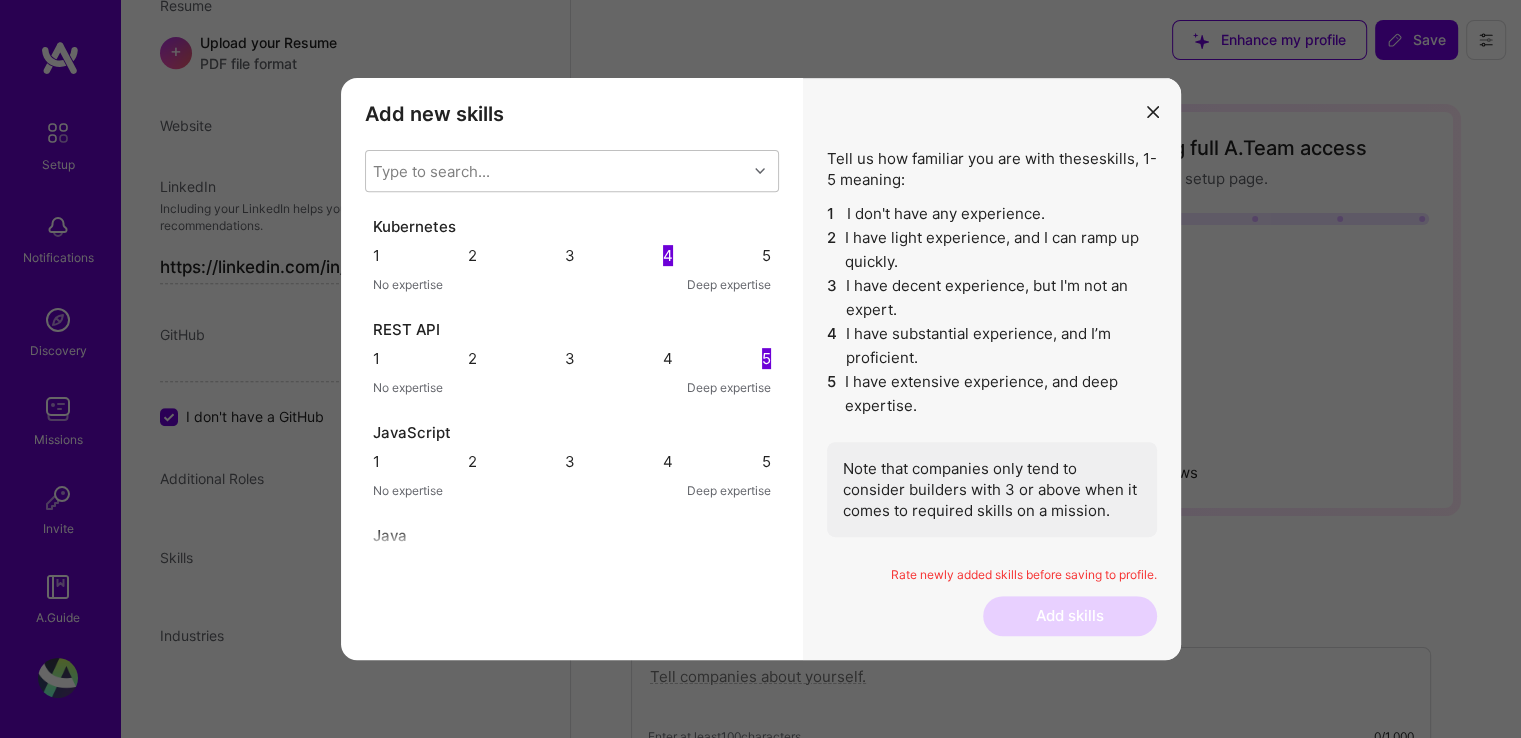 click on "3" at bounding box center [570, 461] 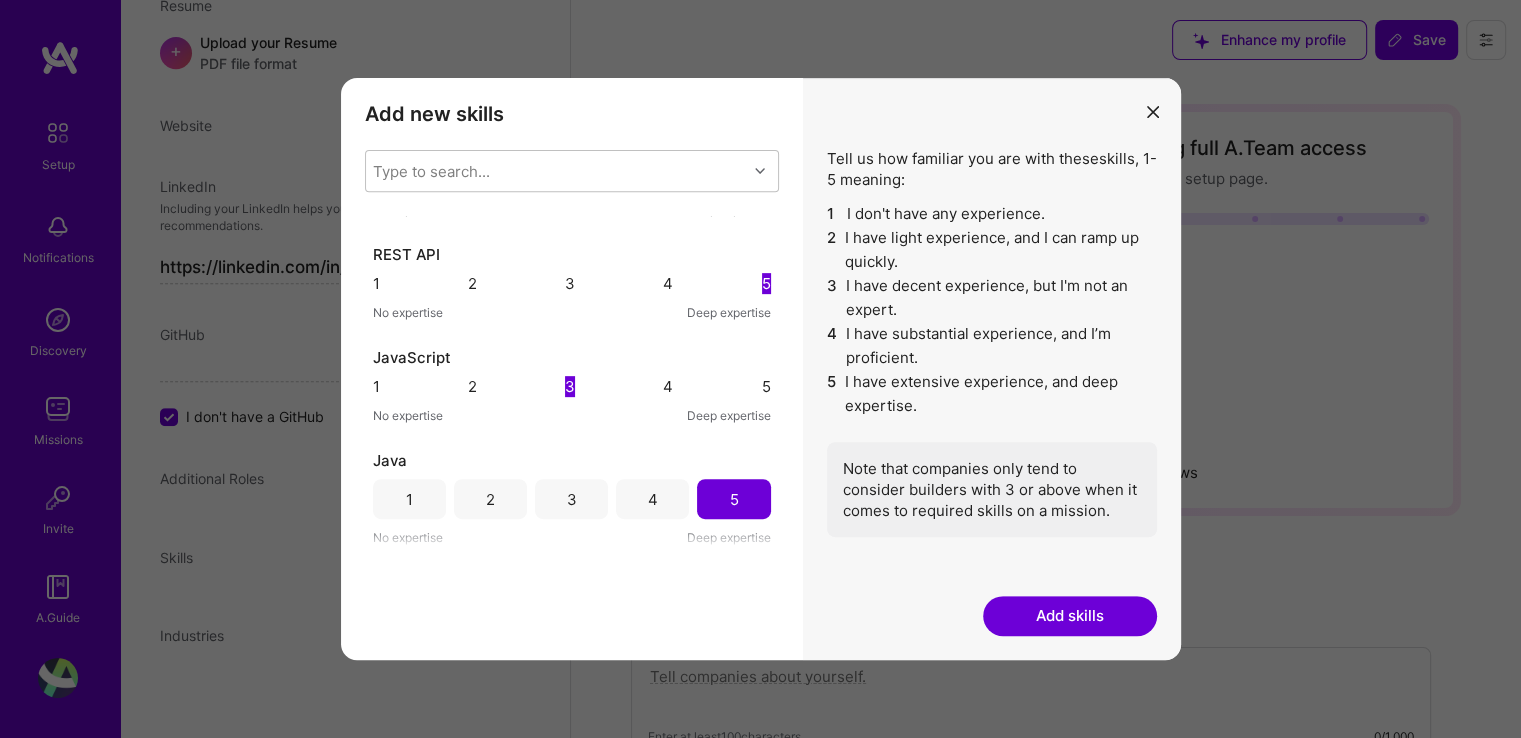 scroll, scrollTop: 0, scrollLeft: 0, axis: both 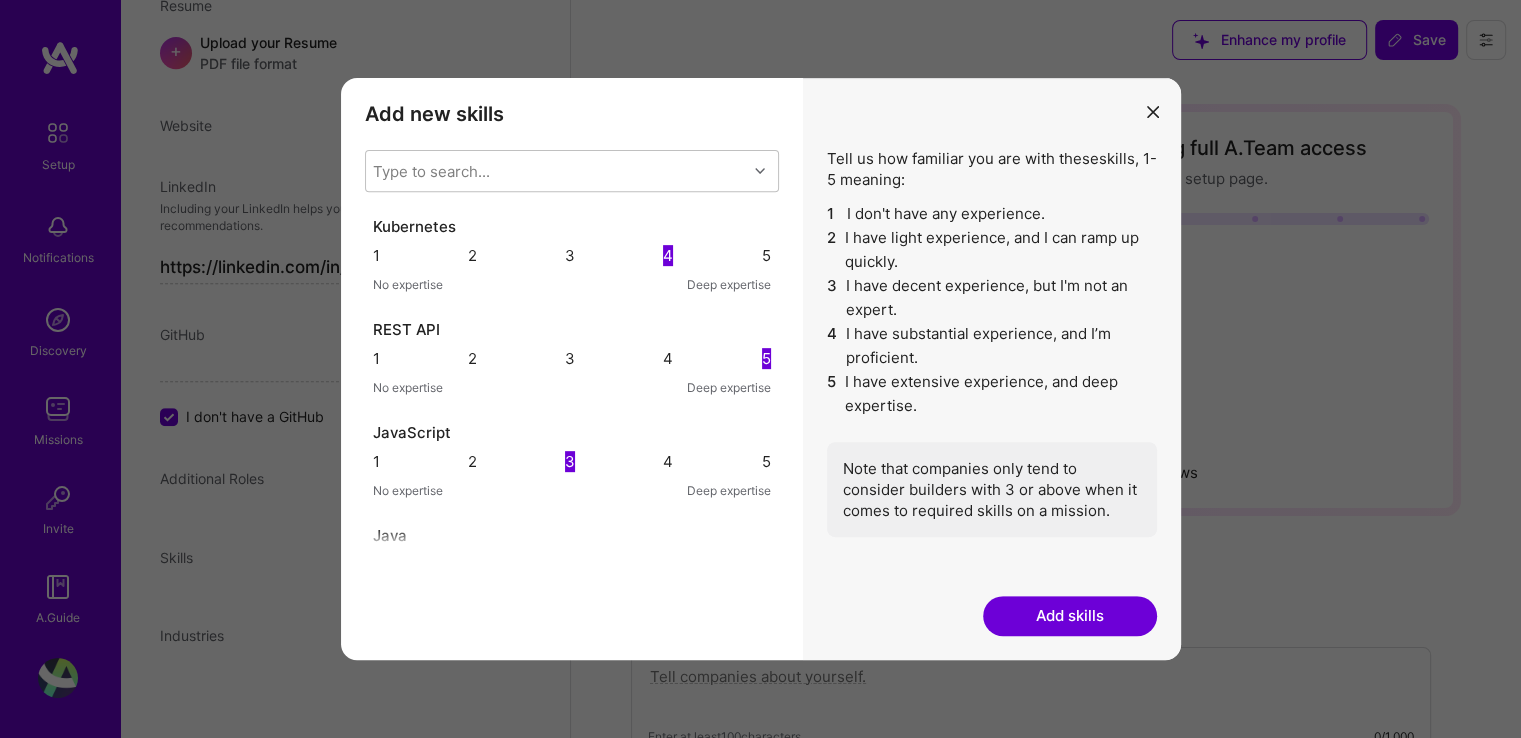 click on "Type to search... Kubernetes 1 2 3 4 5 No expertise Deep expertise REST API 1 2 3 4 5 No expertise Deep expertise JavaScript 1 2 3 4 5 No expertise Deep expertise Java 1 2 3 4 5 No expertise Deep expertise" at bounding box center [572, 349] 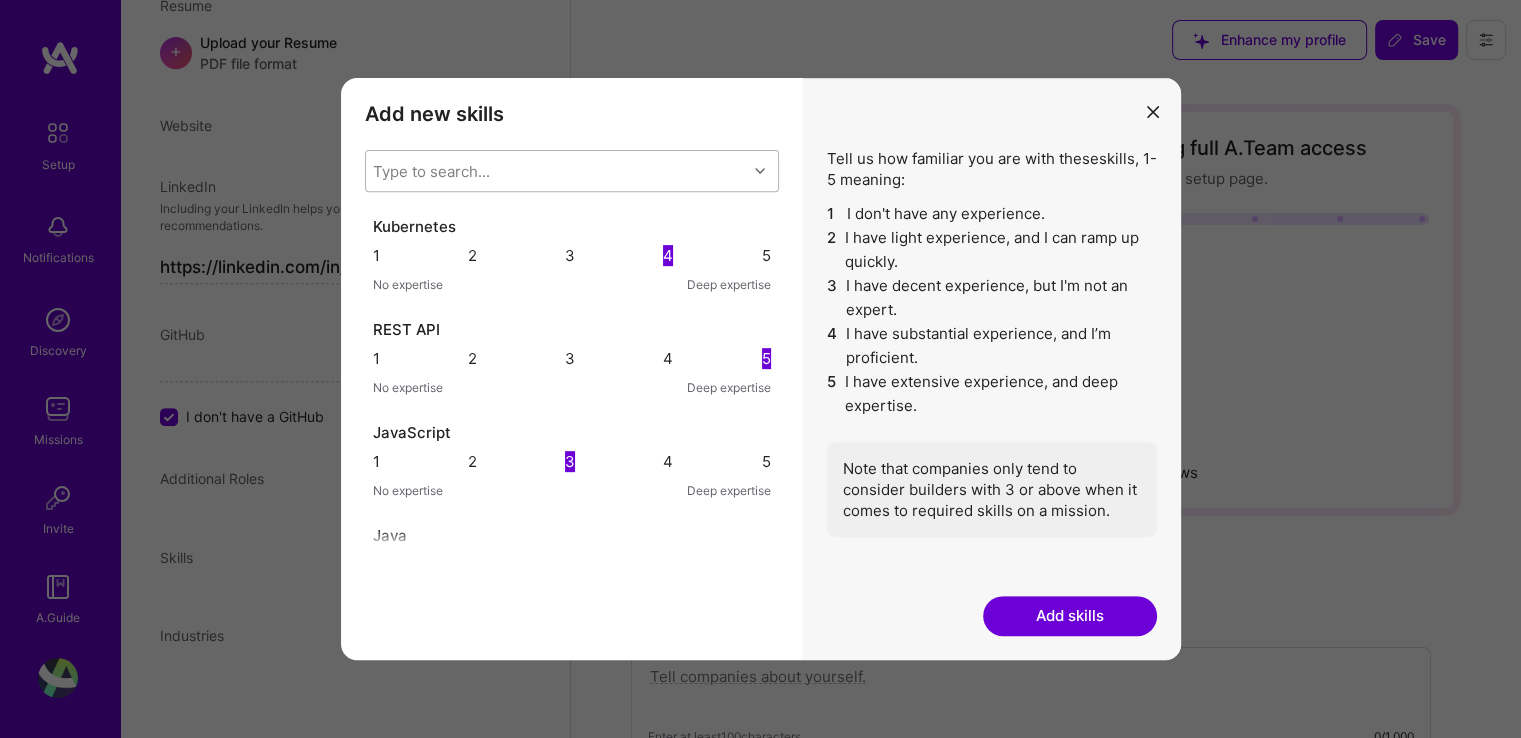 click on "Type to search..." at bounding box center [556, 171] 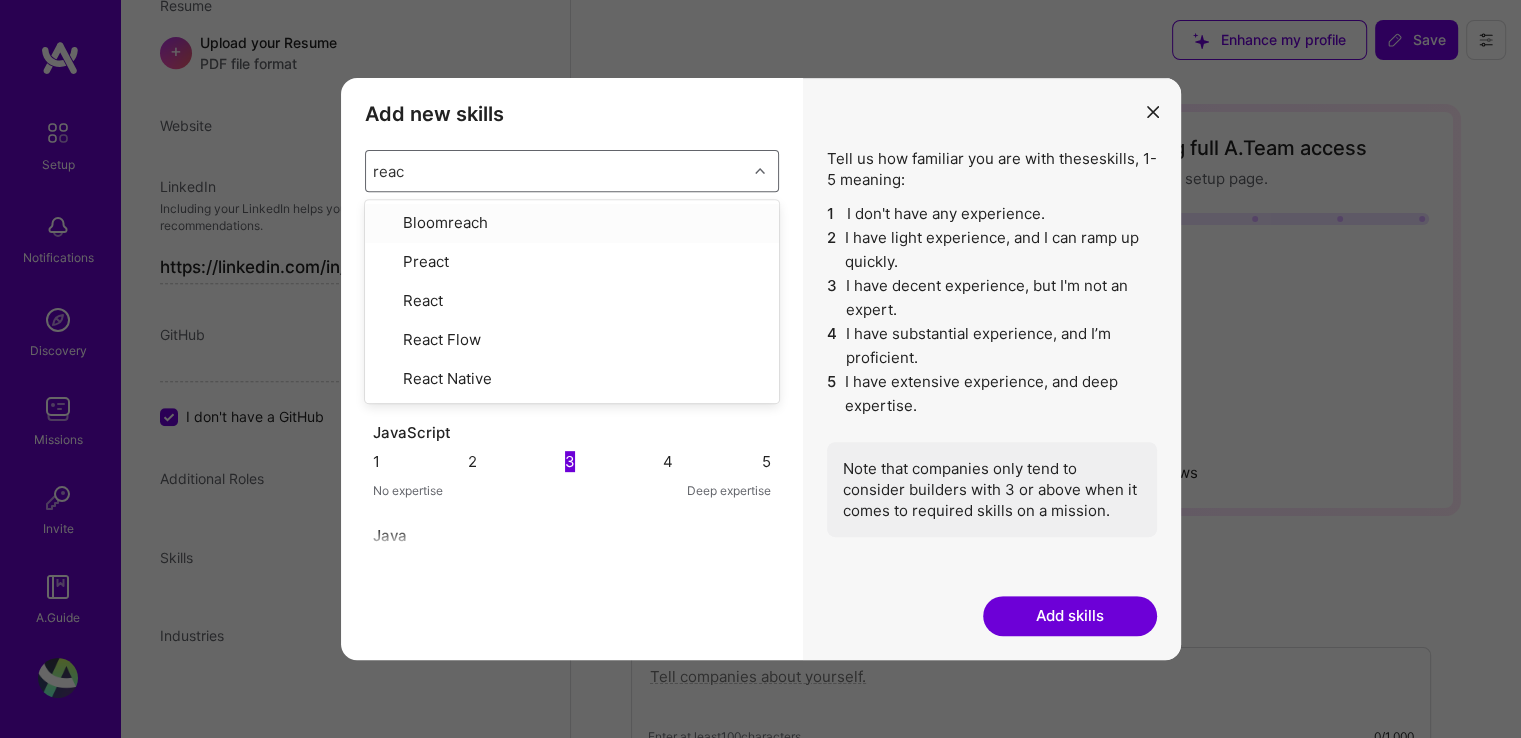 type on "react" 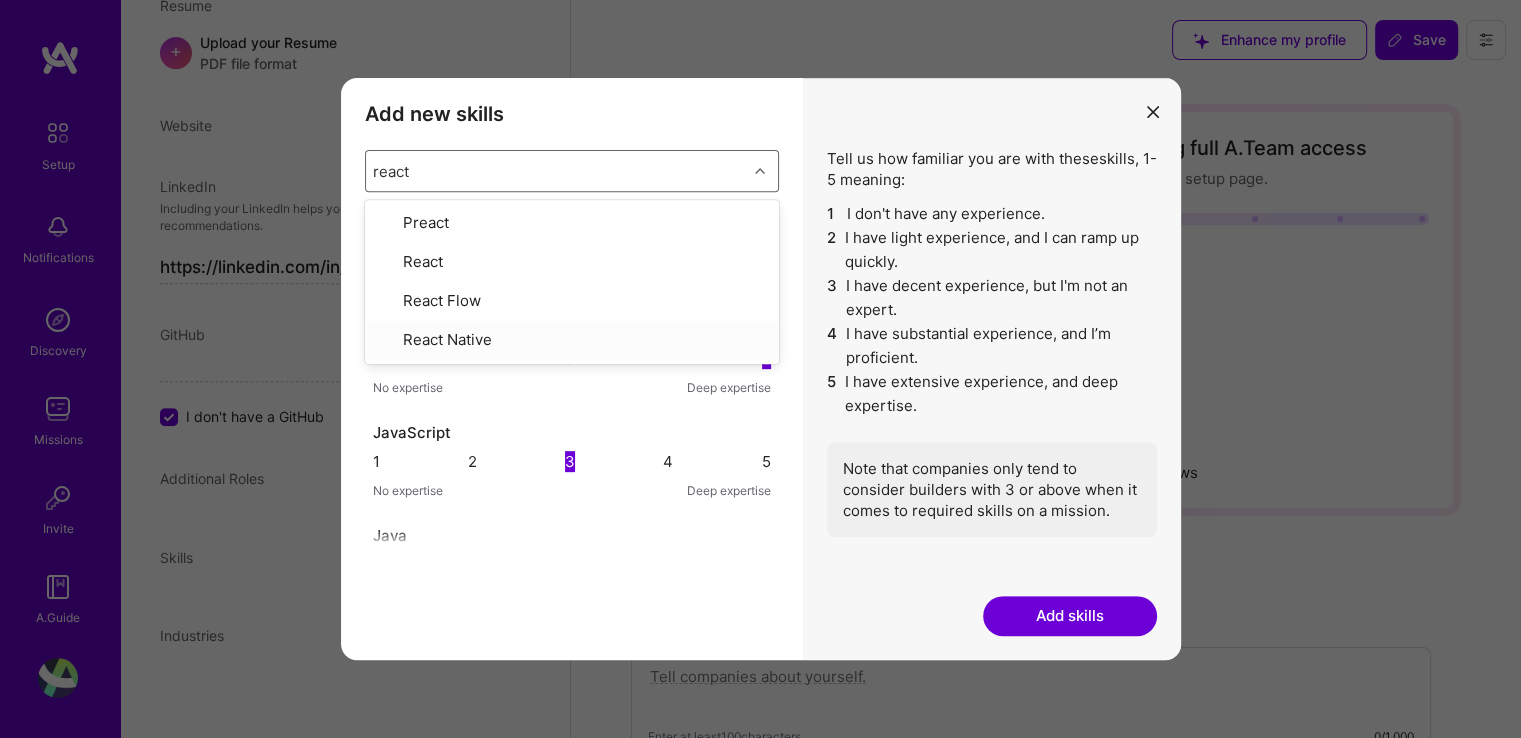 click on "React Native" at bounding box center [572, 340] 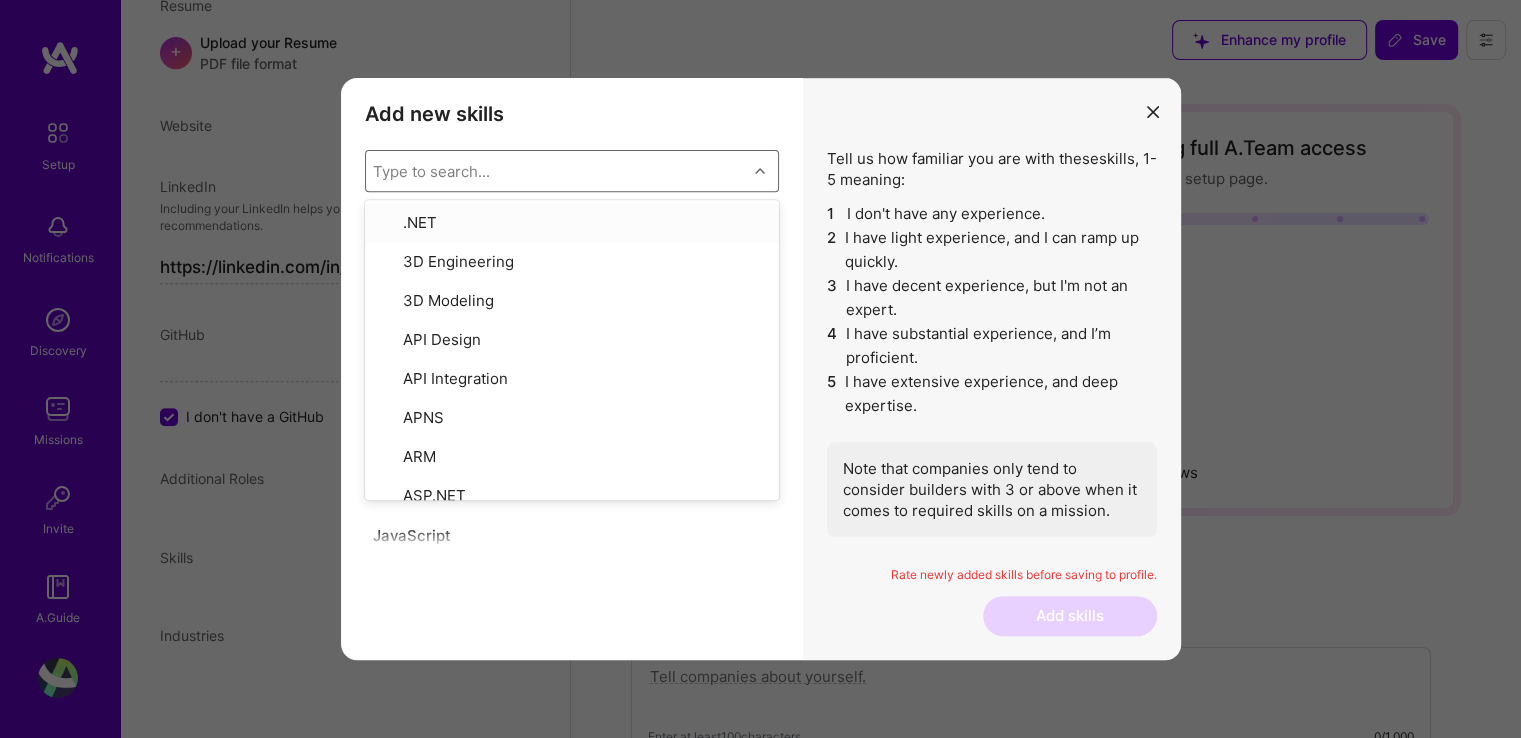 click on "Add new skills" at bounding box center [572, 114] 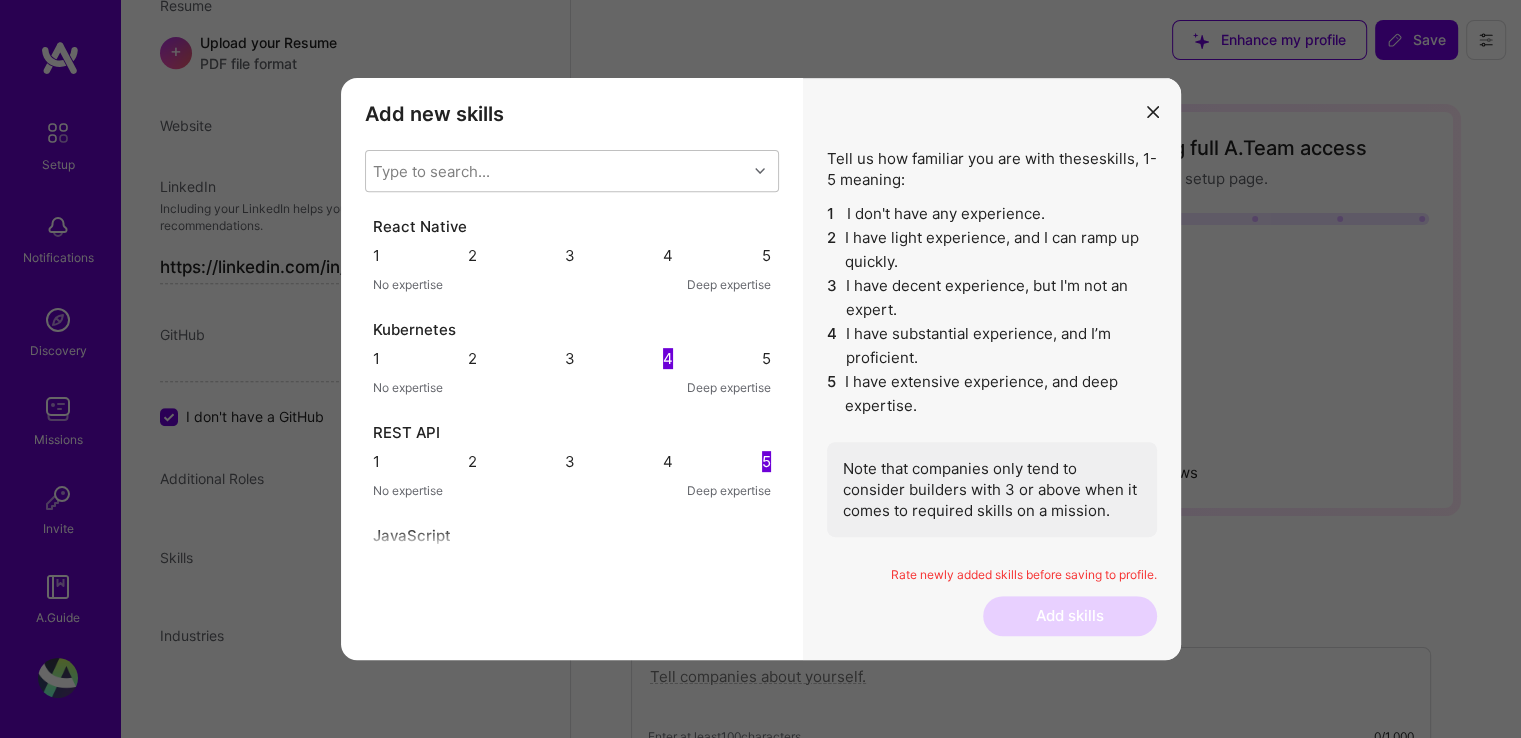 click on "3" at bounding box center [570, 255] 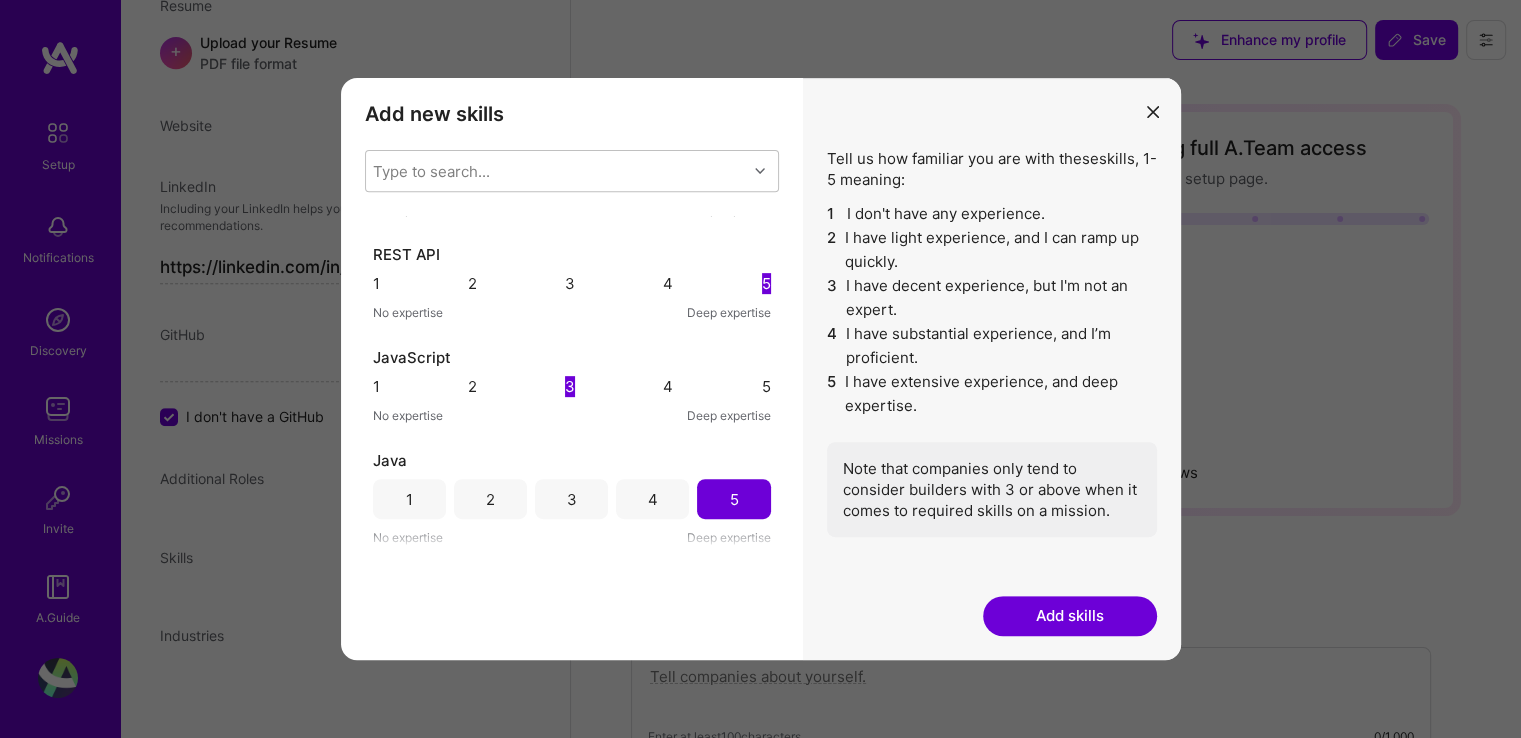 scroll, scrollTop: 254, scrollLeft: 0, axis: vertical 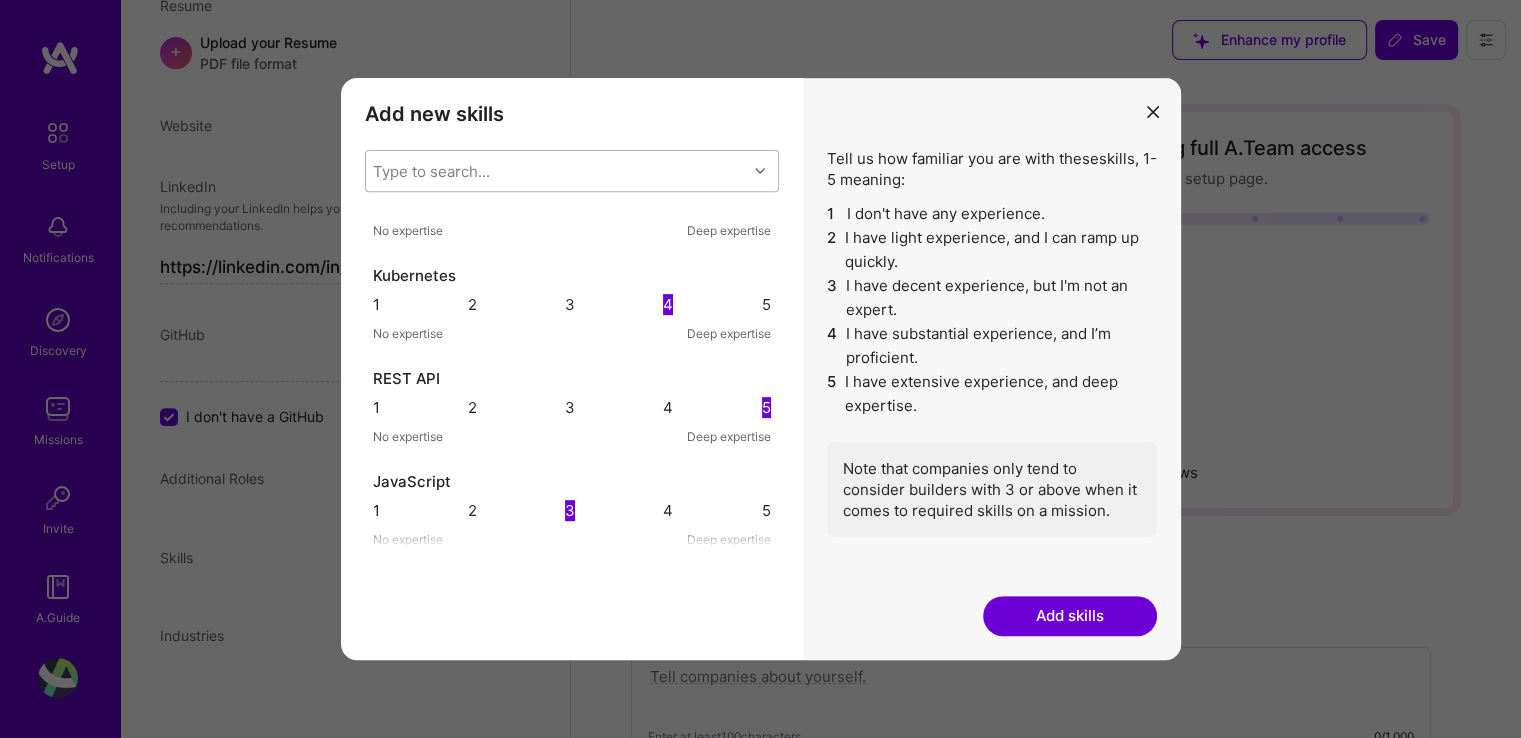 click on "Type to search..." at bounding box center [556, 171] 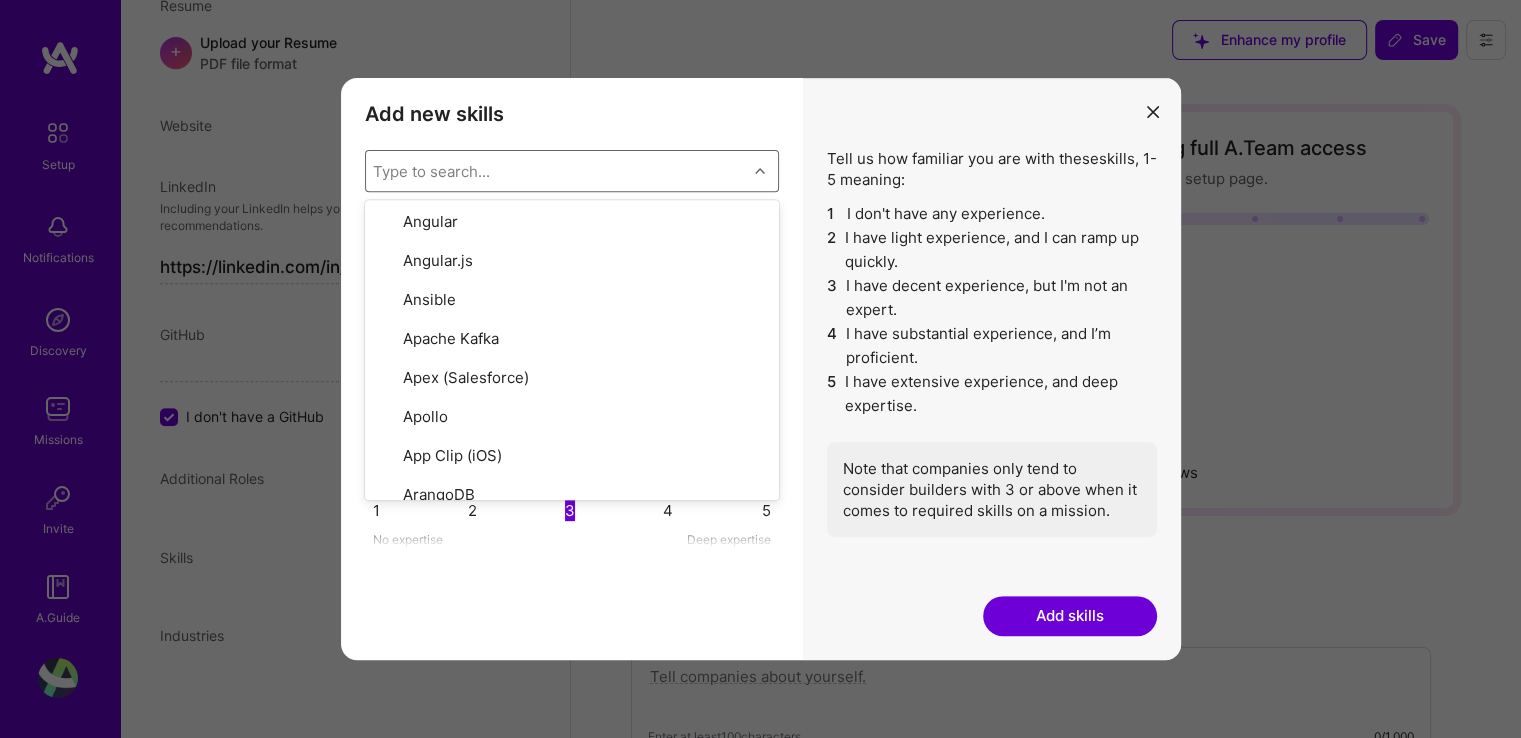 scroll, scrollTop: 1100, scrollLeft: 0, axis: vertical 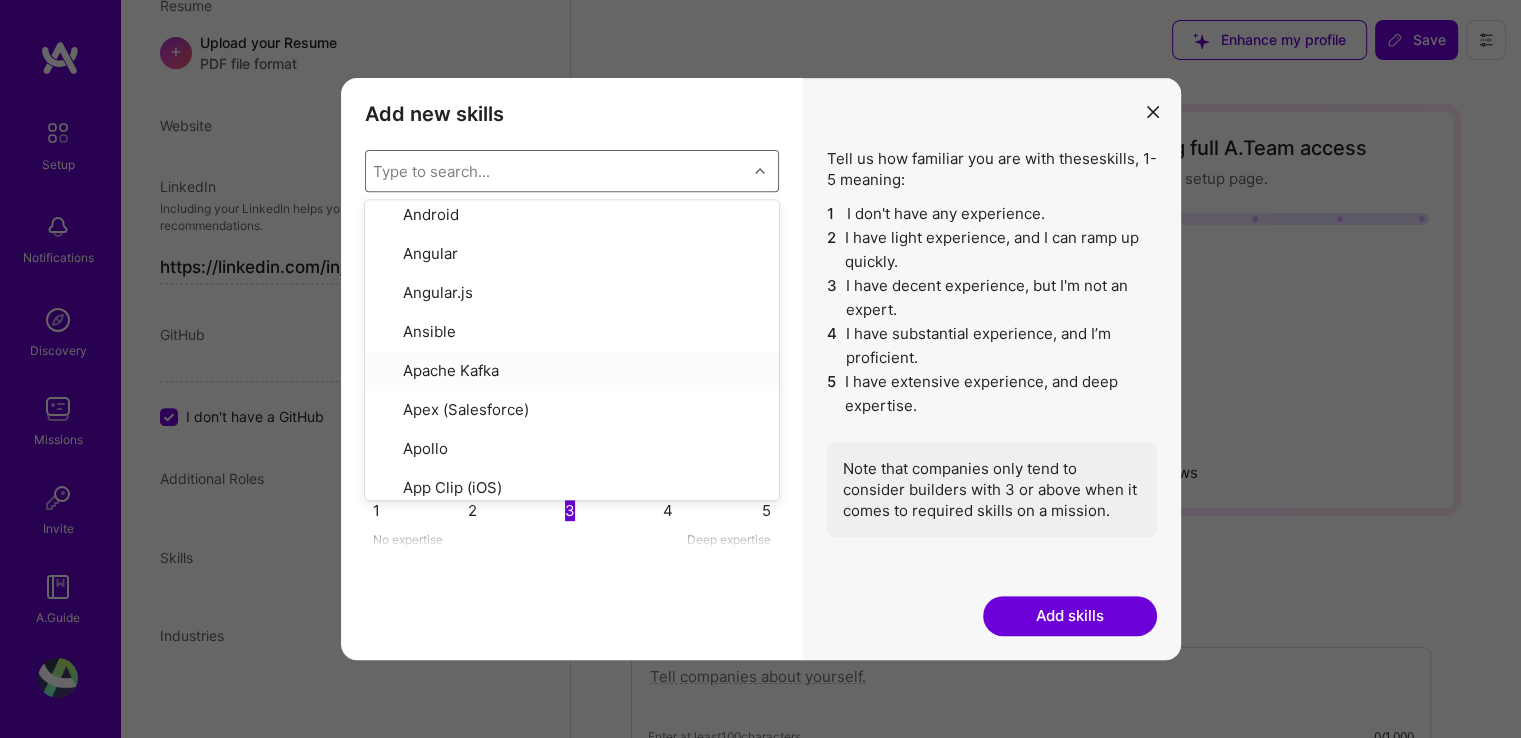 click on "Apache Kafka" at bounding box center [572, 371] 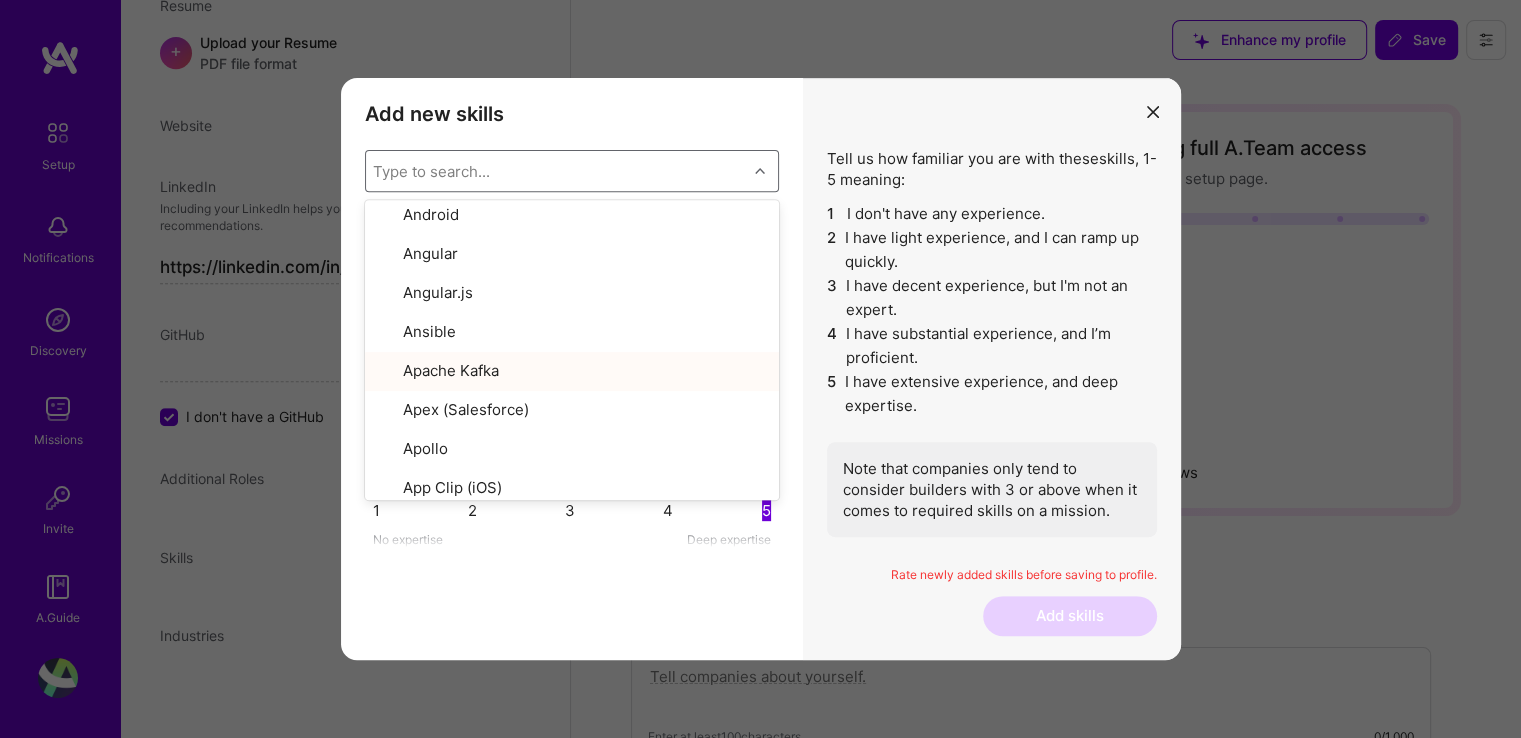 scroll, scrollTop: 176, scrollLeft: 0, axis: vertical 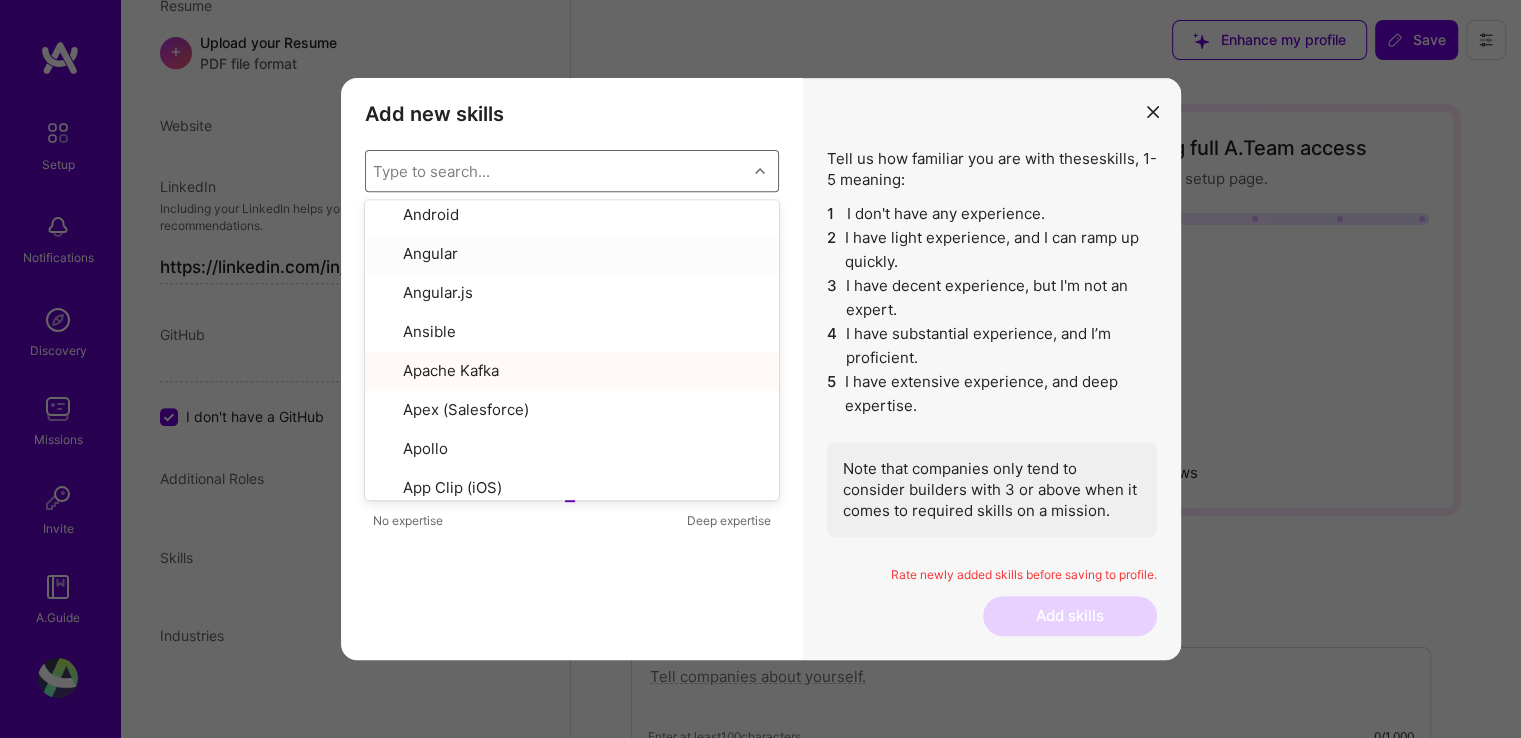 click on "Add new skills" at bounding box center [572, 114] 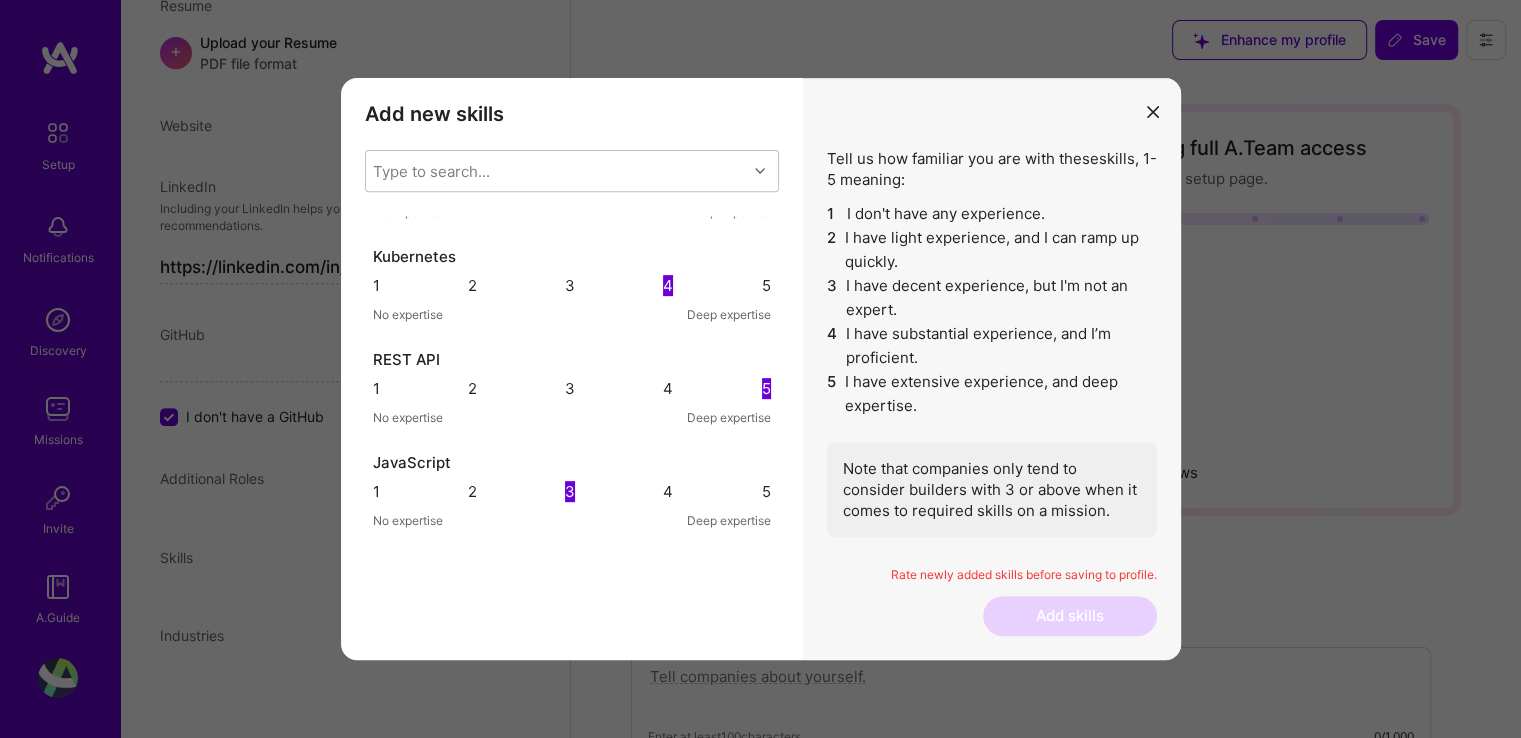 scroll, scrollTop: 0, scrollLeft: 0, axis: both 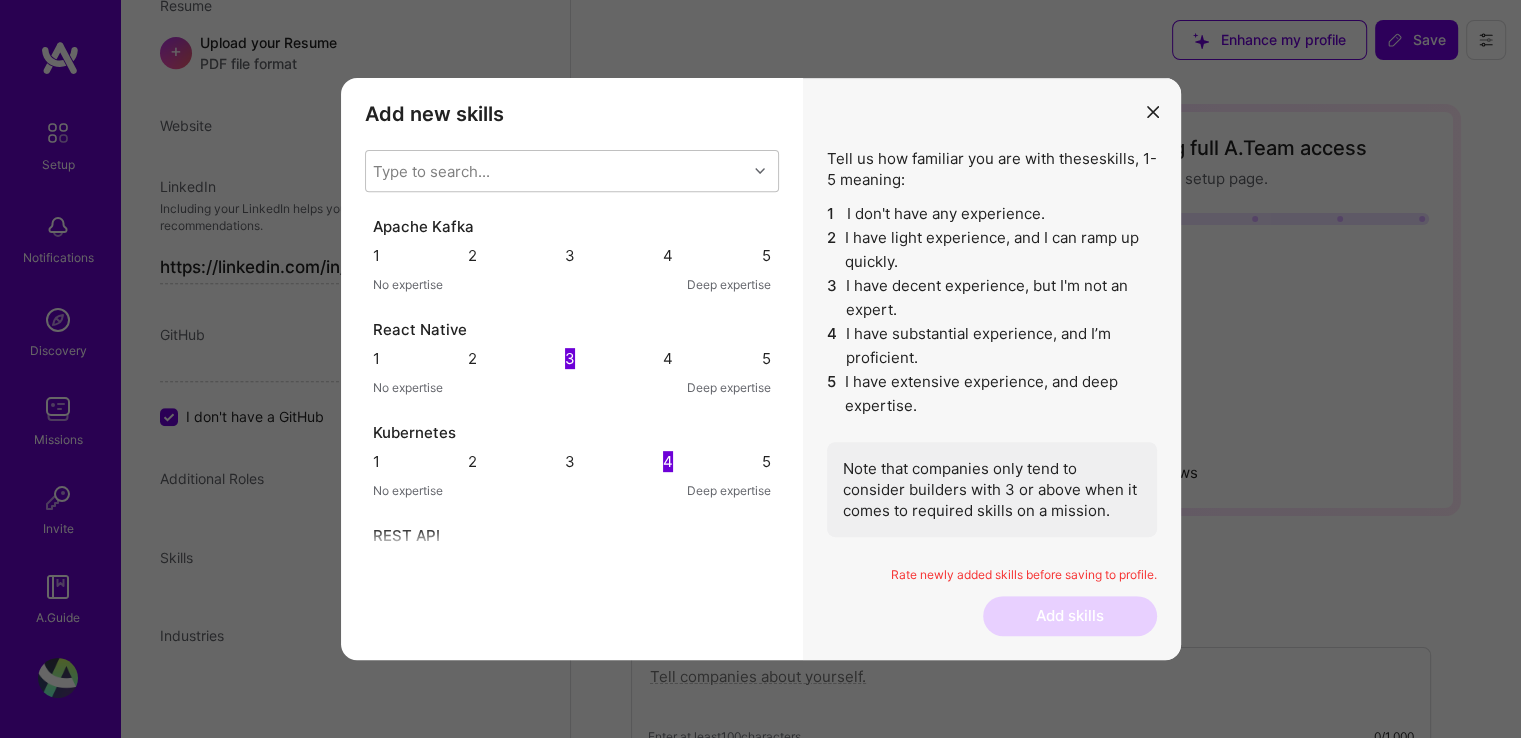 click on "3" at bounding box center (570, 255) 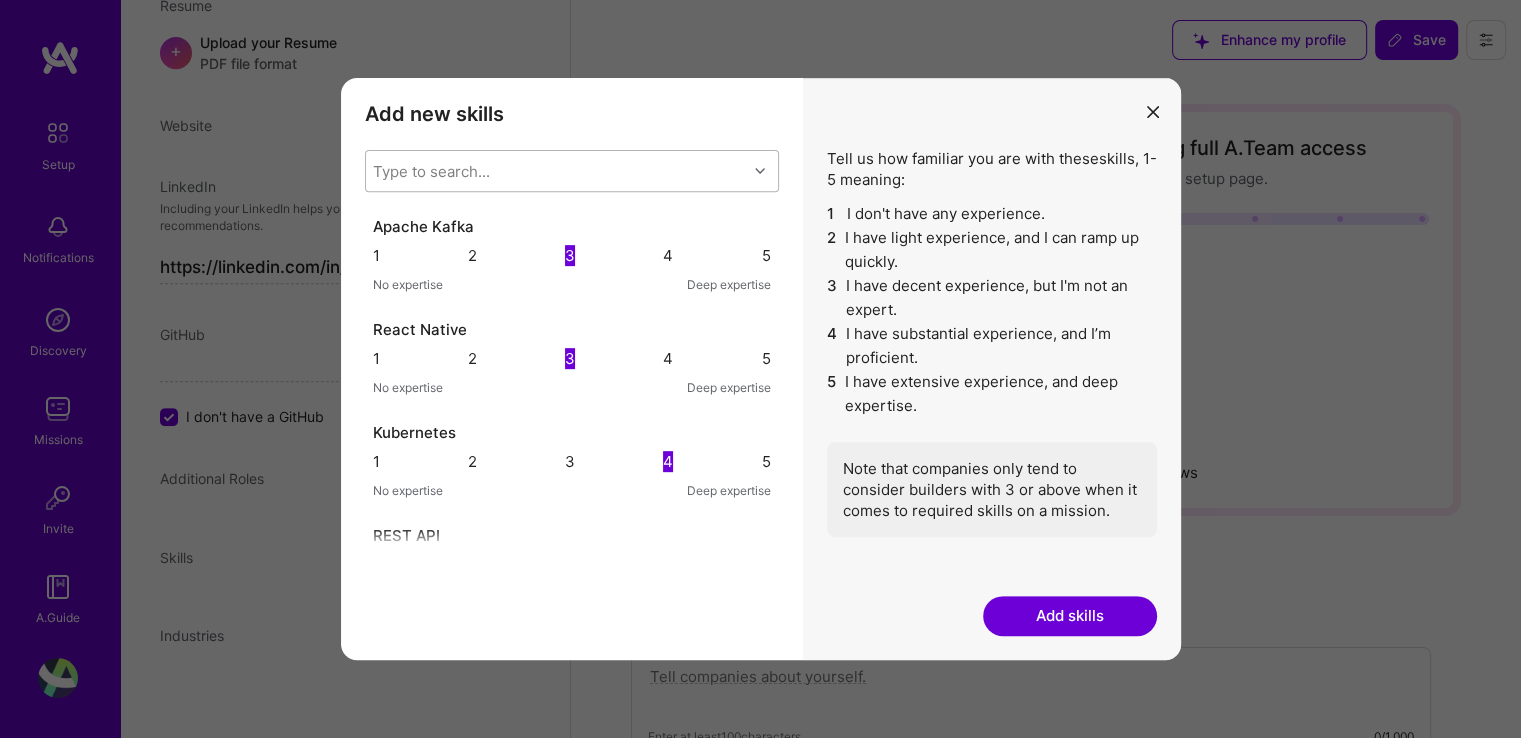 click on "Type to search..." at bounding box center [556, 171] 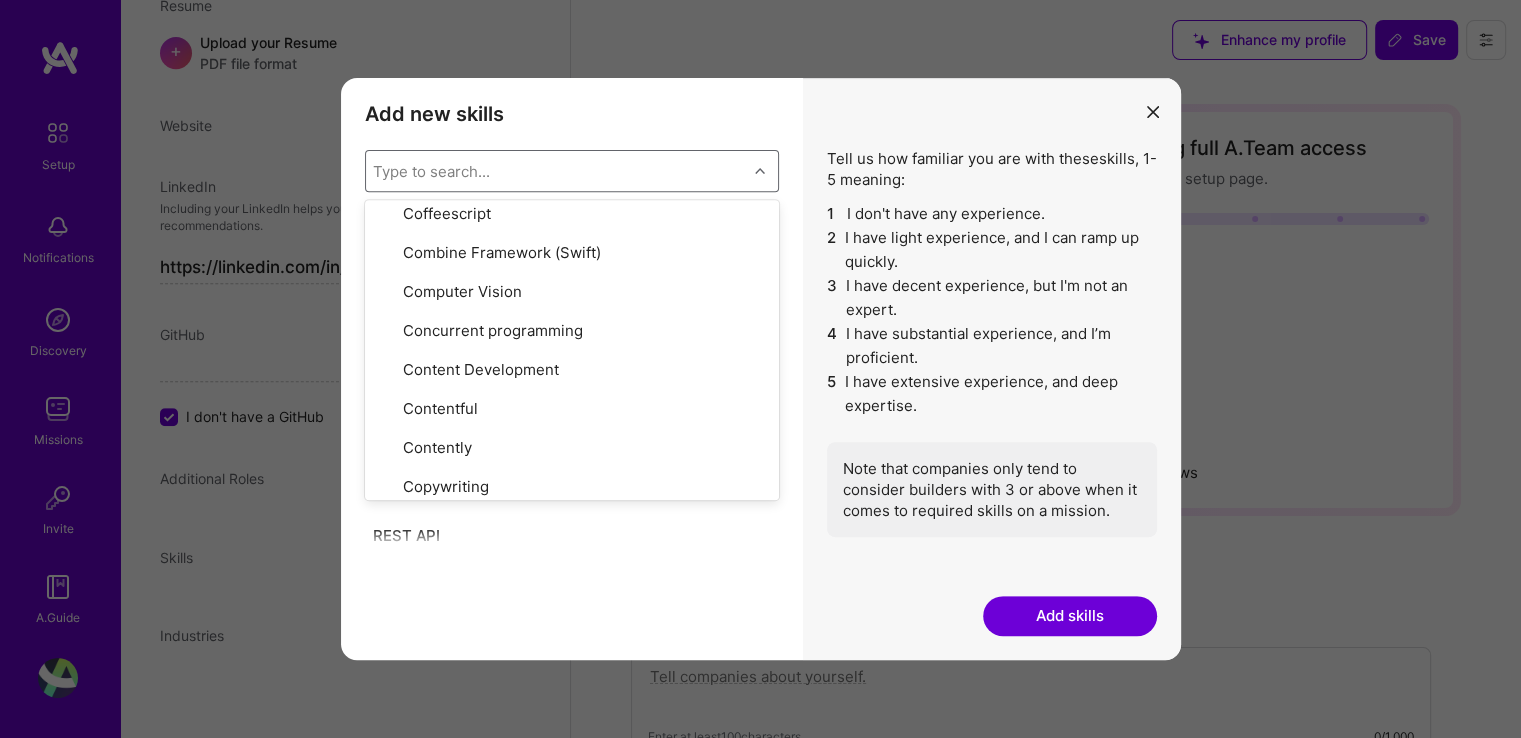 scroll, scrollTop: 2200, scrollLeft: 0, axis: vertical 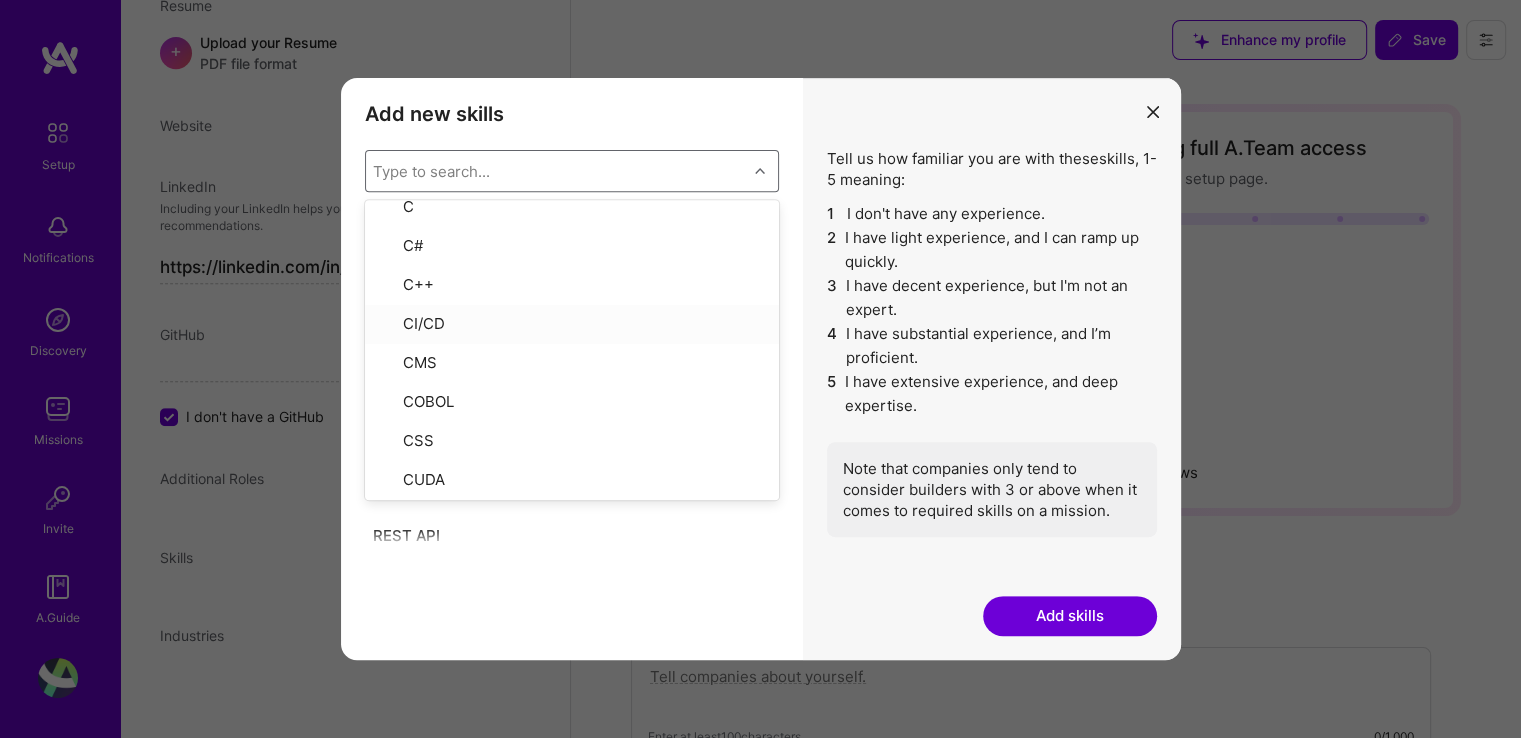 click on "CI/CD" at bounding box center [572, 324] 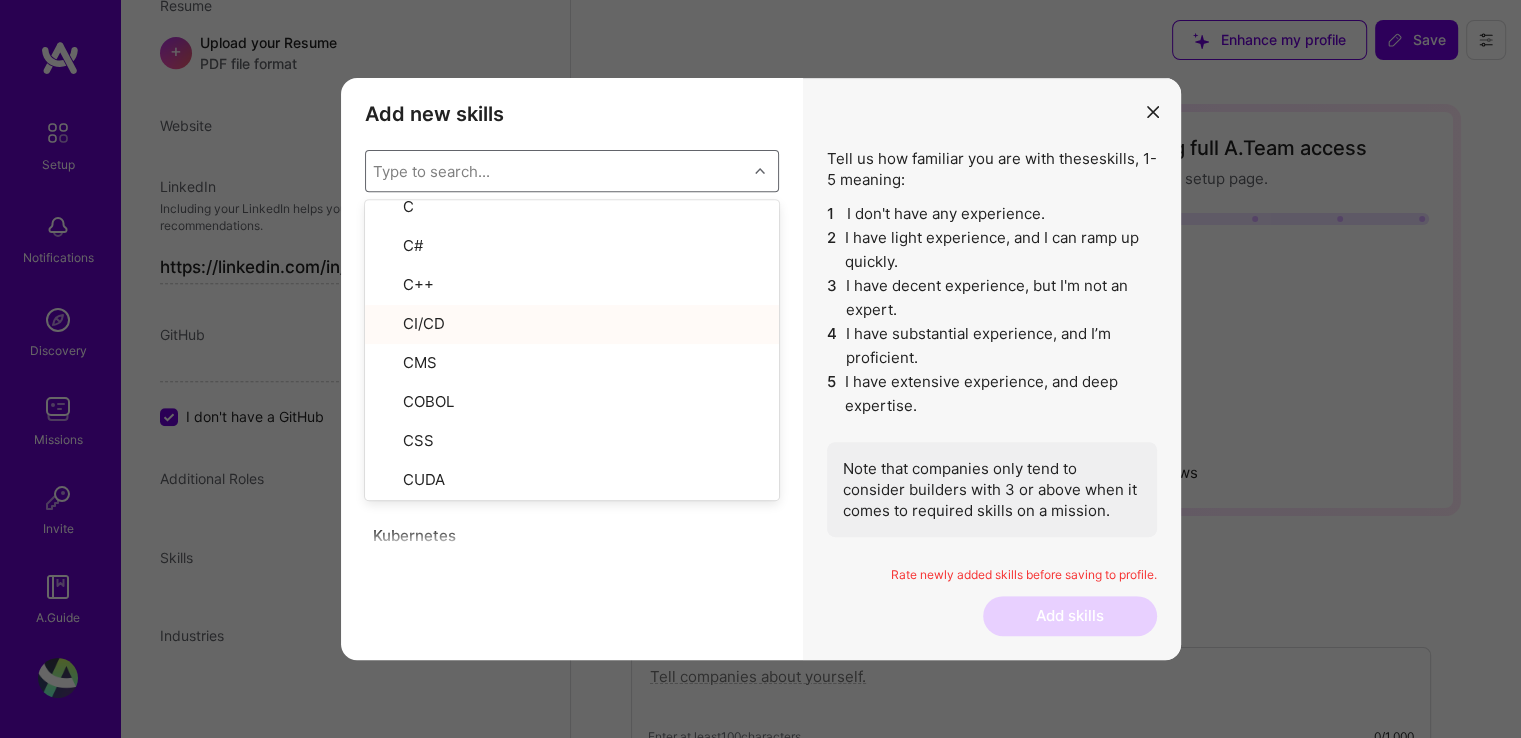 scroll, scrollTop: 2198, scrollLeft: 0, axis: vertical 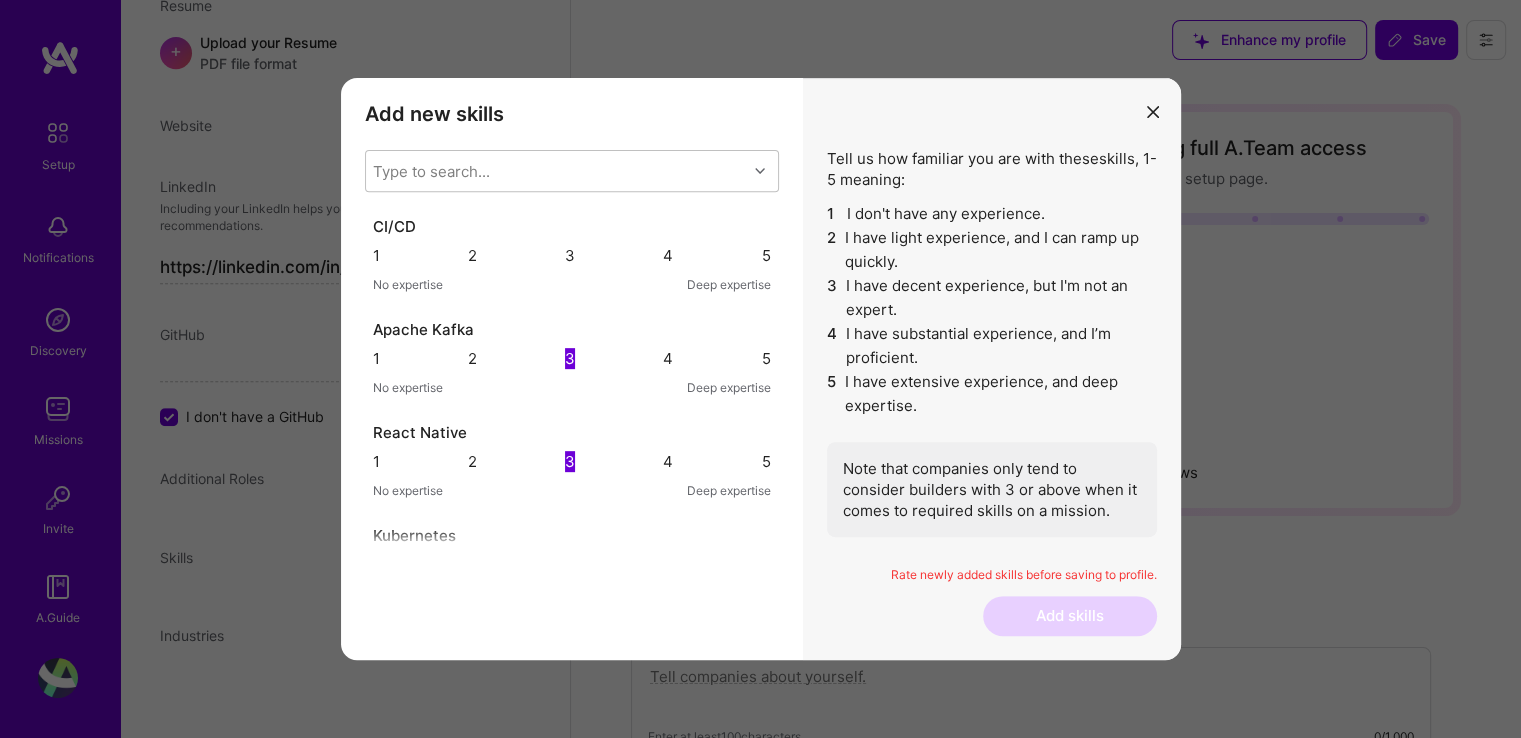 click on "Add new skills" at bounding box center (572, 114) 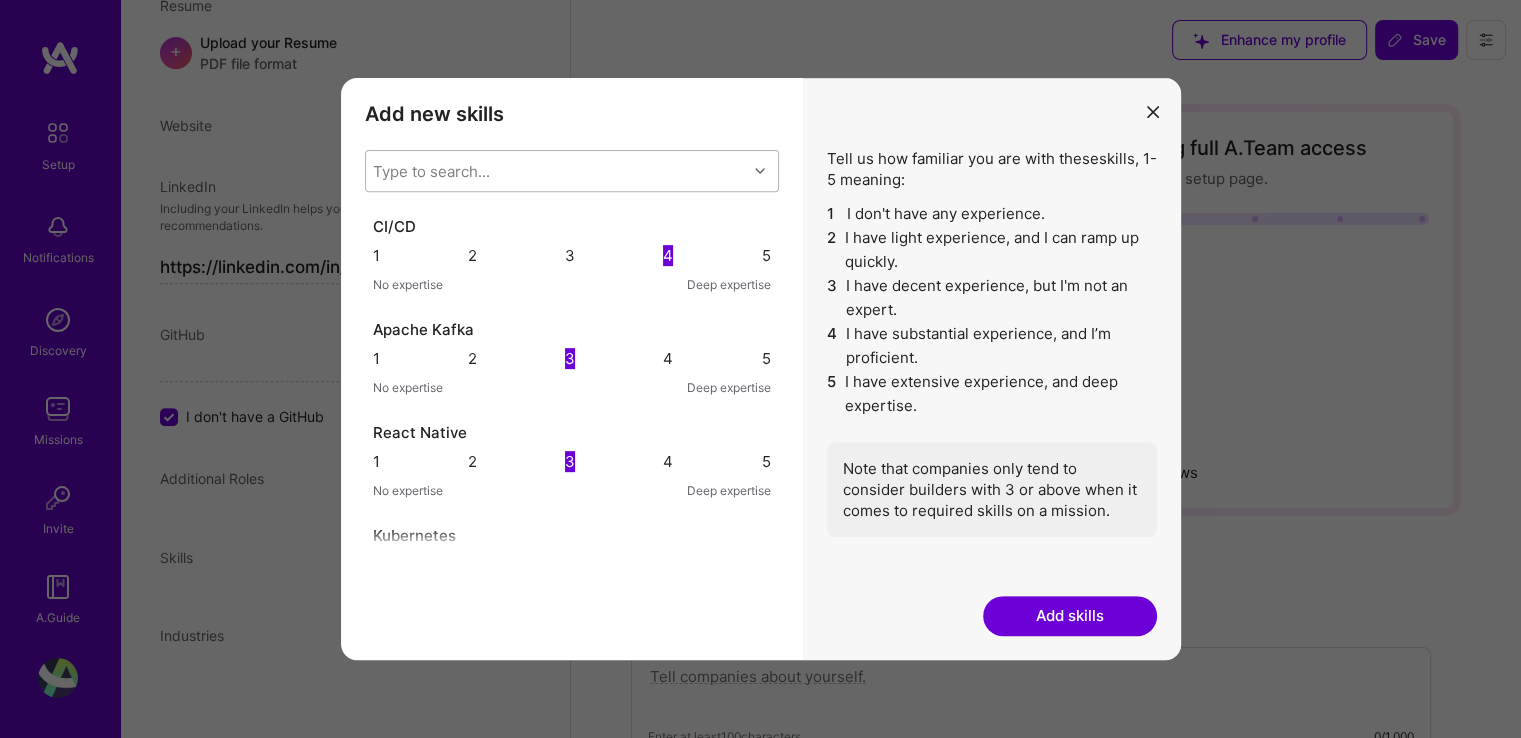 click on "Type to search..." at bounding box center [556, 171] 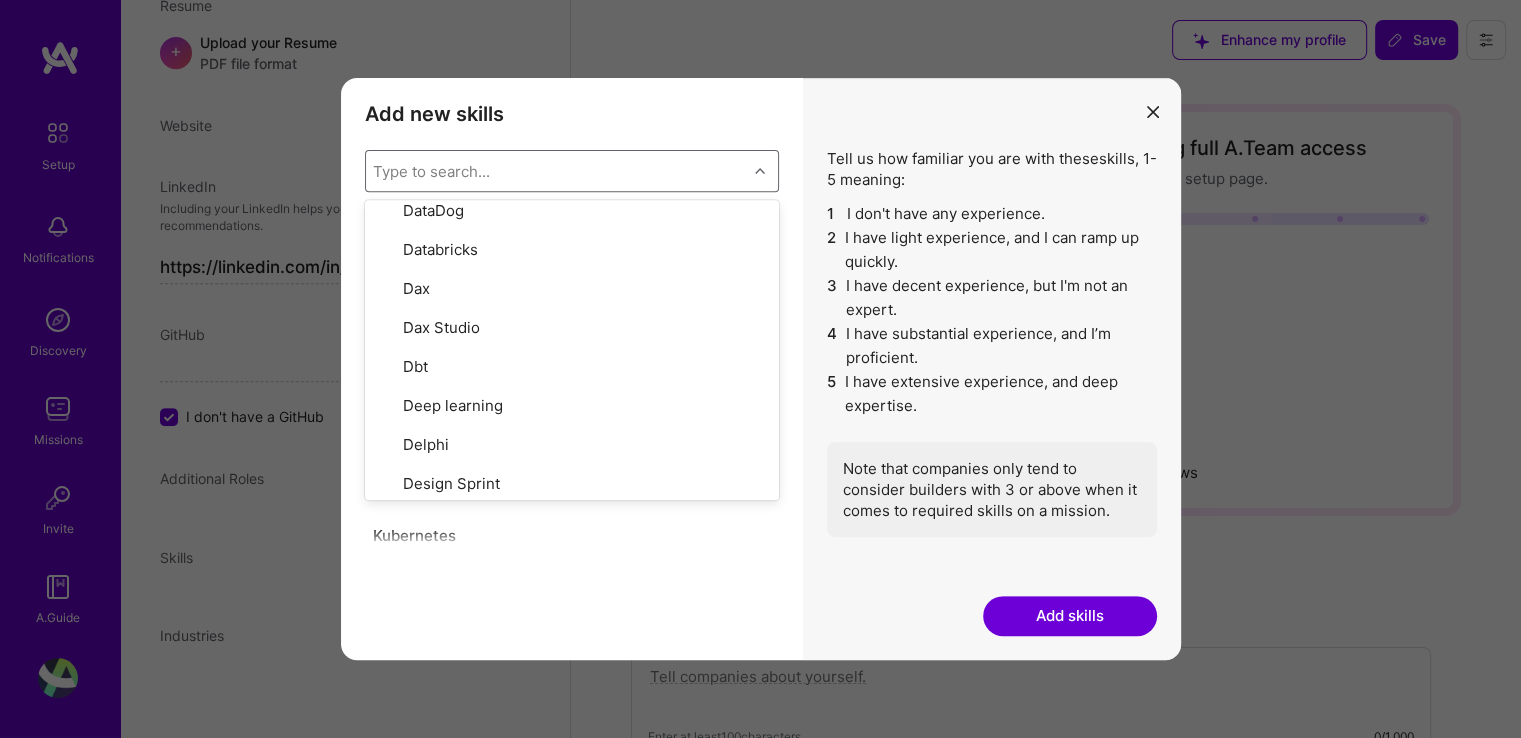 scroll, scrollTop: 3700, scrollLeft: 0, axis: vertical 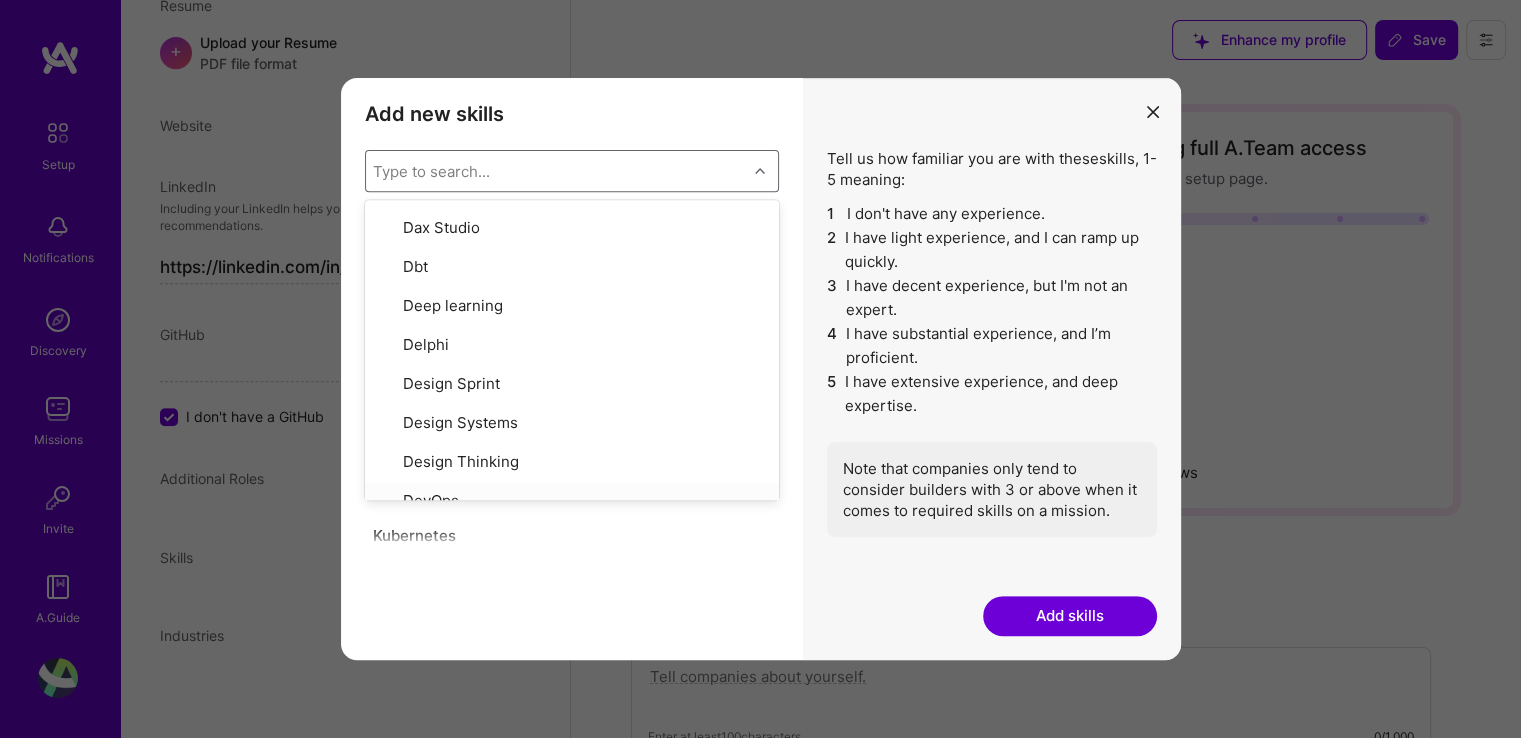 click on "DevOps" at bounding box center [572, 501] 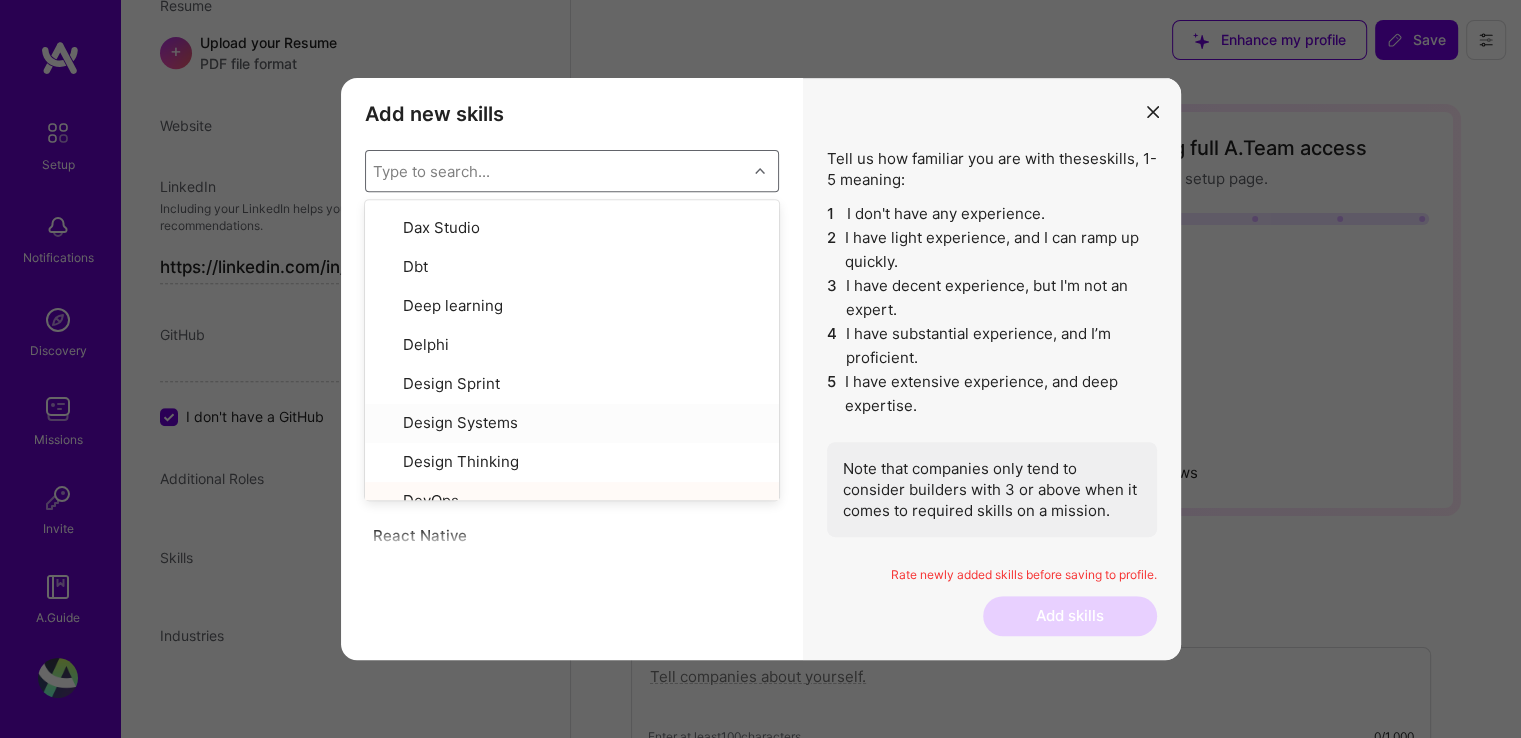click on "Add new skills Tell us how familiar you are with given skills, using between 1 (No experience) and 5 (Expert). option DevOps, selected. option Design Systems focused, 101 of 378. 378 results available. Use Up and Down to choose options, press Enter to select the currently focused option, press Escape to exit the menu, press Tab to select the option and exit the menu. Type to search... .NET 3D Engineering 3D Modeling API Design API Integration APNS ARM ASP.NET AWS AWS Aurora AWS BETA AWS CDK AWS CloudFormation AWS Lambda AWS Neptune AWS RDS Ada Adobe Creative Cloud Adobe Experience Manager Affiliate Marketing Agile Agora Airflow Airtable Algorithm Design Amazon Athena Amplitude Analytics Android Angular Angular.js Ansible Apache Kafka Apex (Salesforce) Apollo App Clip (iOS) ArangoDB Artifactory Artificial Intelligence (AI) Assembly Async.io Aurelia Authentication Automated Testing Azure BLE (Bluetooth) Babylon.js Backbone.js Backlog Prioritization BigQuery Blockchain / Crypto Blog Bloomreach Bootstrap JS Boto3" at bounding box center [572, 369] 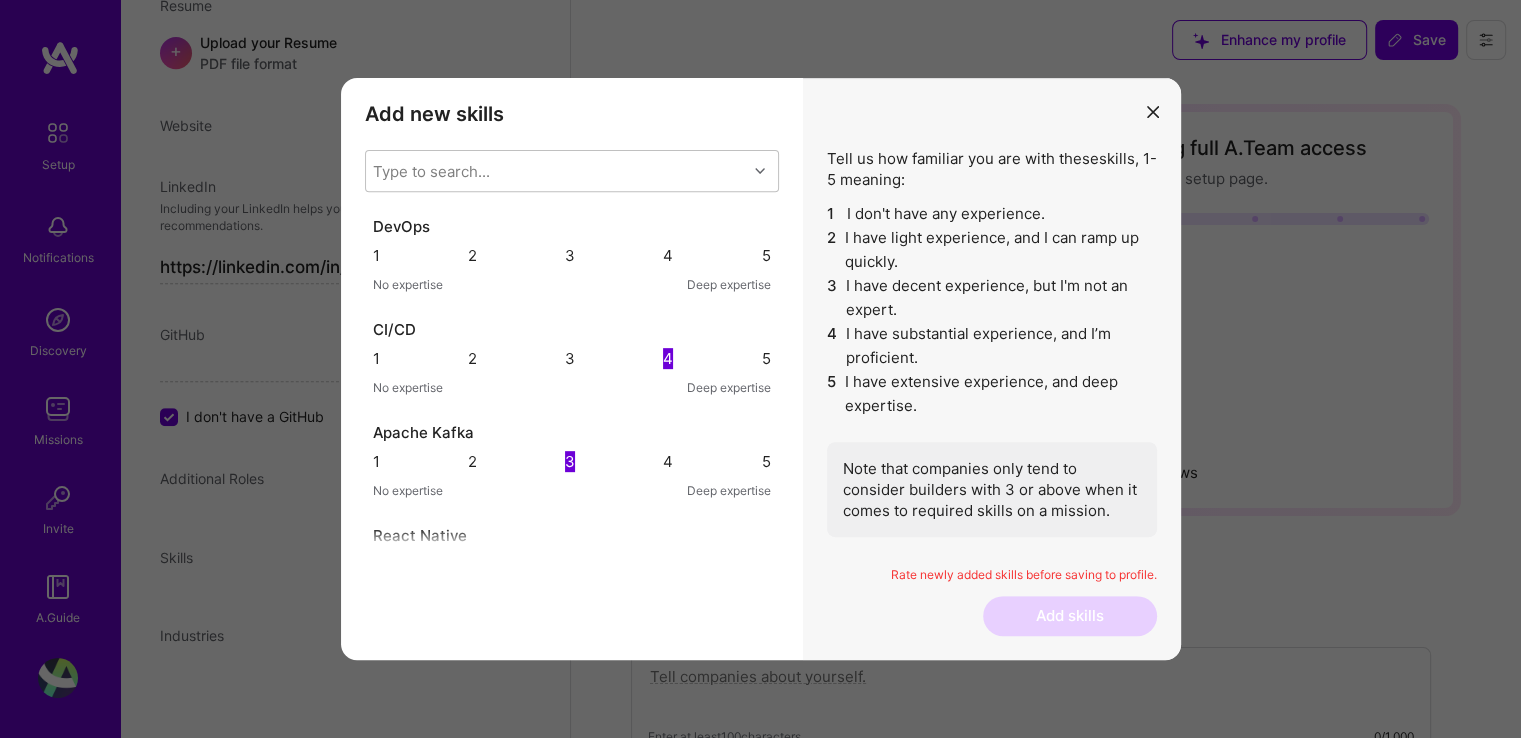 click on "4" at bounding box center [668, 255] 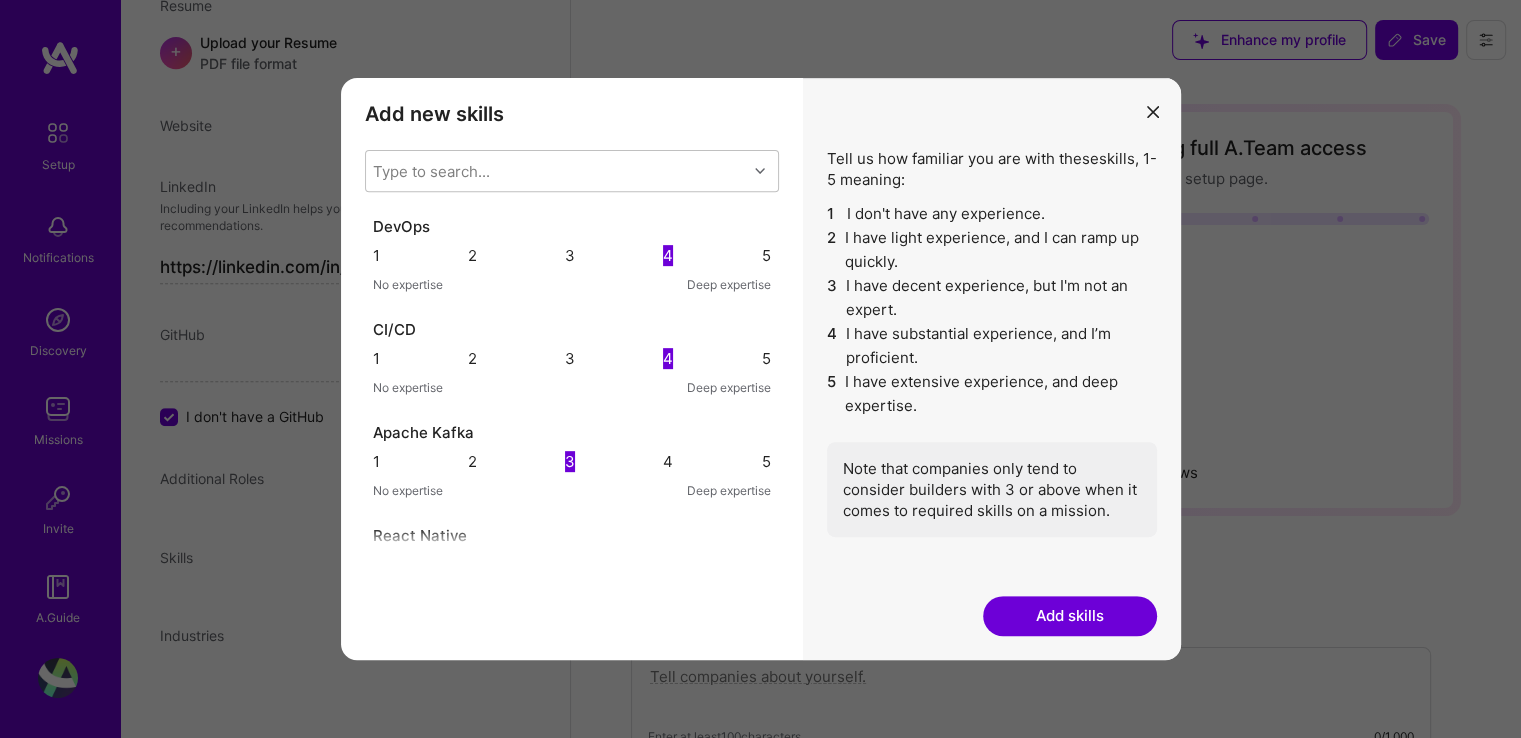 click on "3" at bounding box center (570, 255) 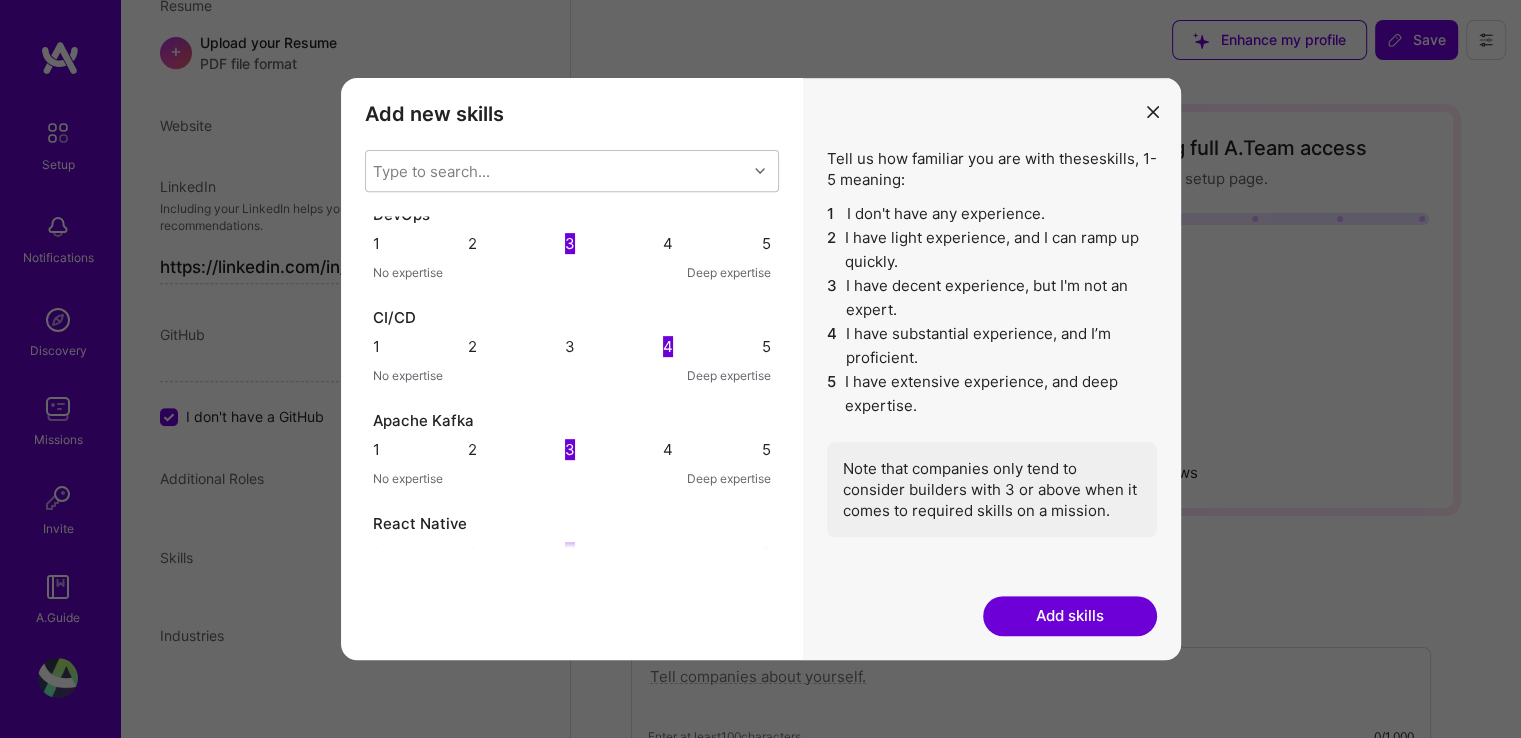 scroll, scrollTop: 0, scrollLeft: 0, axis: both 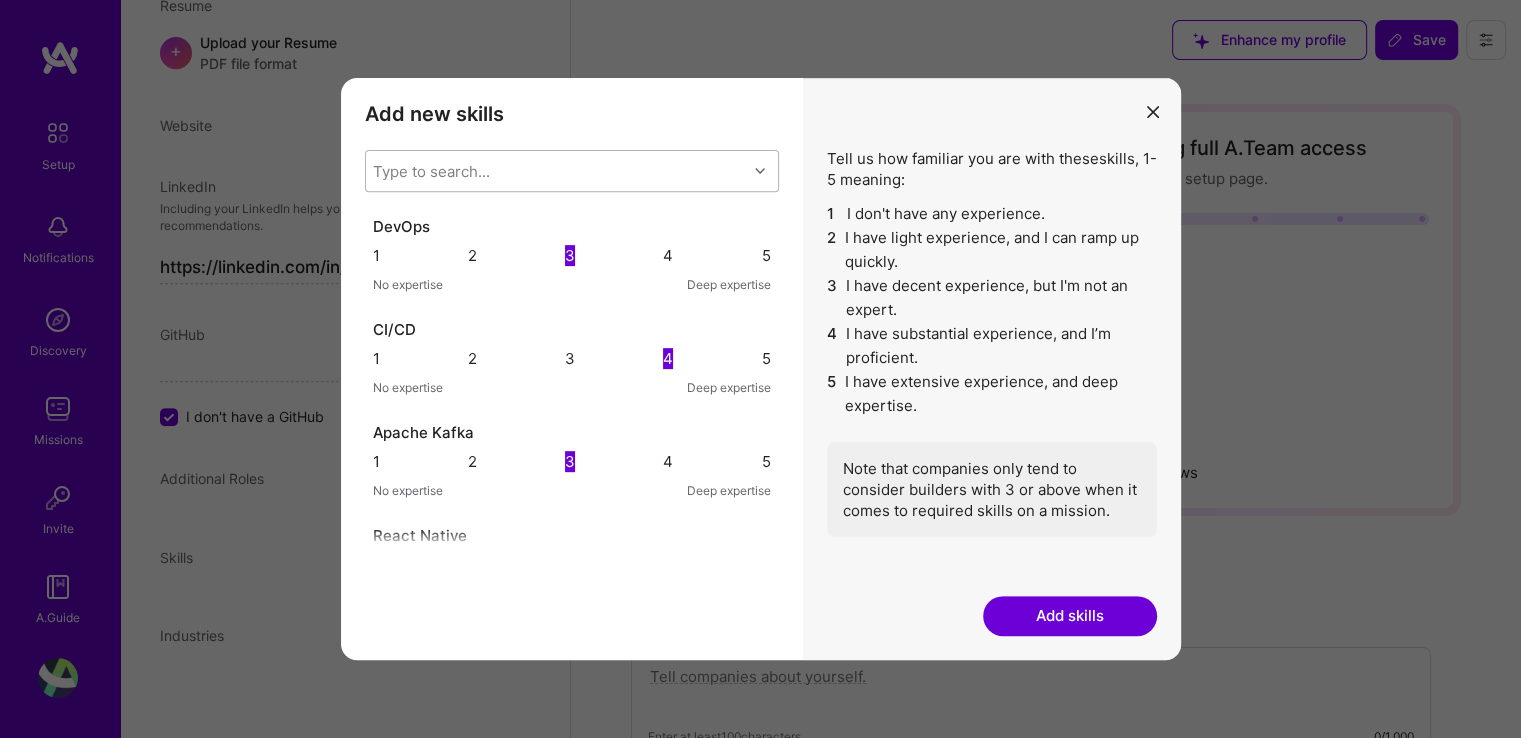 click on "Type to search..." at bounding box center (556, 171) 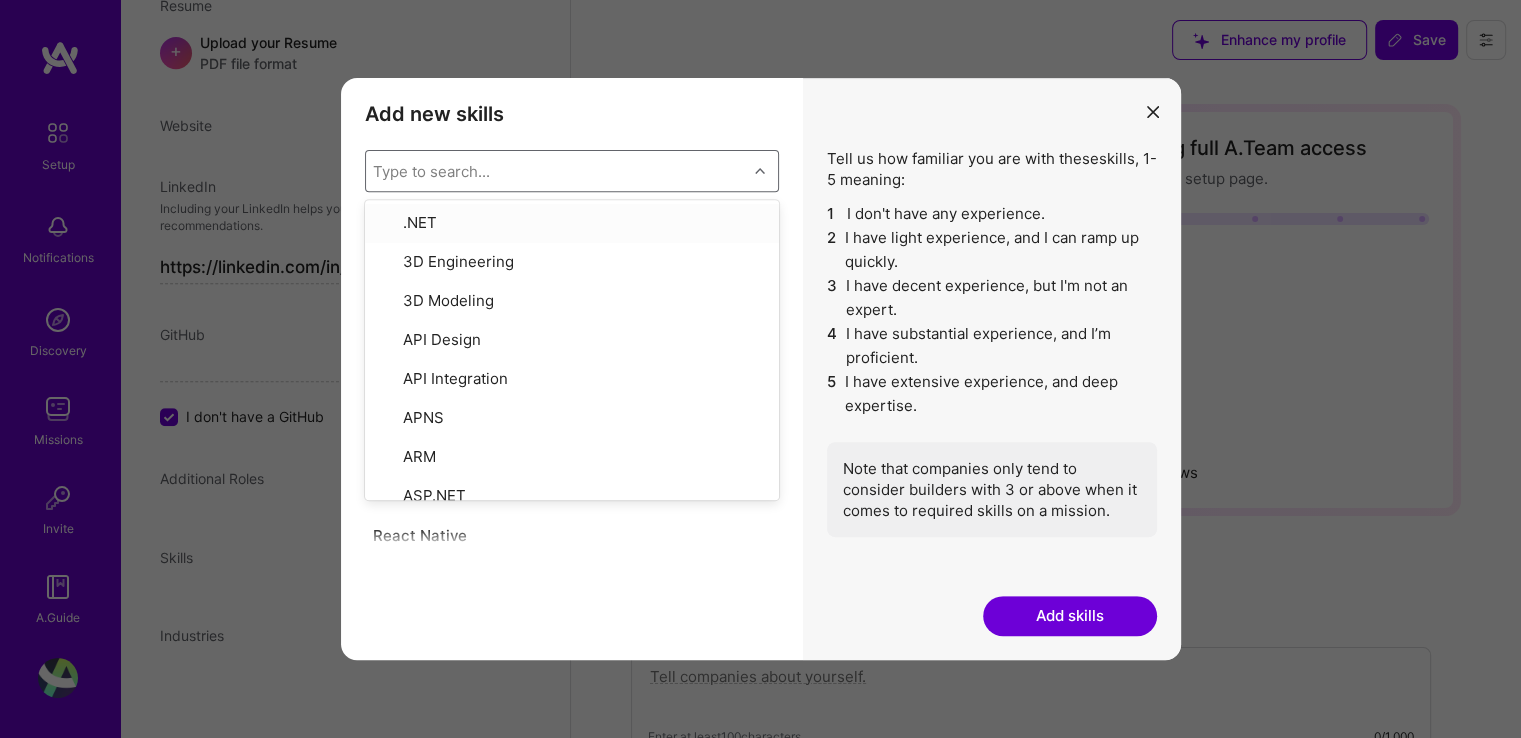 click on "Type to search..." at bounding box center [556, 171] 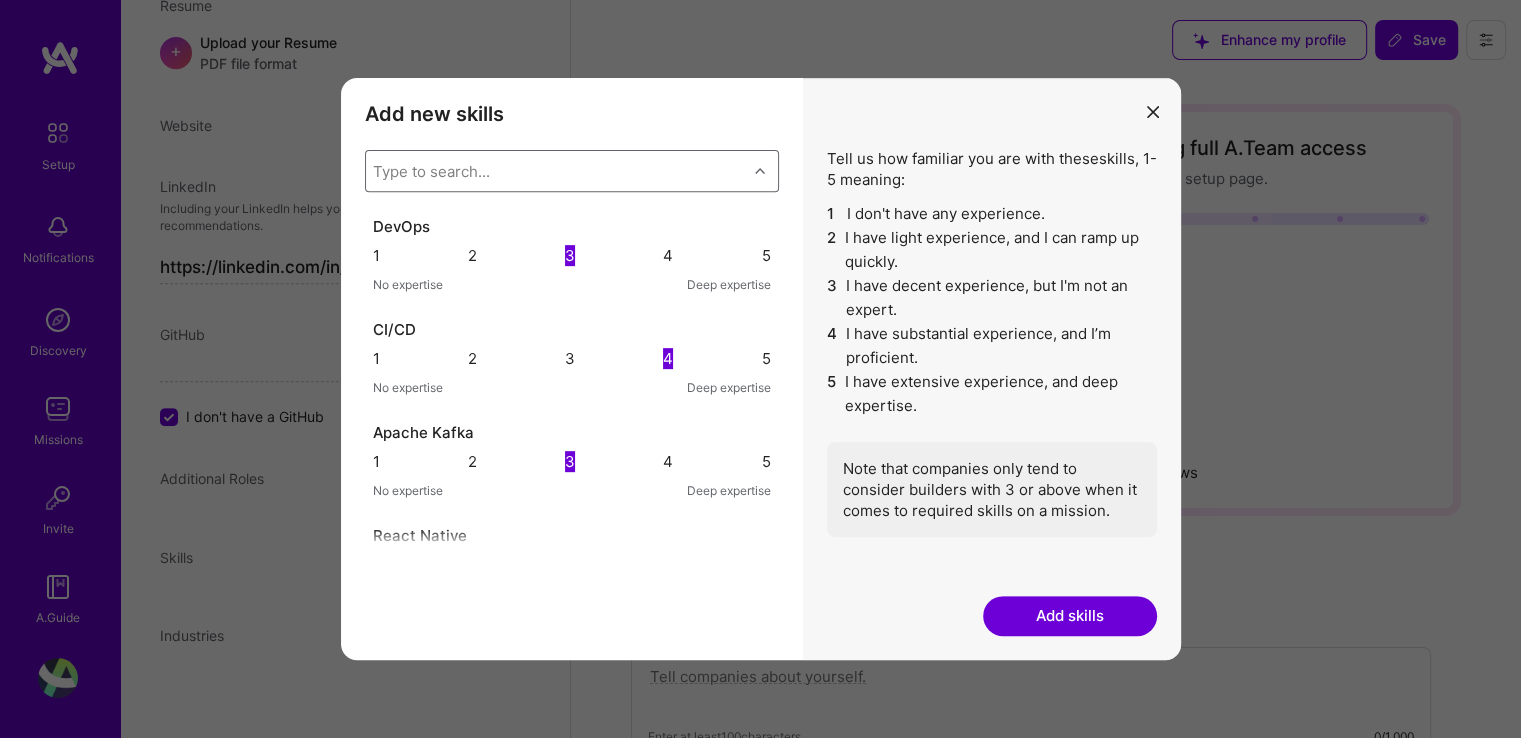 click on "Type to search..." at bounding box center (556, 171) 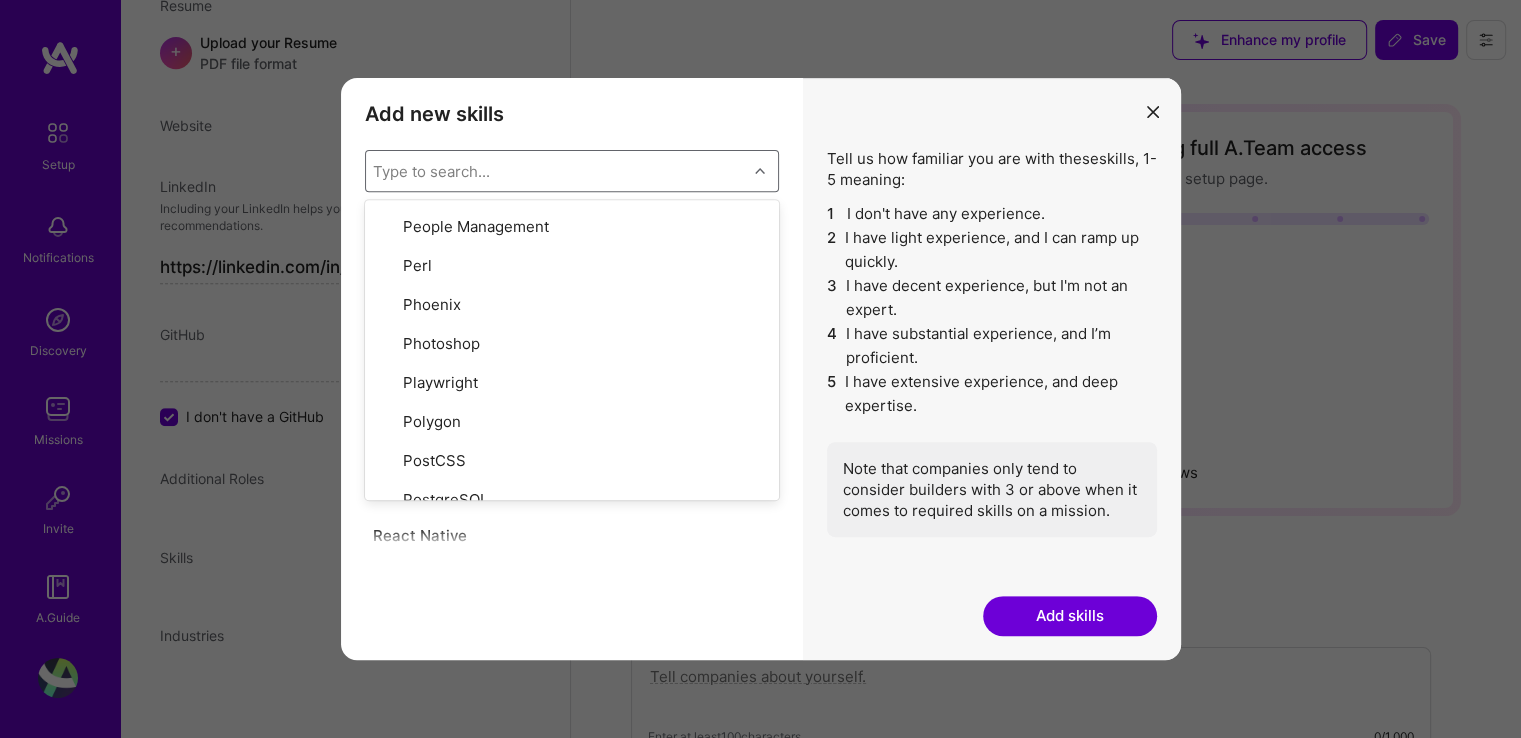 scroll, scrollTop: 8900, scrollLeft: 0, axis: vertical 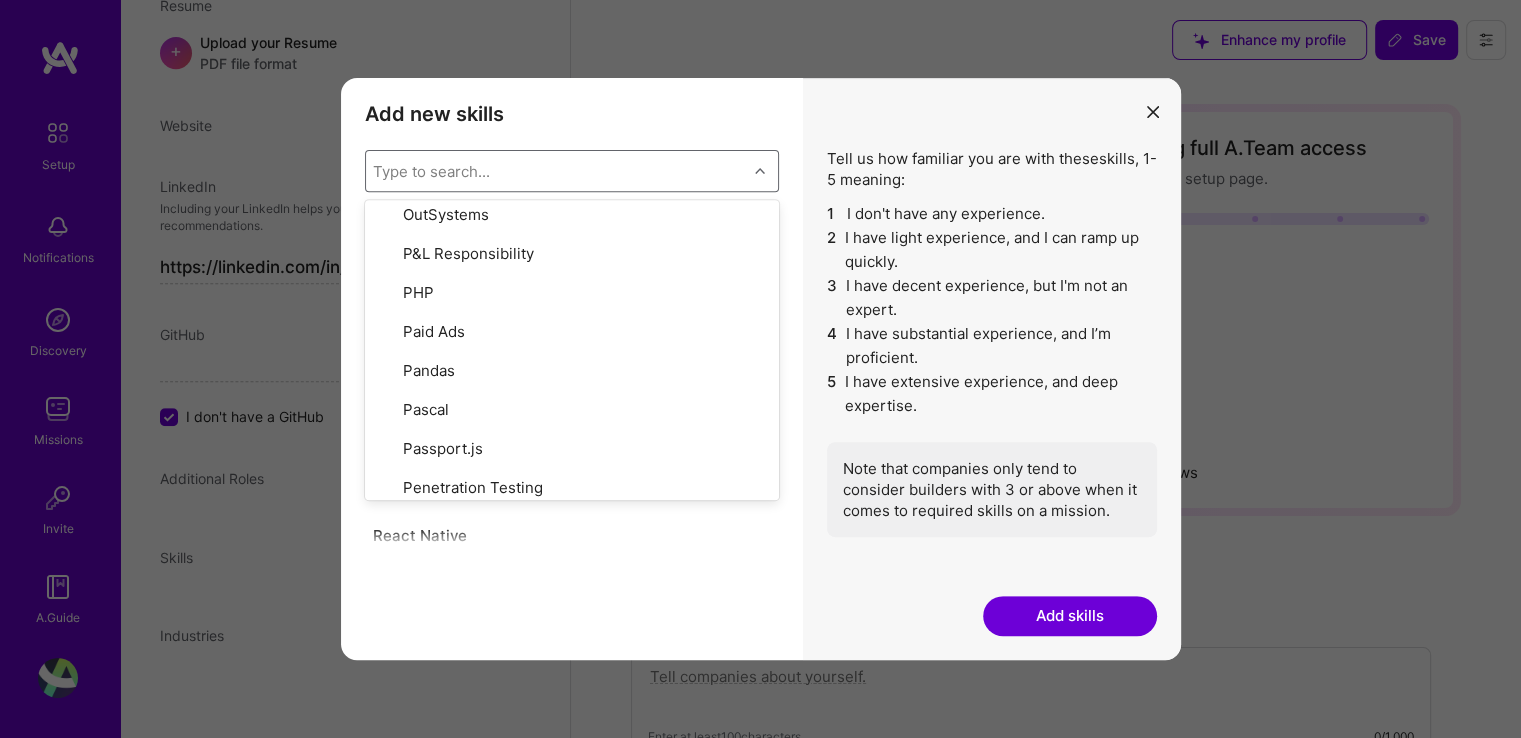 click on "PostgreSQL" at bounding box center [572, 800] 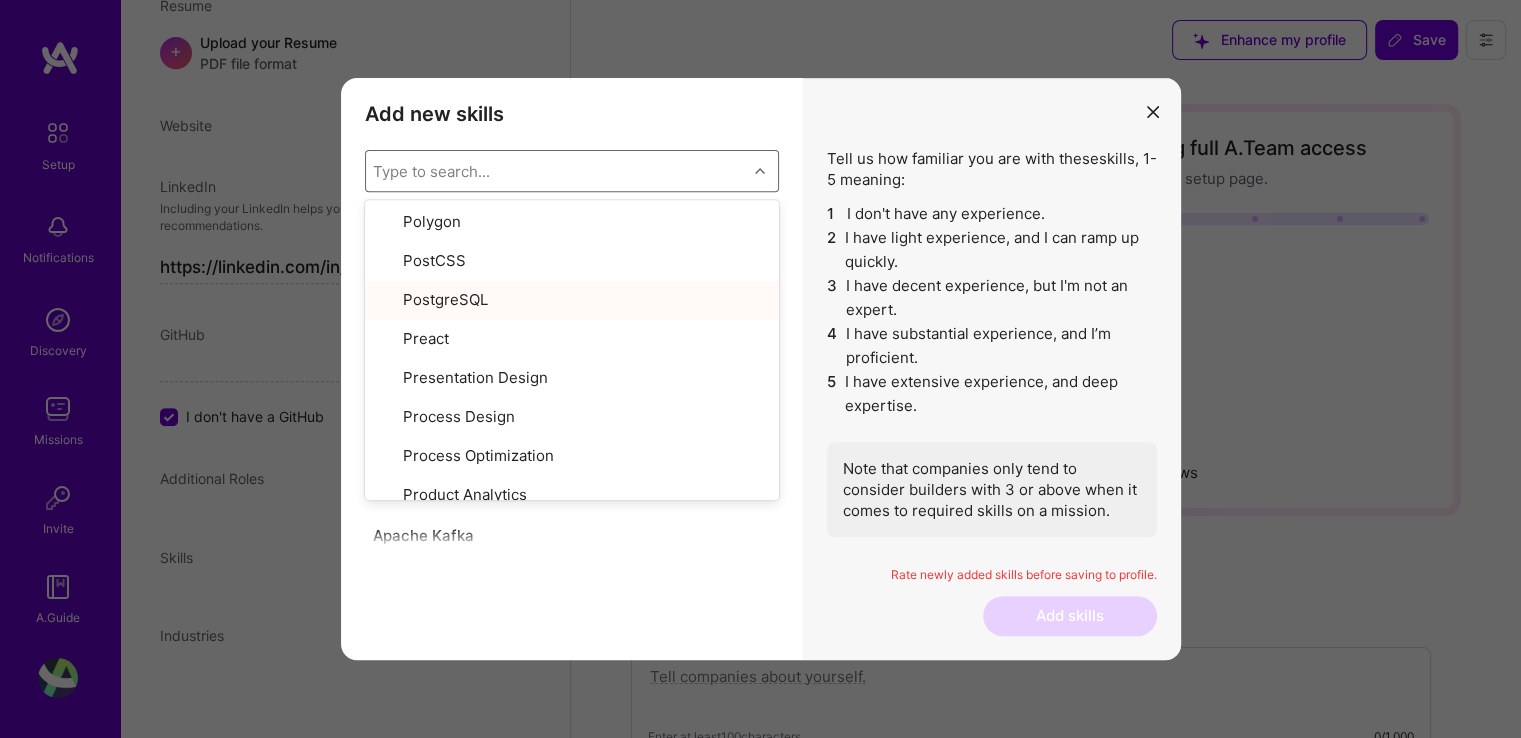 scroll, scrollTop: 9300, scrollLeft: 0, axis: vertical 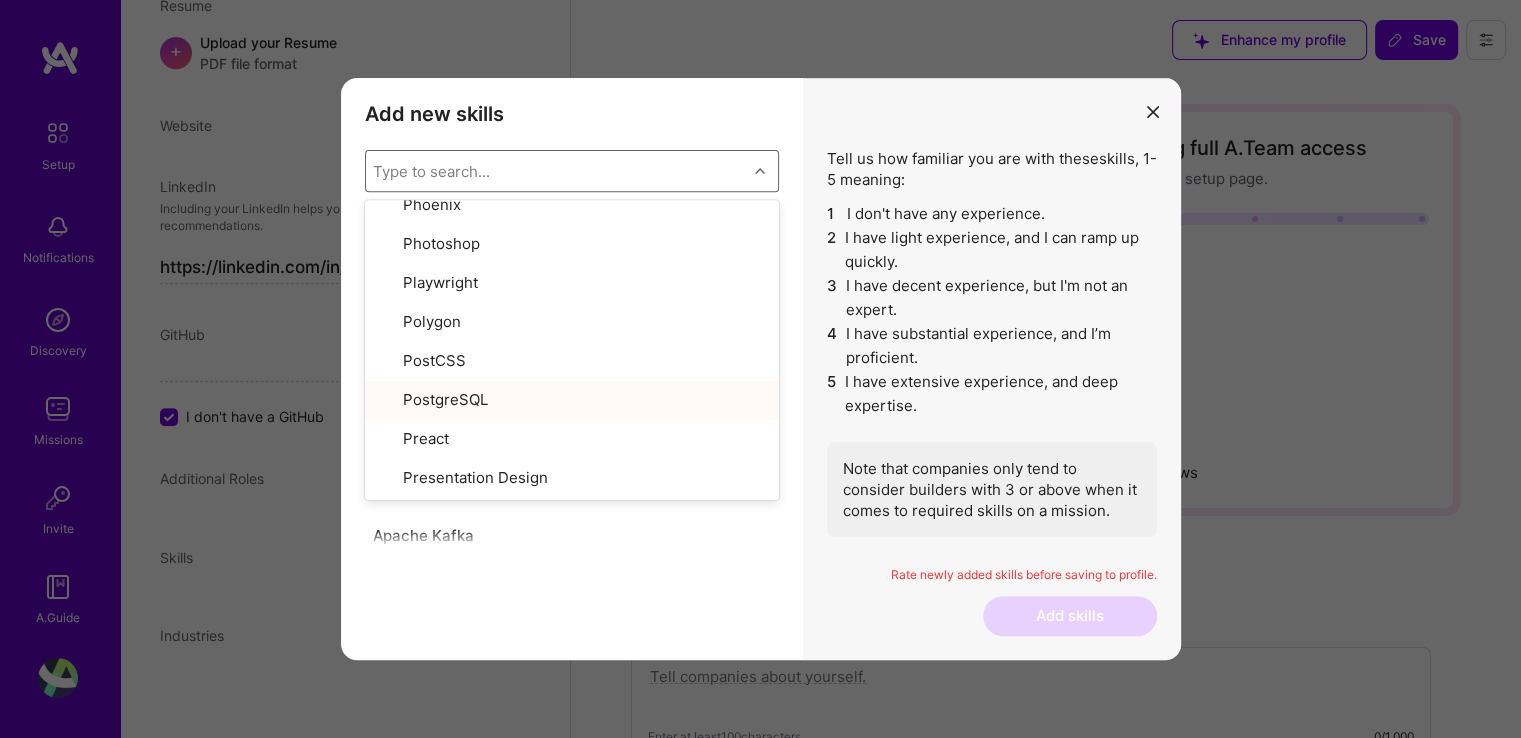 click on "Prometheus" at bounding box center (572, 790) 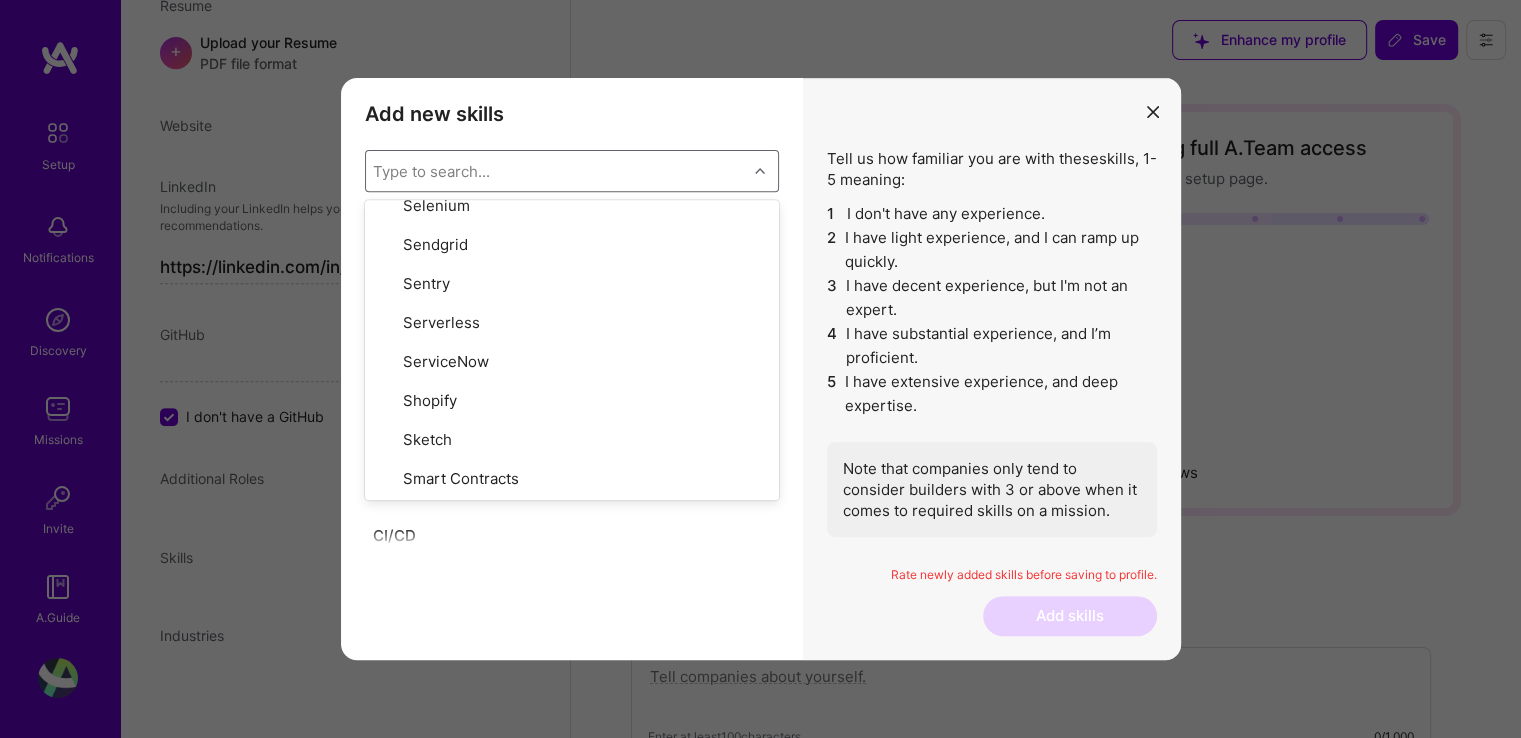scroll, scrollTop: 11600, scrollLeft: 0, axis: vertical 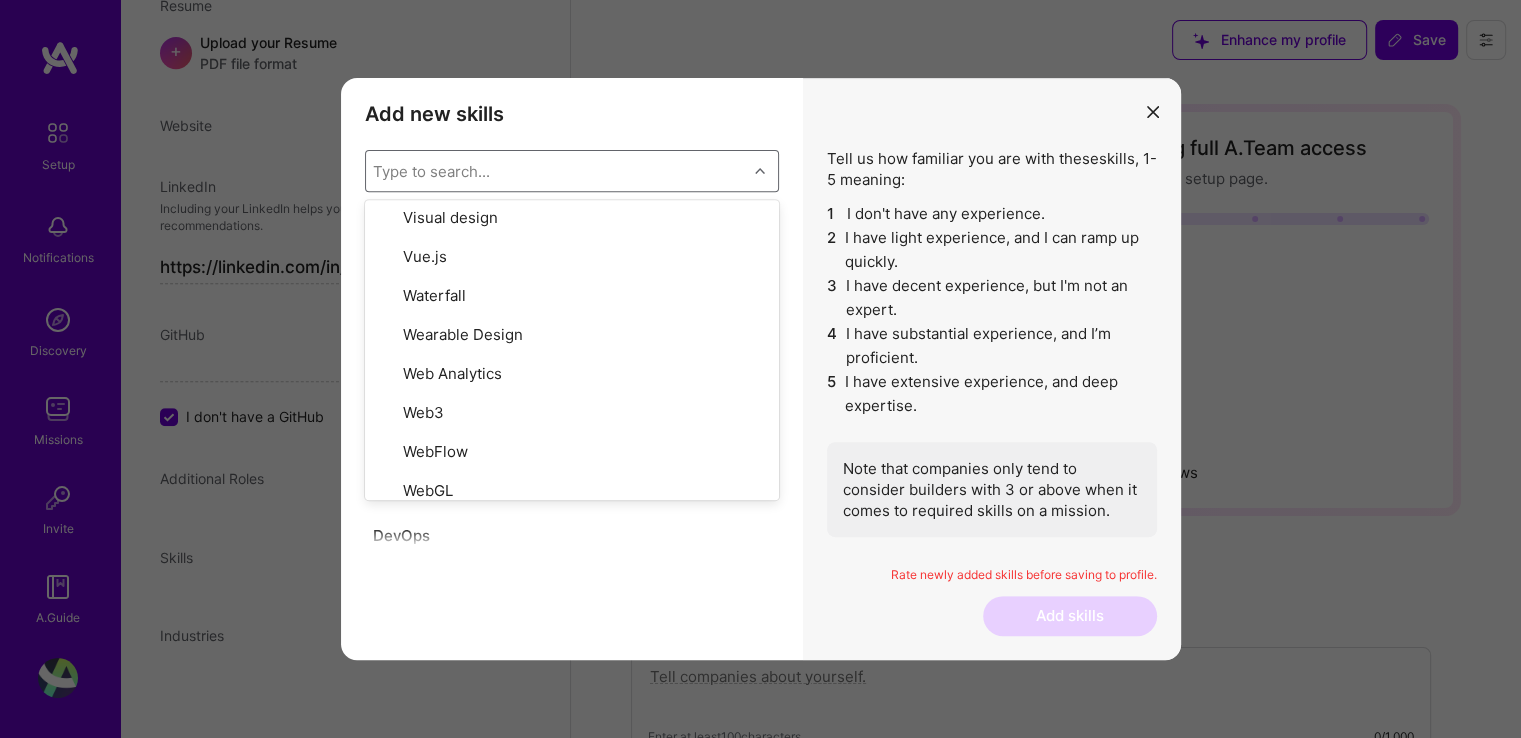click on "Tell us how familiar you are with these  skills , 1-5 meaning: 1 I don't have any experience. 2 I have light experience, and I can ramp up quickly. 3 I have decent experience, but I'm not an expert. 4 I have substantial experience, and I’m proficient. 5 I have extensive experience, and deep expertise. Note that companies only tend to consider builders with 3 or above when it comes to required skills on a mission. Rate newly added skills before saving to profile. Add skills" at bounding box center [992, 369] 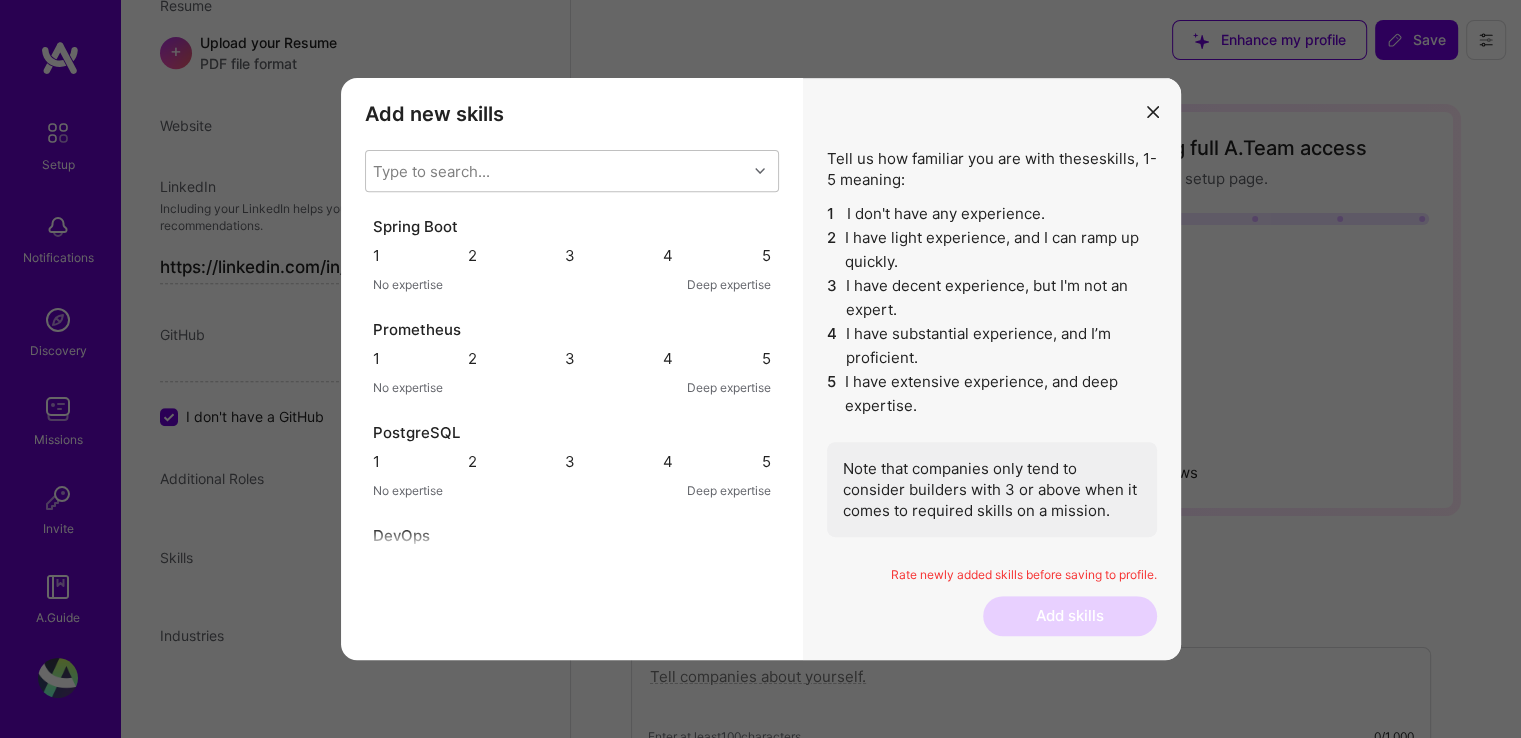 click on "5" at bounding box center (766, 255) 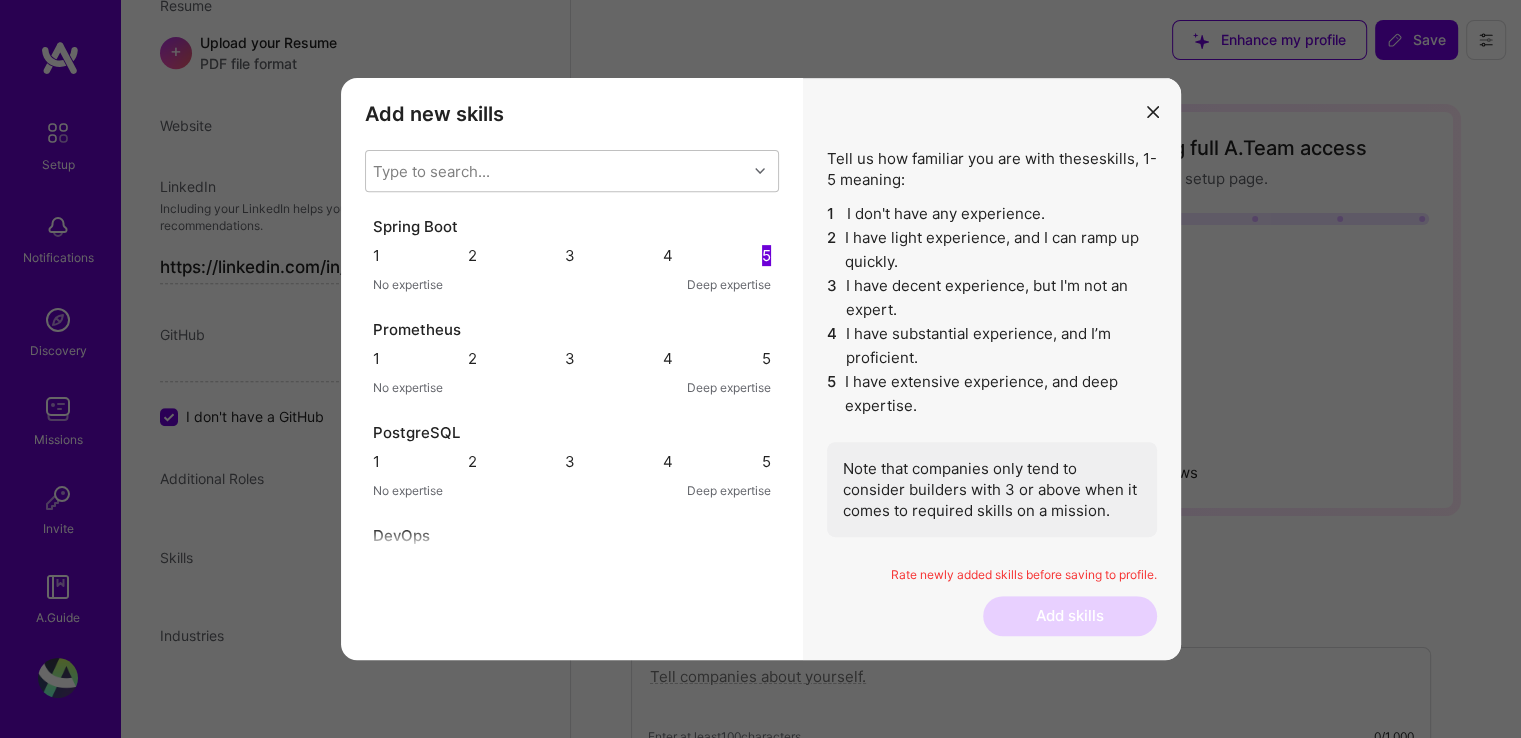 click on "3" at bounding box center (570, 358) 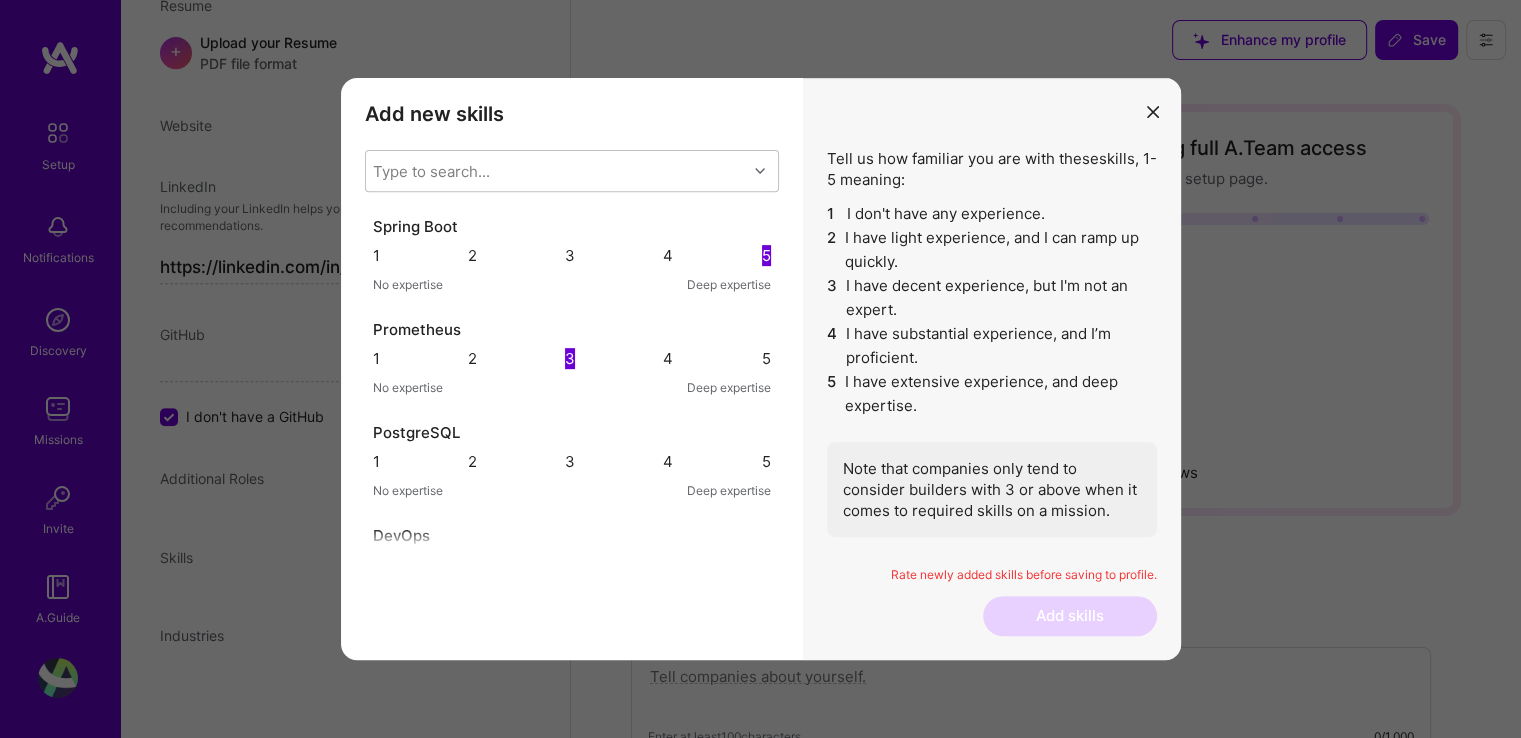 click on "4" at bounding box center [668, 461] 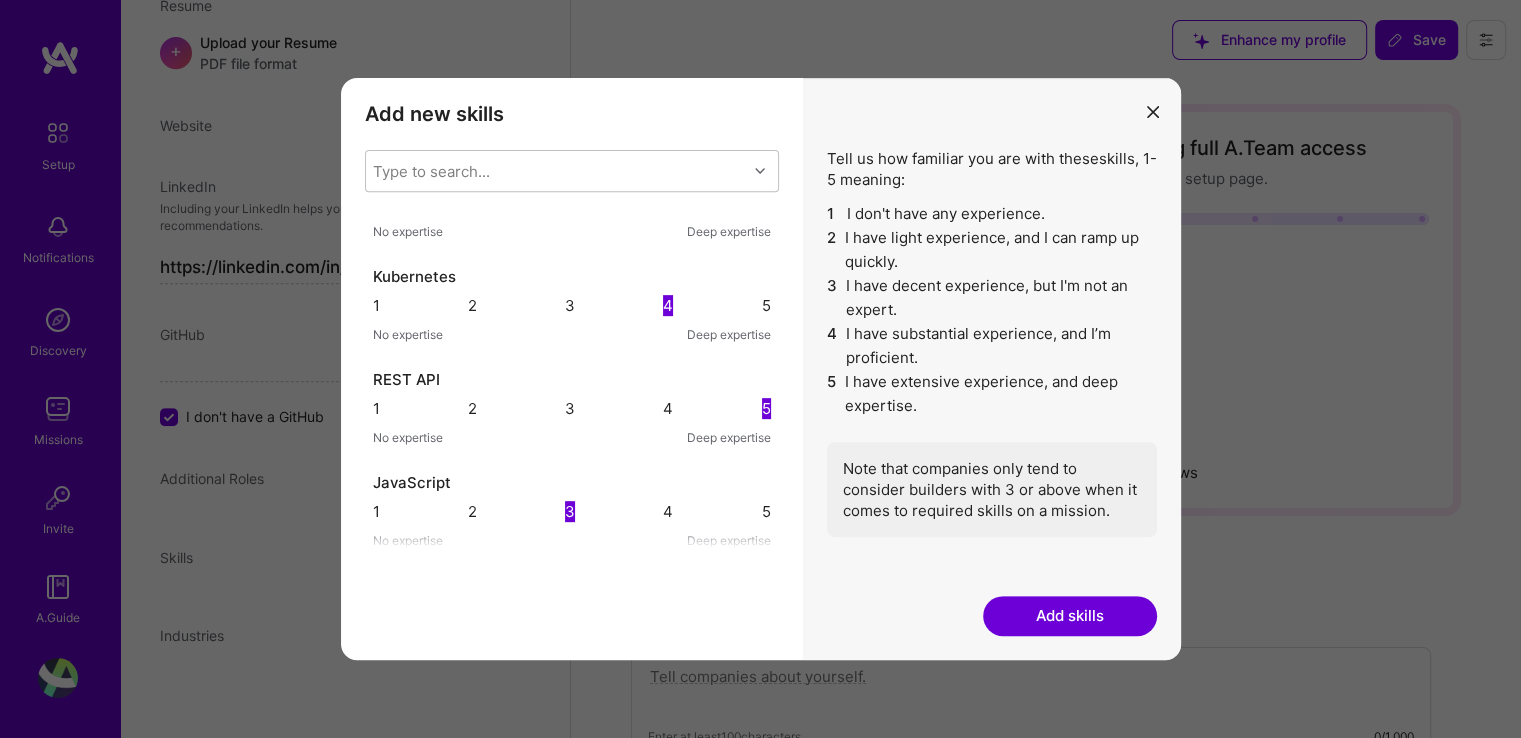 scroll, scrollTop: 700, scrollLeft: 0, axis: vertical 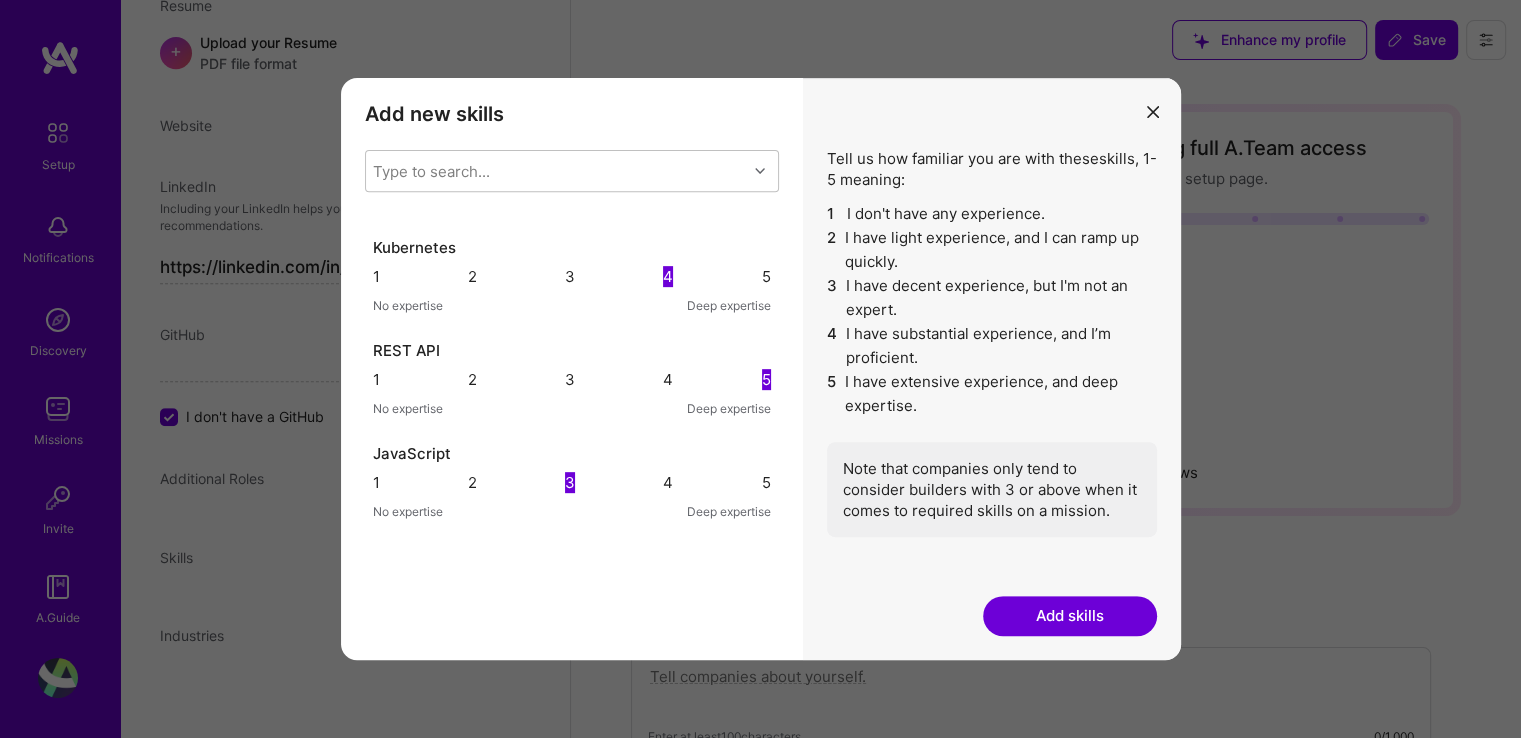 click on "Add skills" at bounding box center [1070, 616] 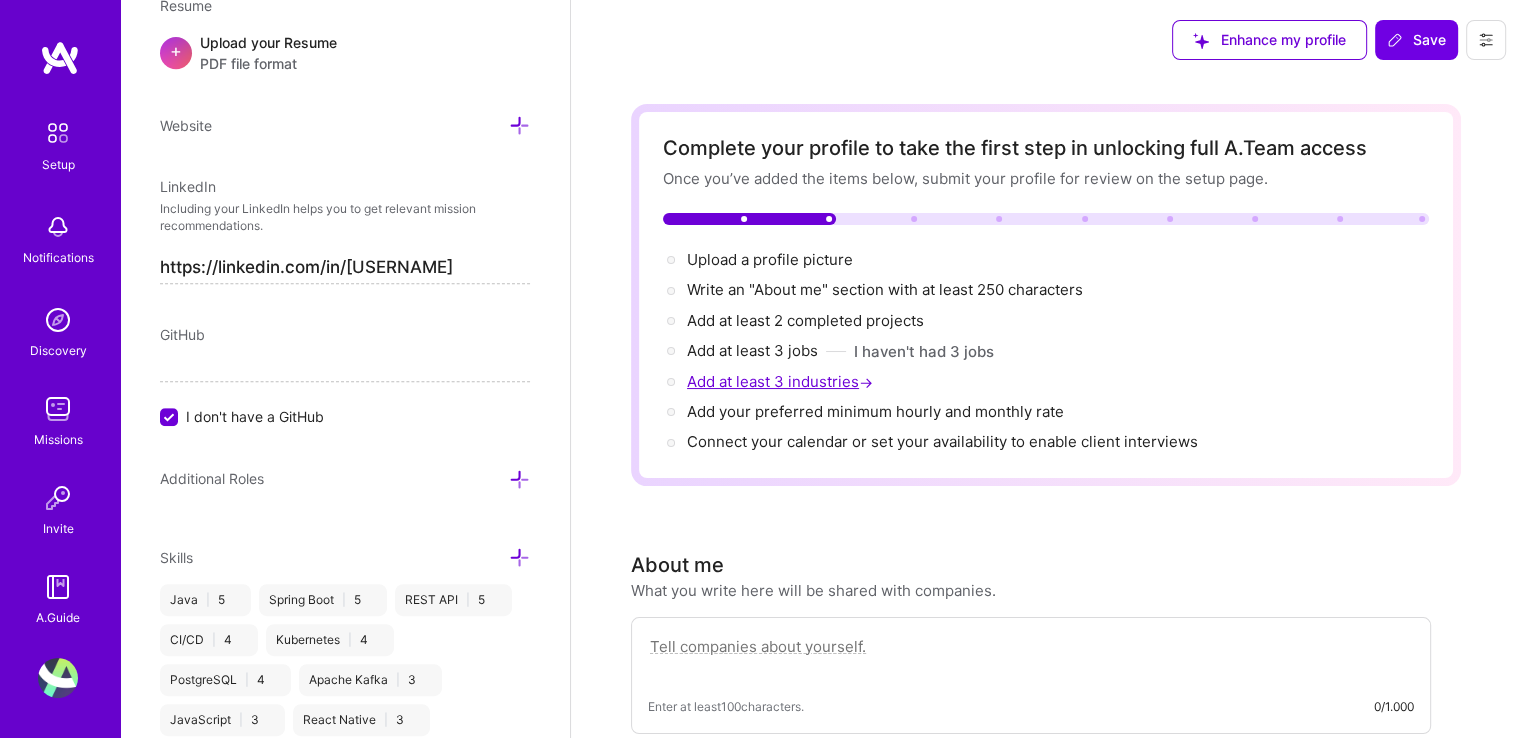 click on "Add at least 3 industries  →" at bounding box center (782, 381) 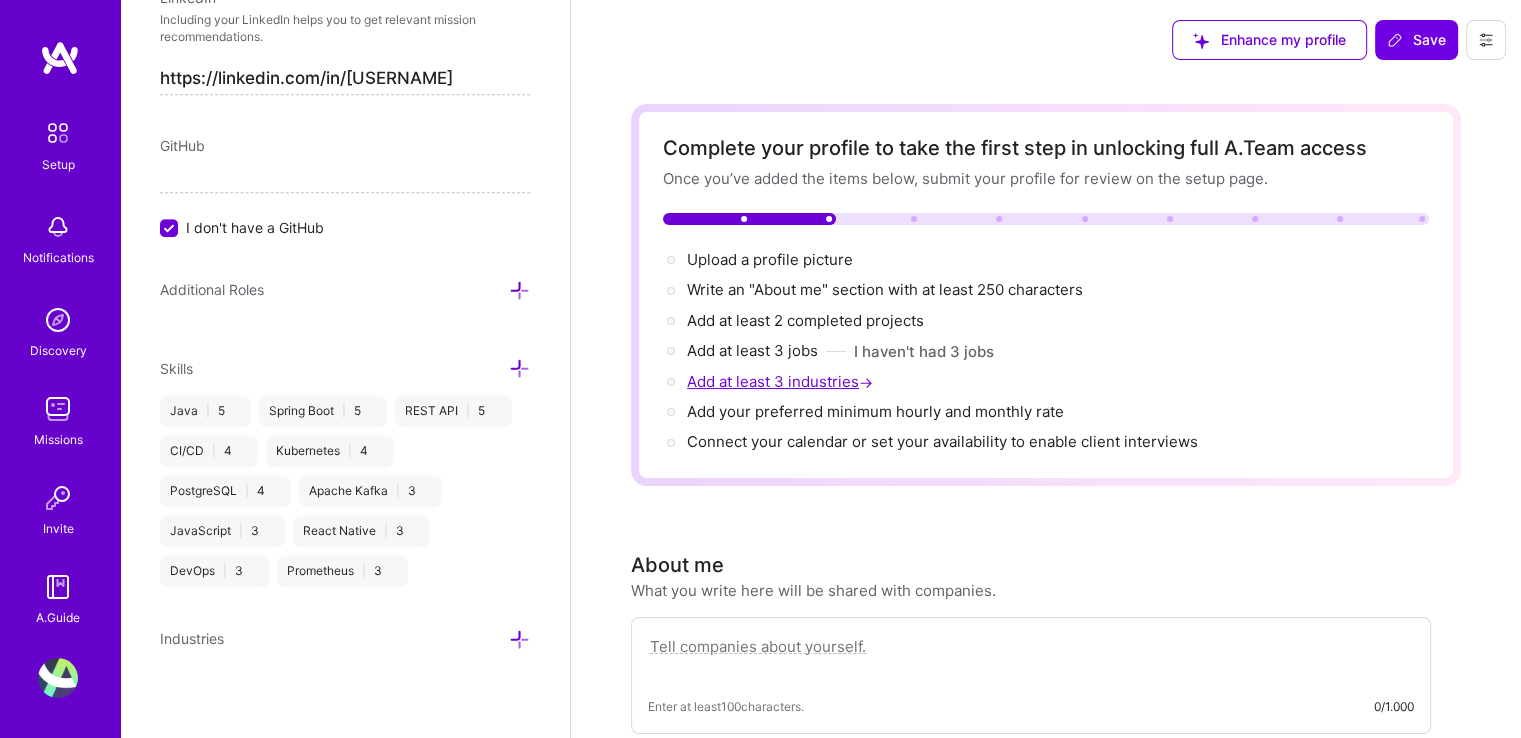 scroll, scrollTop: 1092, scrollLeft: 0, axis: vertical 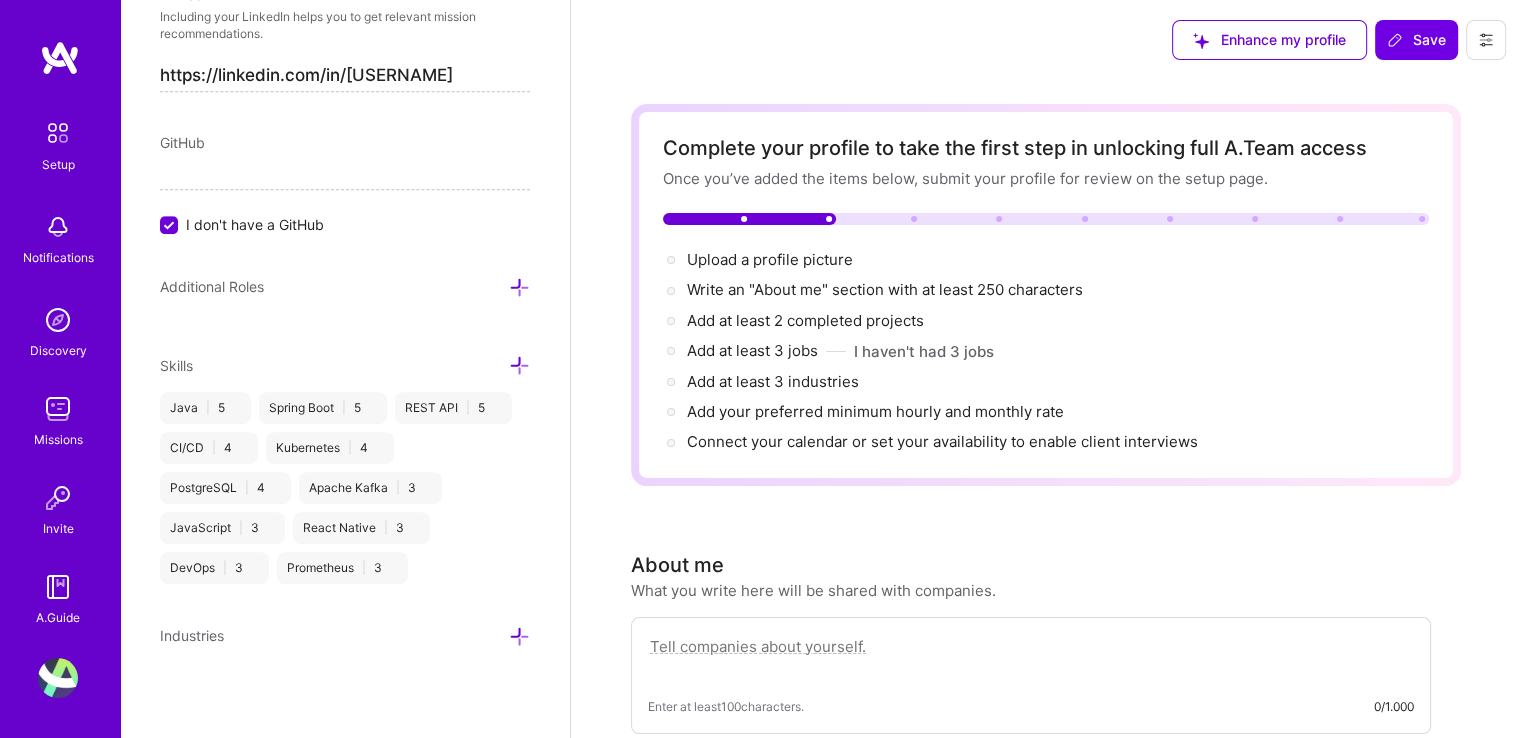 click at bounding box center (519, 287) 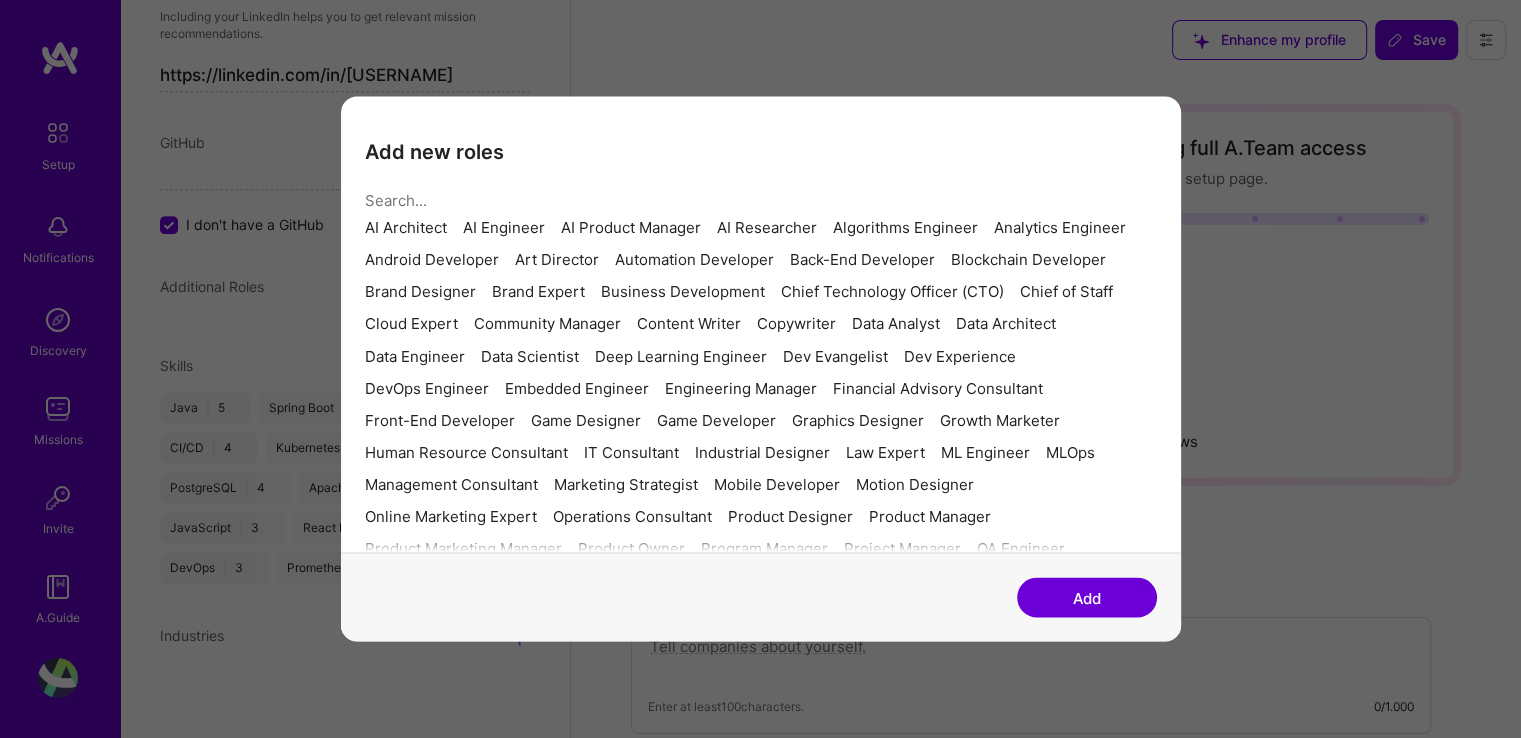 click at bounding box center (1153, 130) 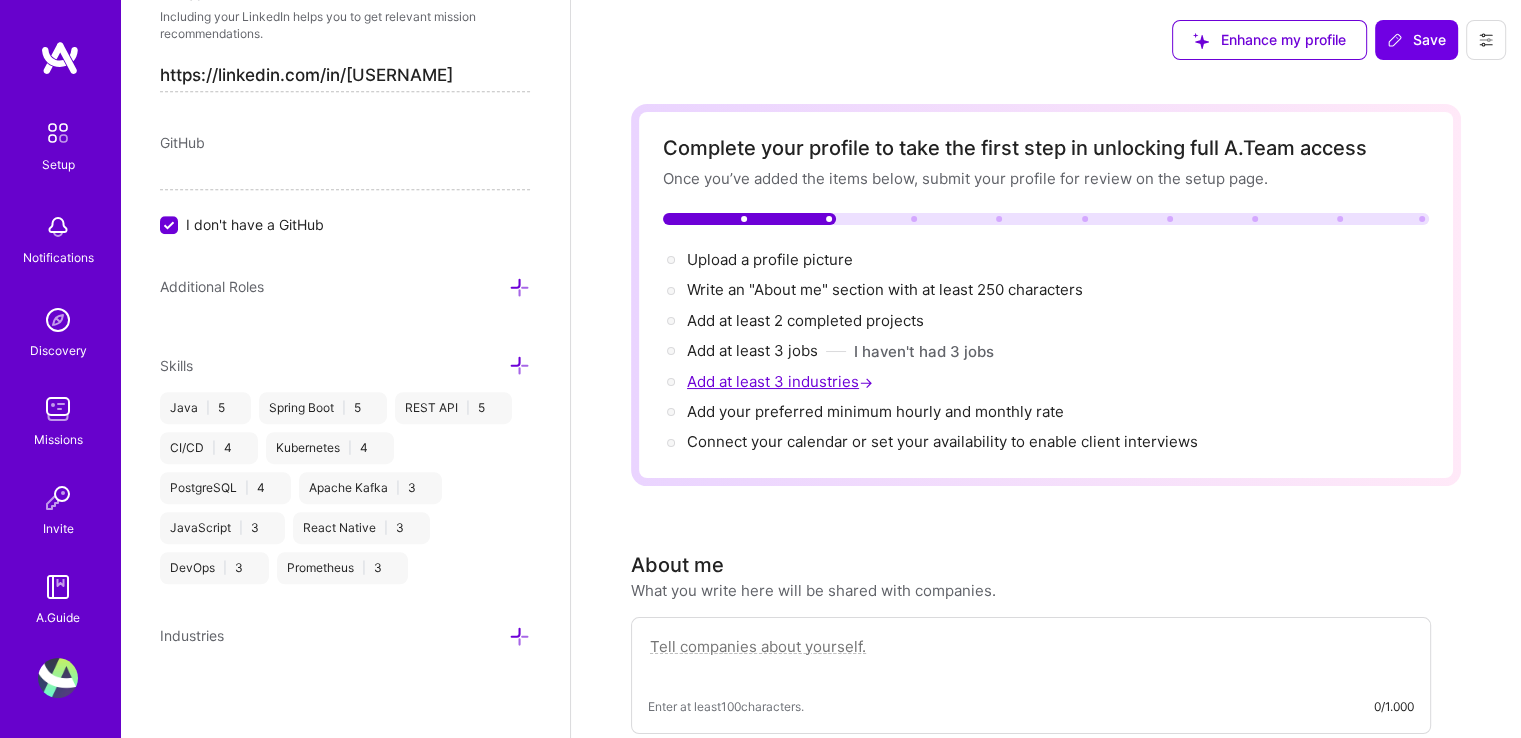 click on "Add at least 3 industries  →" at bounding box center [782, 381] 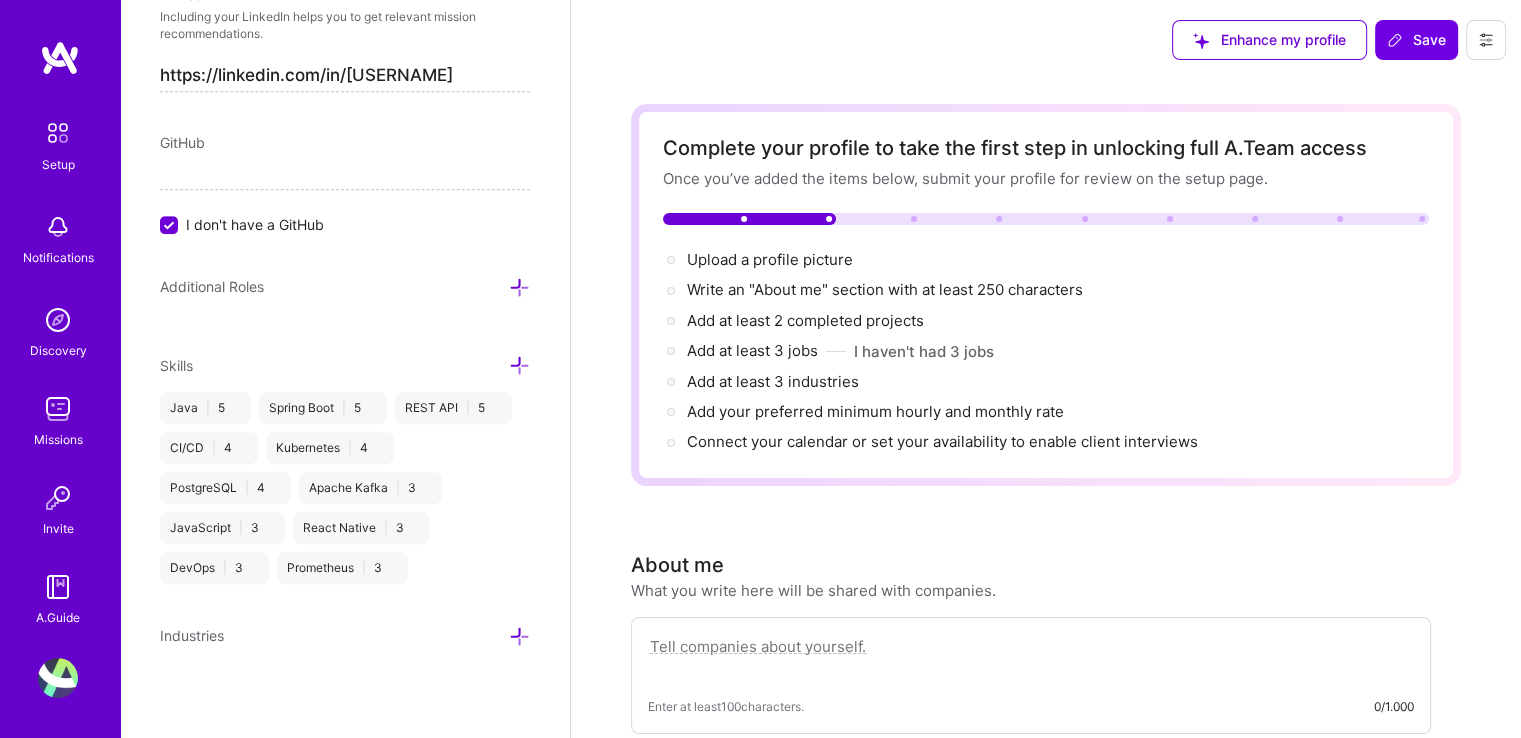 scroll, scrollTop: 300, scrollLeft: 0, axis: vertical 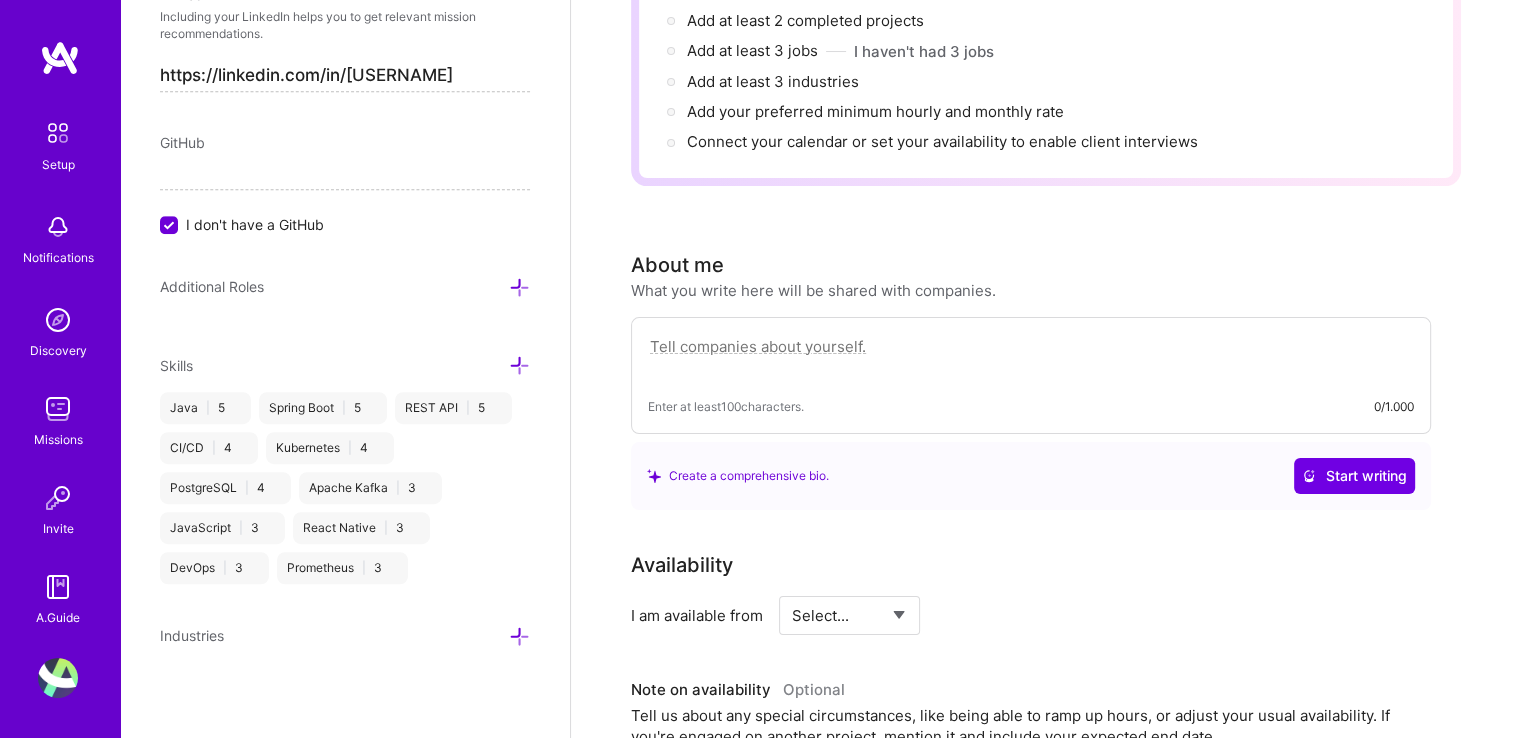 click at bounding box center [519, 636] 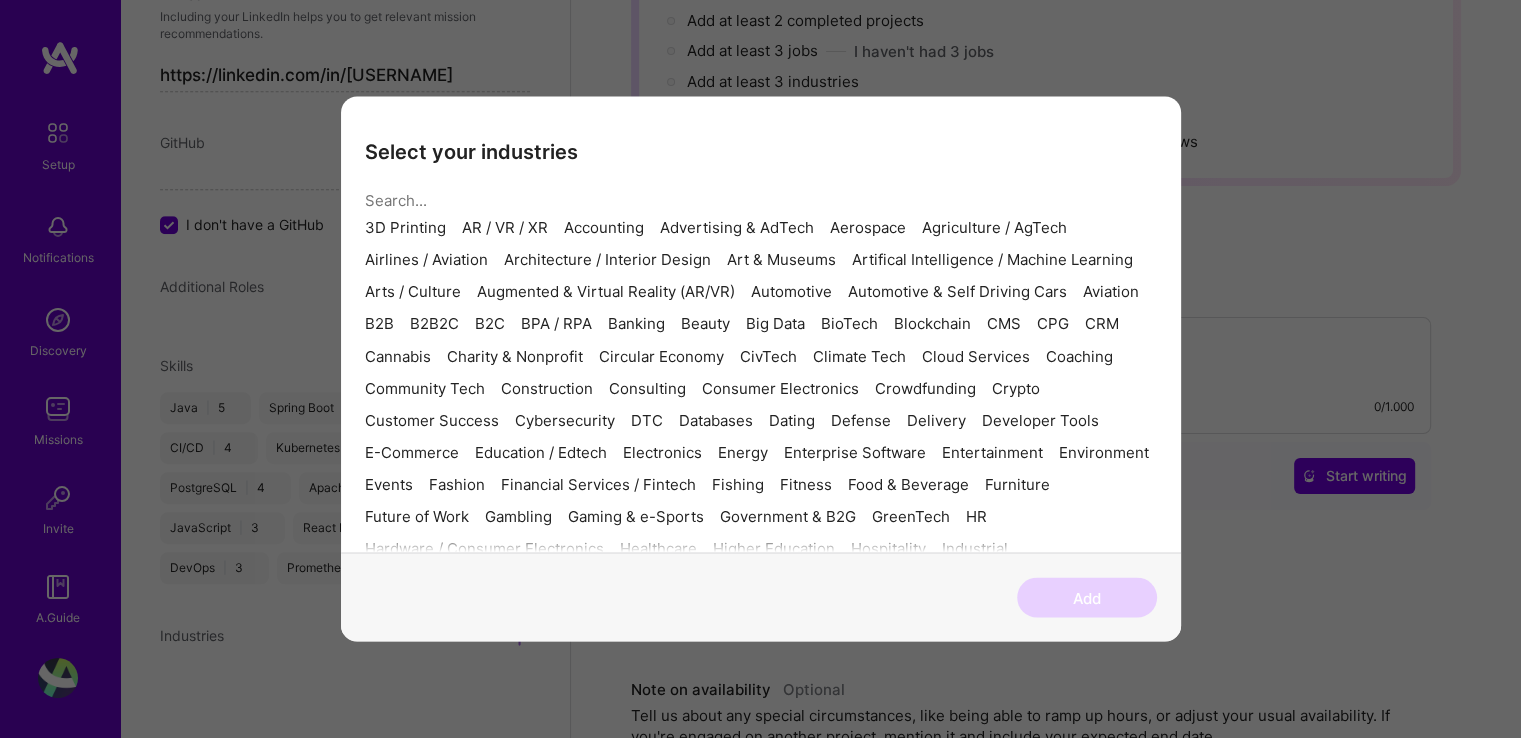 click on "Banking" at bounding box center (636, 324) 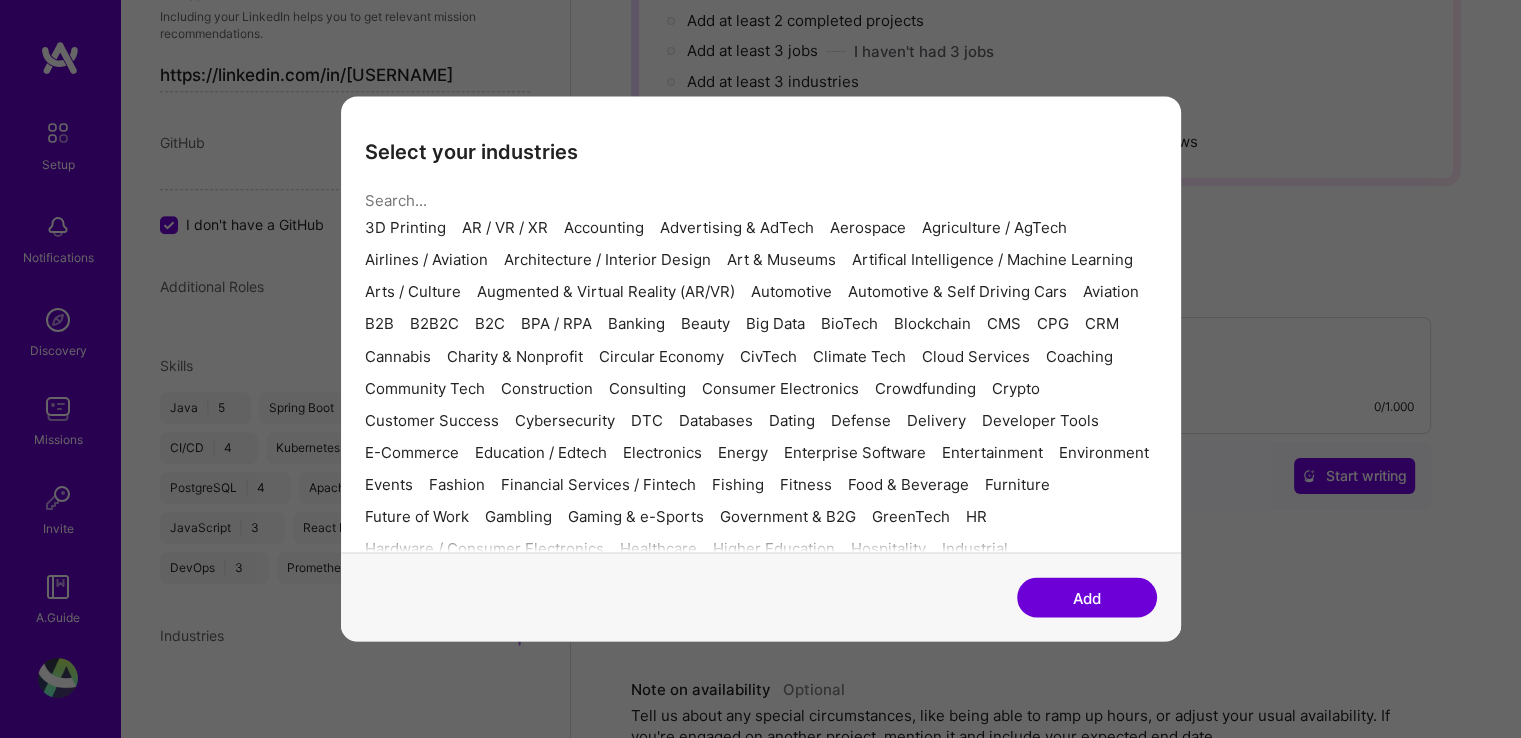 click on "Aviation" at bounding box center [1111, 292] 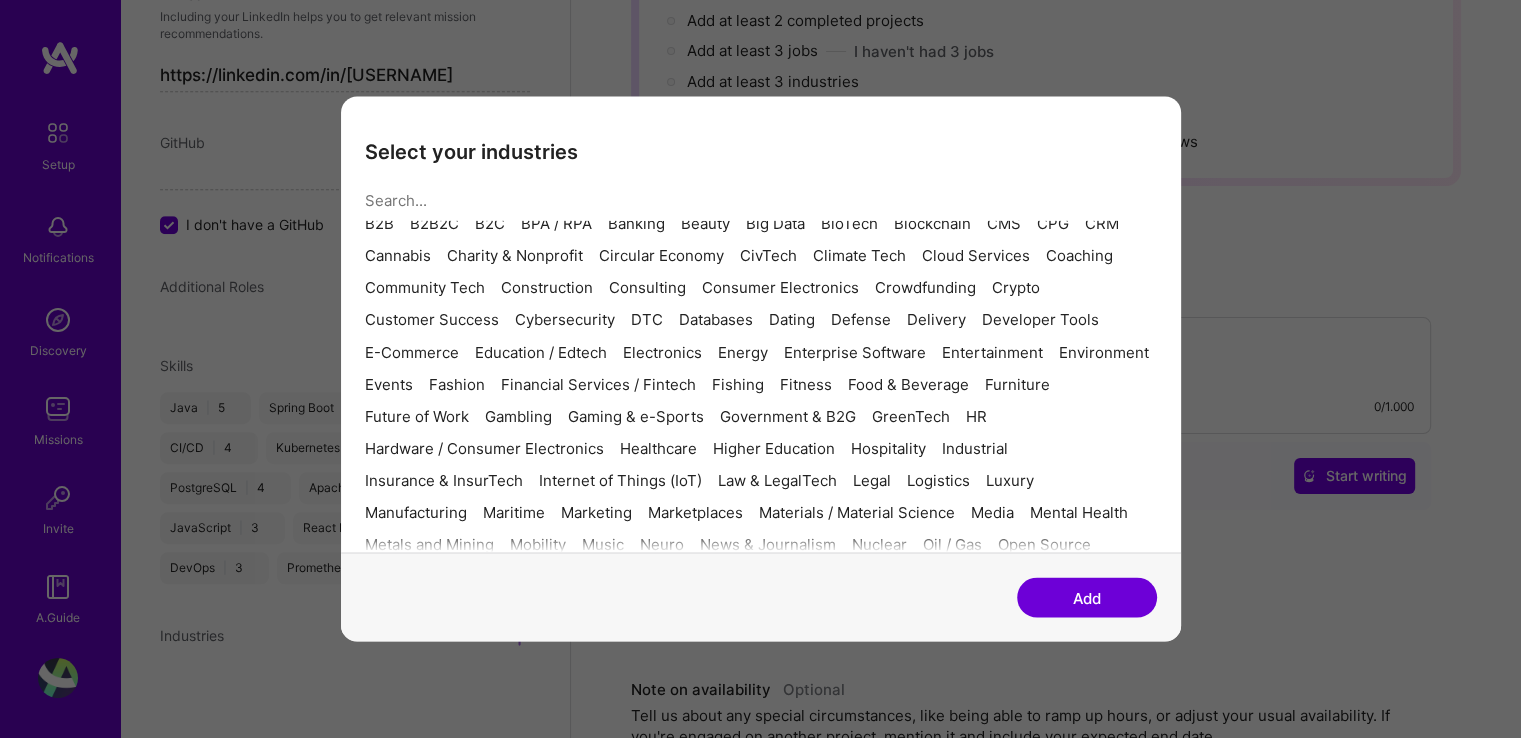 click on "3D Printing AR / VR / XR Accounting Advertising & AdTech Aerospace Agriculture / AgTech Airlines / Aviation Architecture / Interior Design Art & Museums Artifical Intelligence / Machine Learning Arts / Culture Augmented & Virtual Reality (AR/VR) Automotive Automotive & Self Driving Cars Aviation B2B B2B2C B2C BPA / RPA Banking Beauty Big Data BioTech Blockchain CMS CPG CRM Cannabis Charity & Nonprofit Circular Economy CivTech Climate Tech Cloud Services Coaching Community Tech Construction Consulting Consumer Electronics Crowdfunding Crypto Customer Success Cybersecurity DTC Databases Dating Defense Delivery Developer Tools E-Commerce Education / Edtech Electronics Energy Enterprise Software Entertainment Environment Events Fashion Financial Services / Fintech Fishing Fitness Food & Beverage Furniture Future of Work Gambling Gaming & e-Sports Government & B2G GreenTech HR Hardware / Consumer Electronics Healthcare Higher Education Hospitality Industrial Insurance & InsurTech Internet of Things (IoT) Legal" at bounding box center [761, 404] 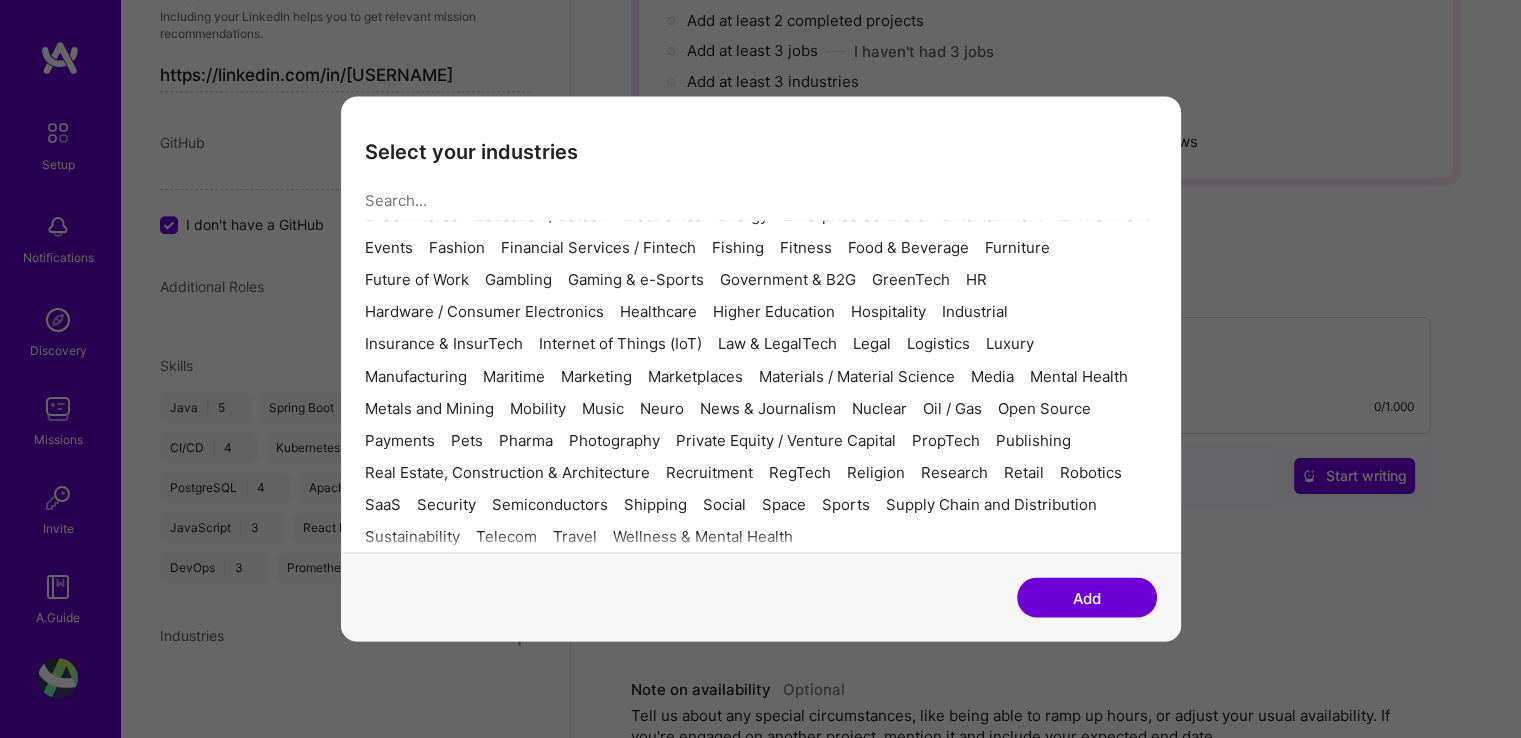 click on "E-Commerce" at bounding box center [412, 216] 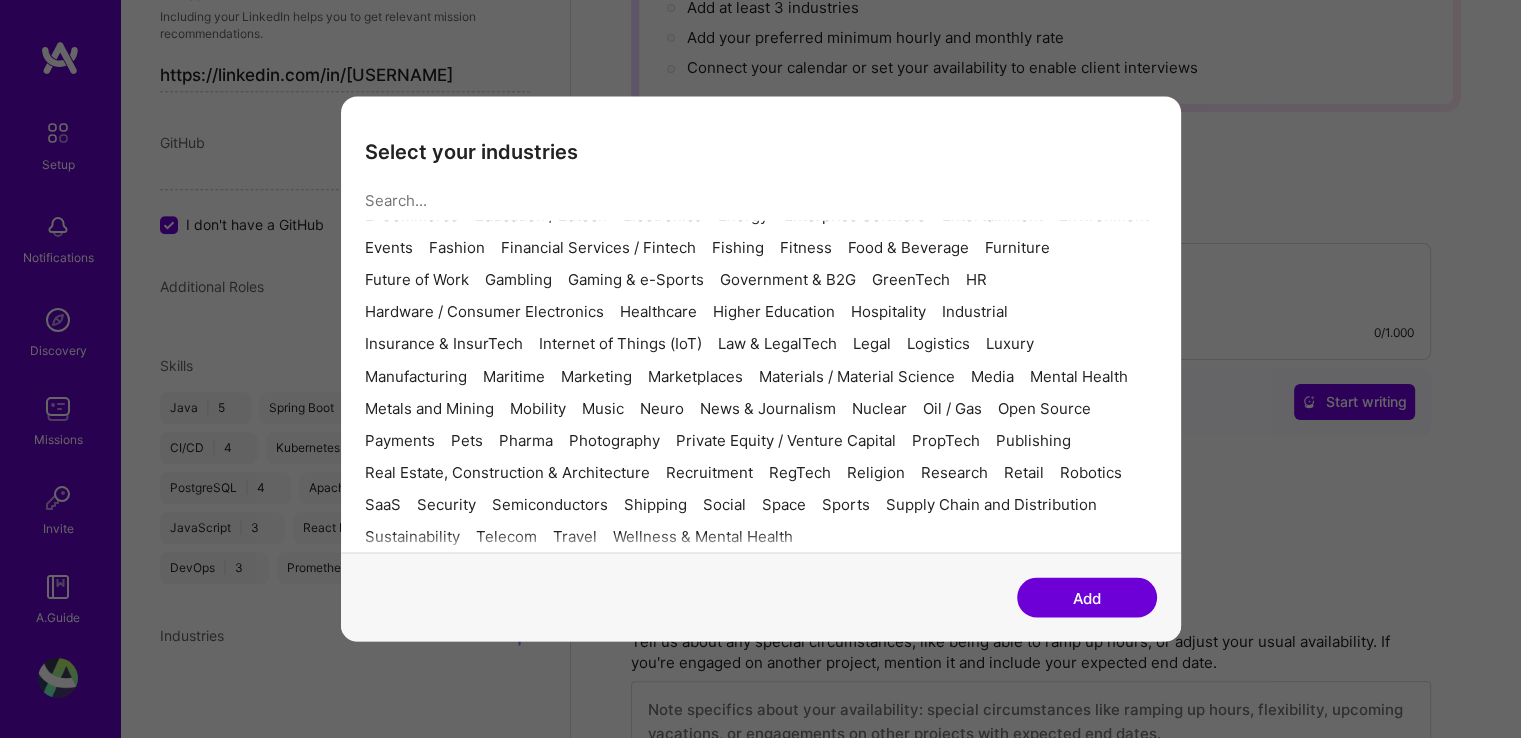 scroll, scrollTop: 500, scrollLeft: 0, axis: vertical 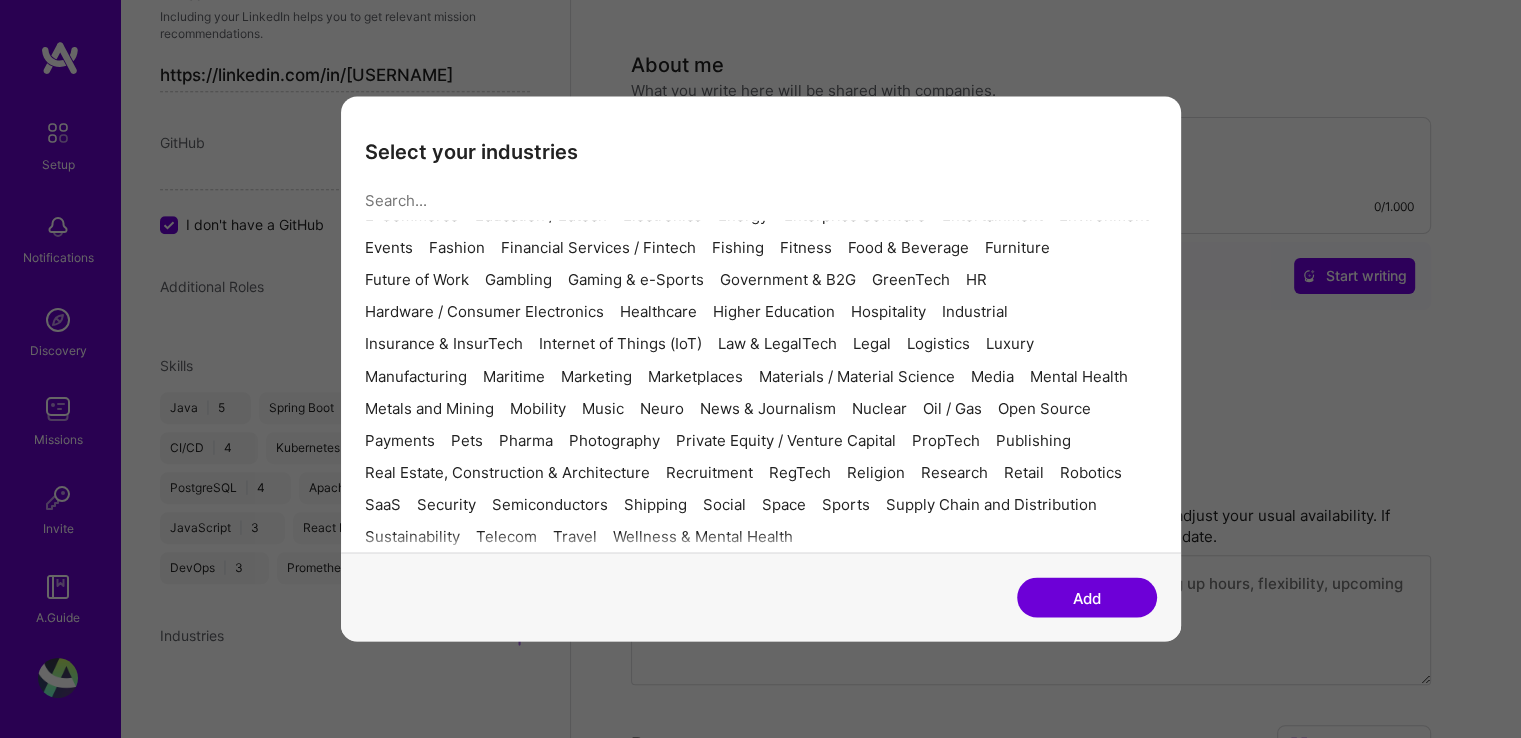 click on "Add" at bounding box center [1087, 598] 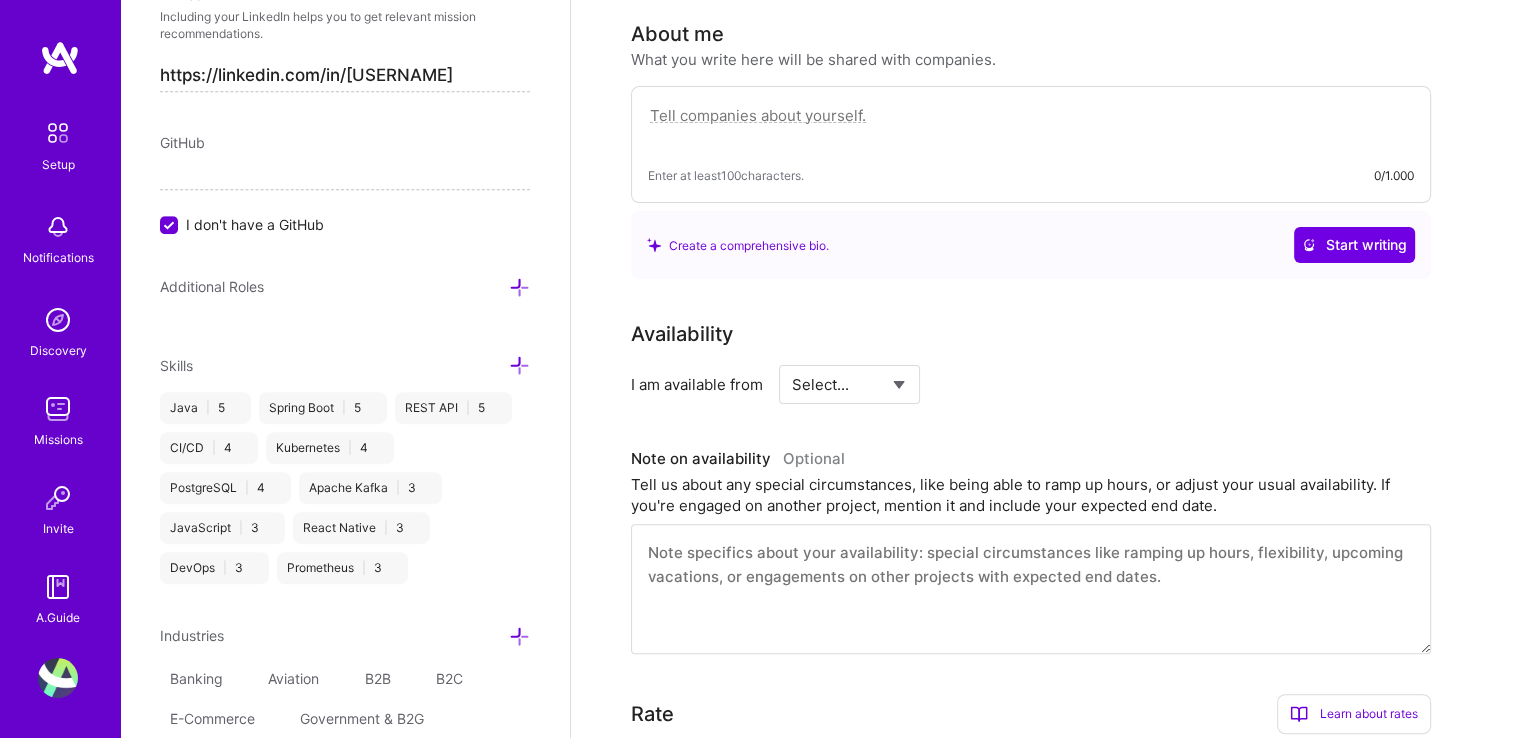 click on "Select... Right Now Future Date Not Available" at bounding box center [849, 384] 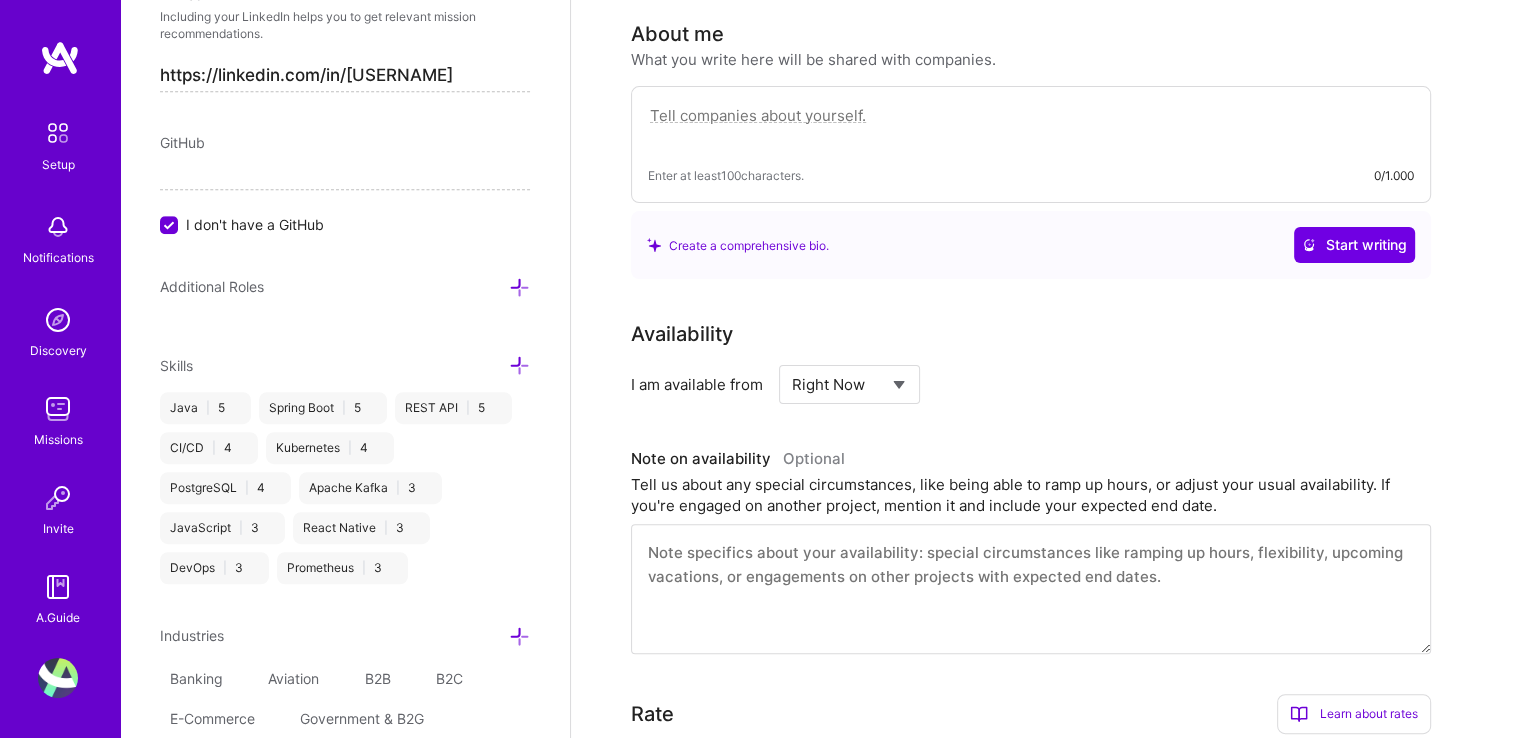 click on "Select... Right Now Future Date Not Available" at bounding box center [849, 384] 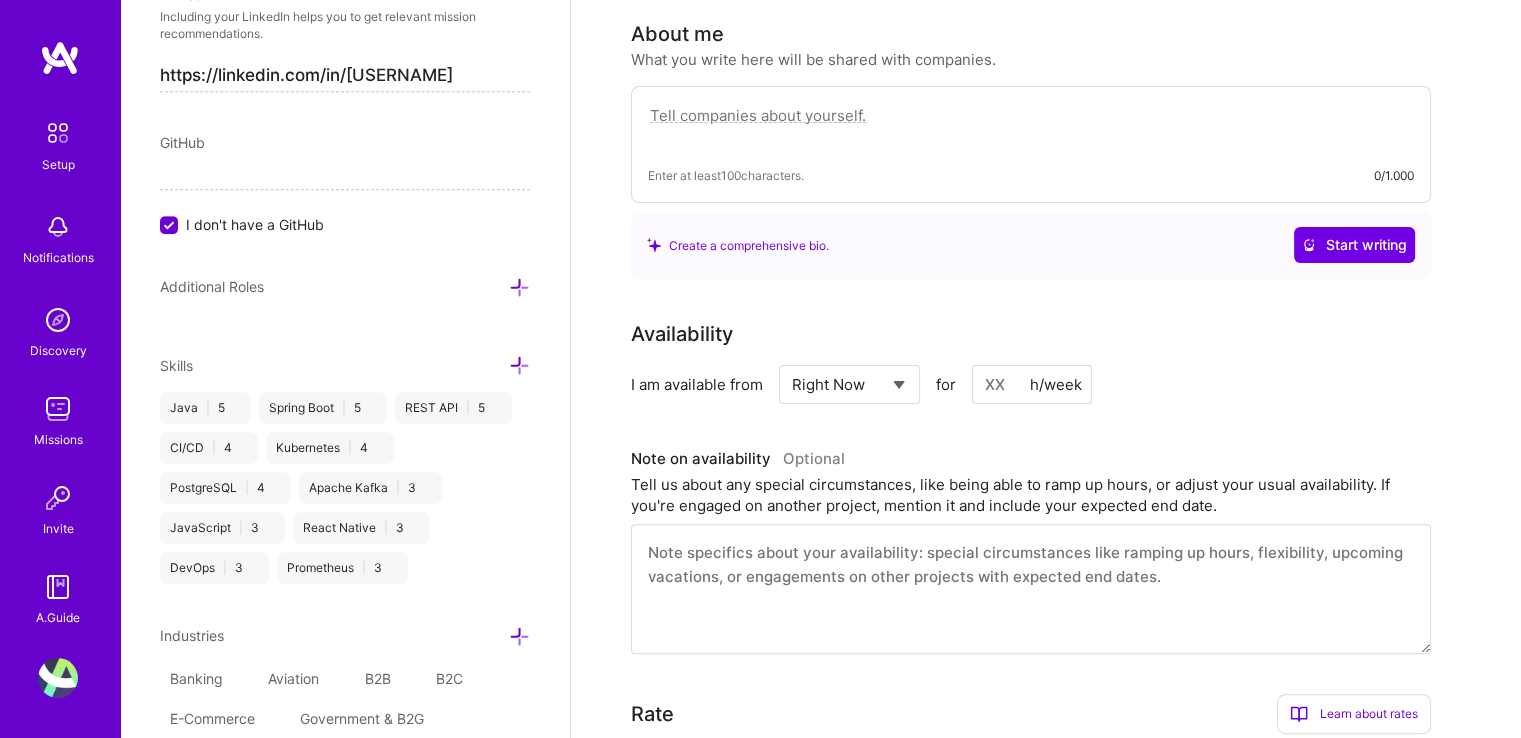 click at bounding box center (1032, 384) 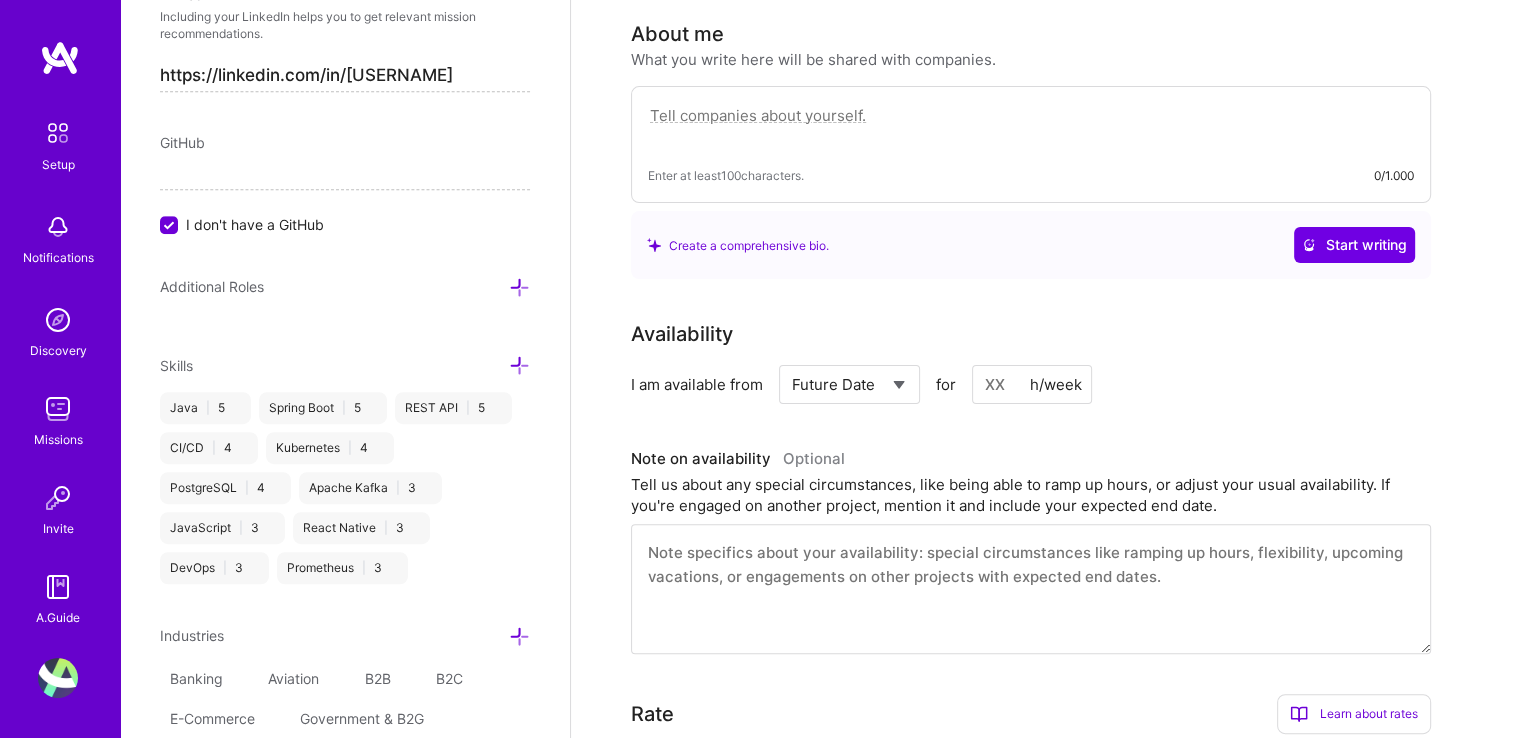 click on "Select... Right Now Future Date Not Available" at bounding box center [849, 384] 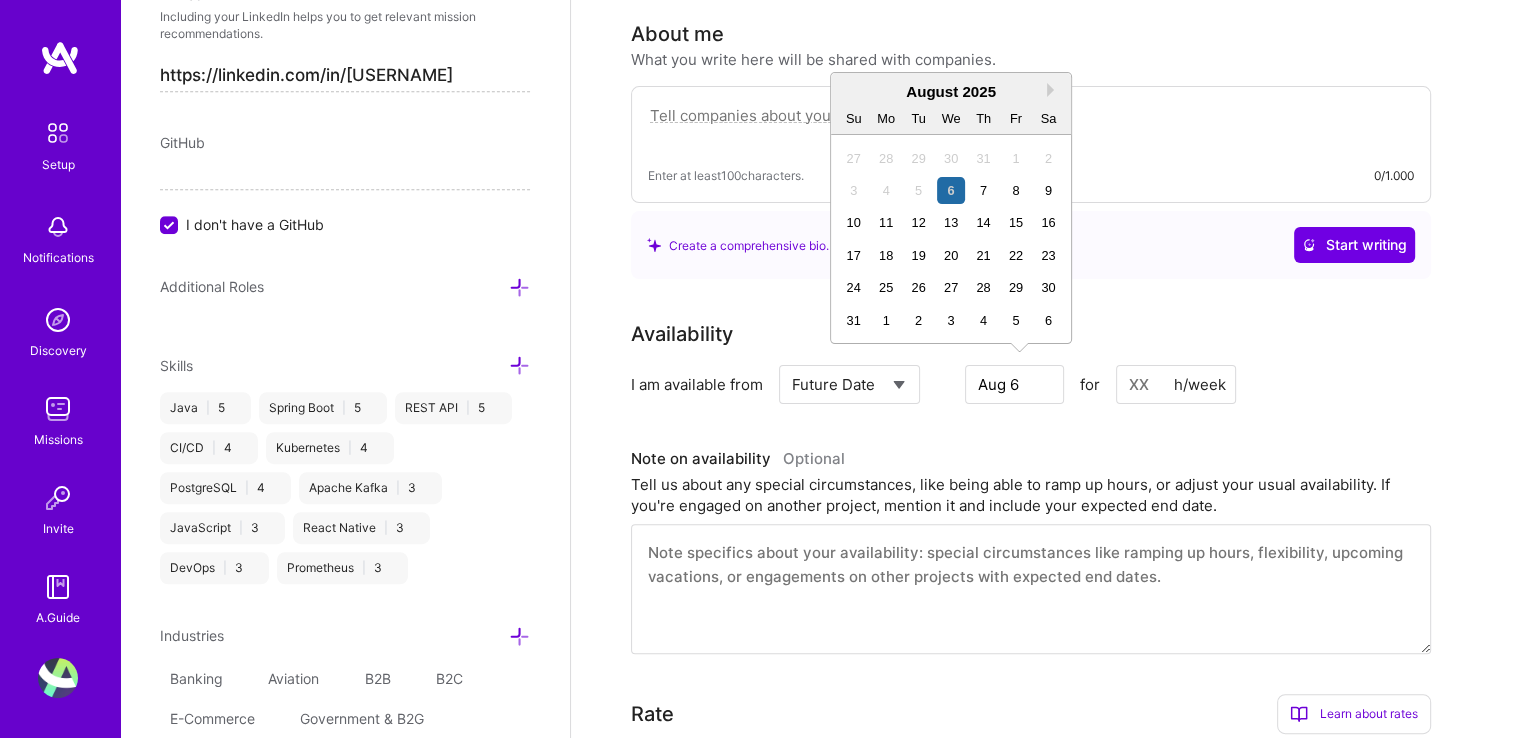 click on "Aug 6" at bounding box center [1014, 384] 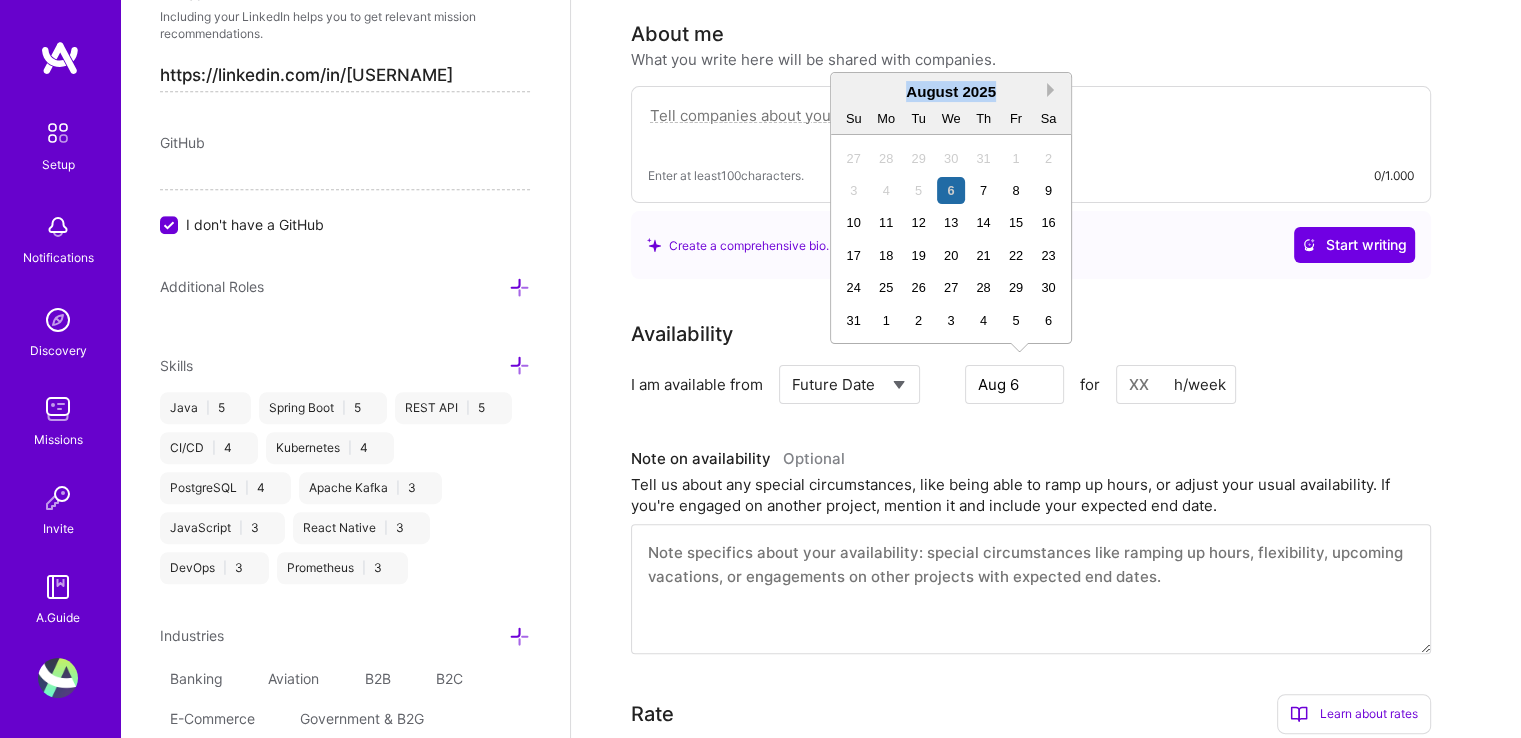 click on "Next Month August 2025 Su Mo Tu We Th Fr Sa 27 28 29 30 31 1 2 3 4 5 6 7 8 9 10 11 12 13 14 15 16 17 18 19 20 21 22 23 24 25 26 27 28 29 30 31 1 2 3 4 5 6" at bounding box center [951, 208] 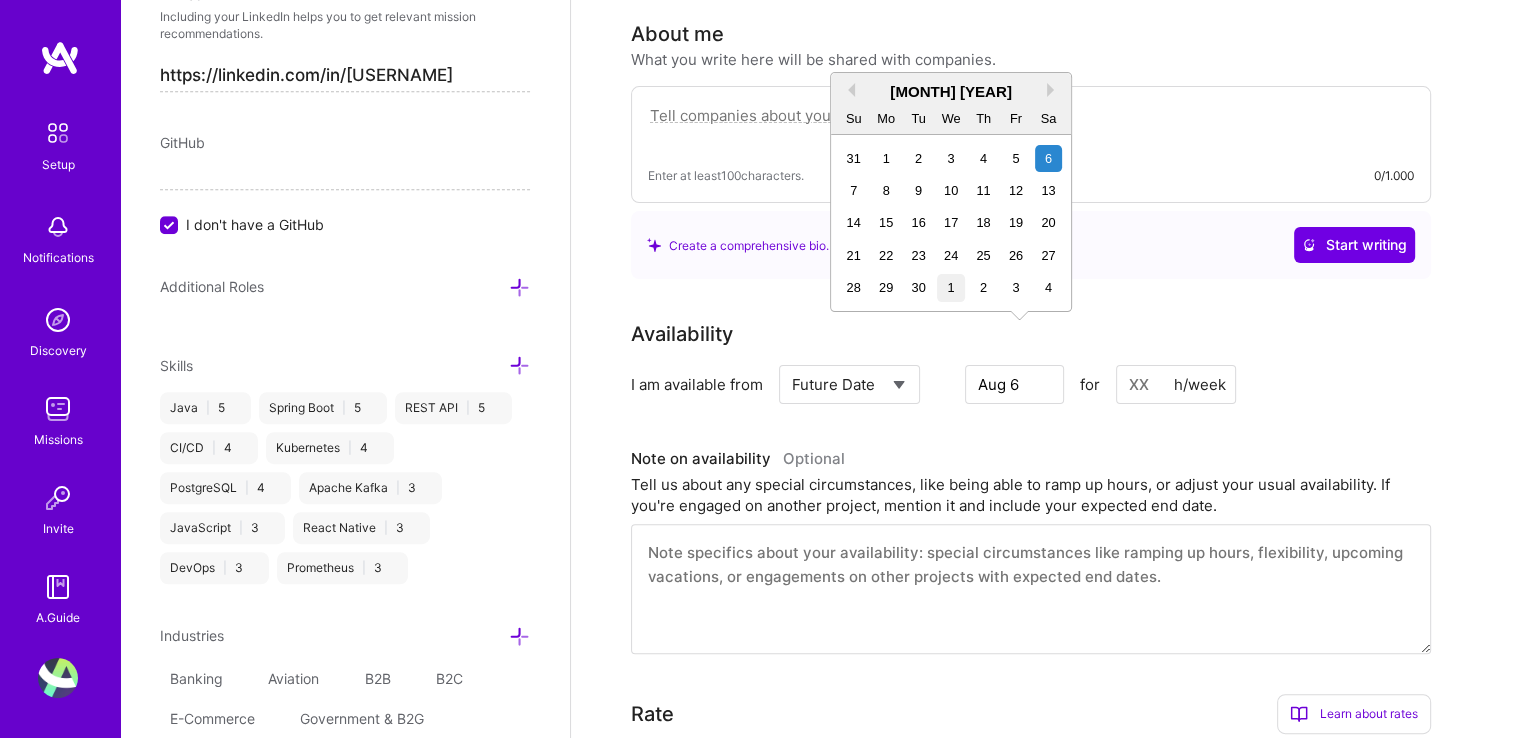 click on "1" at bounding box center [950, 287] 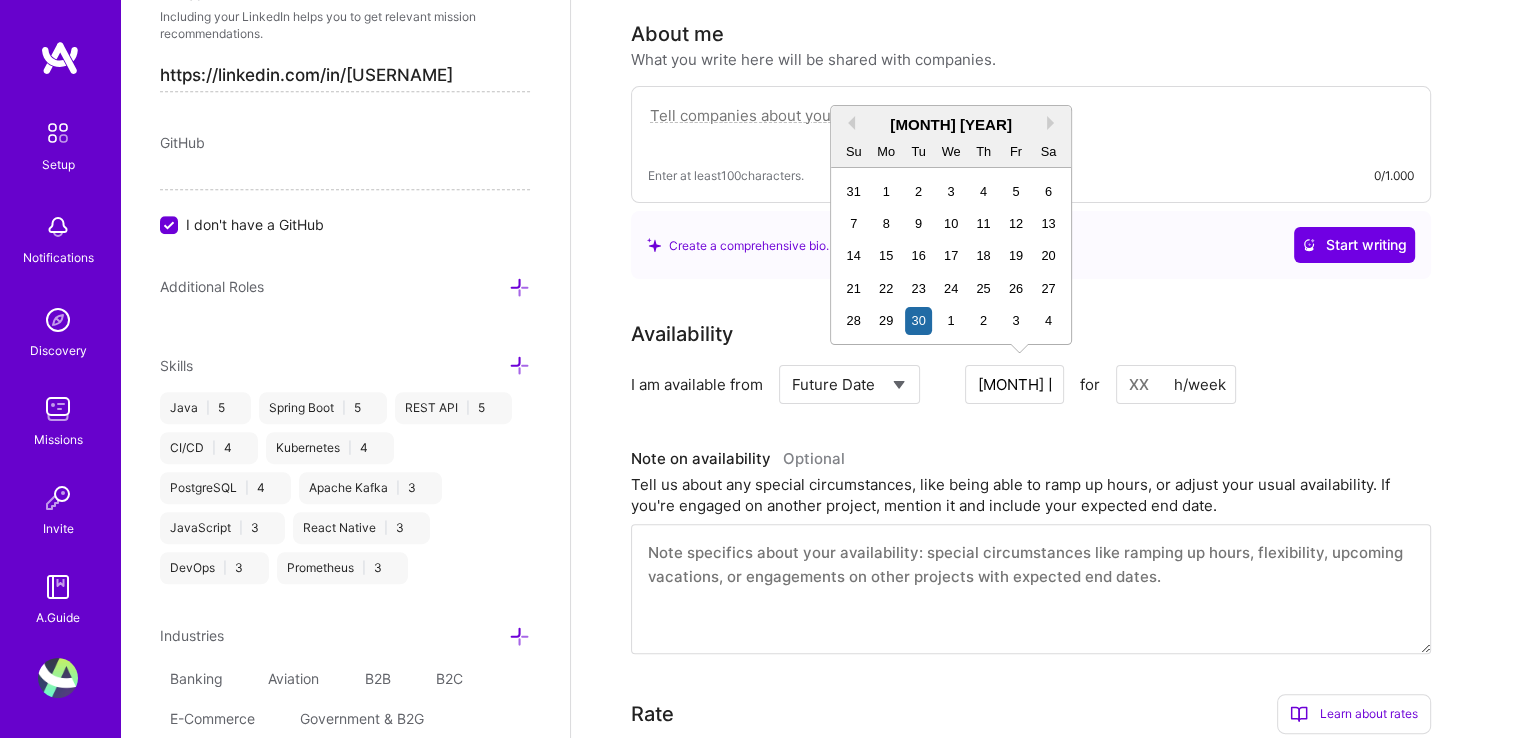 click on "[MONTH] [DAY]" at bounding box center [1014, 384] 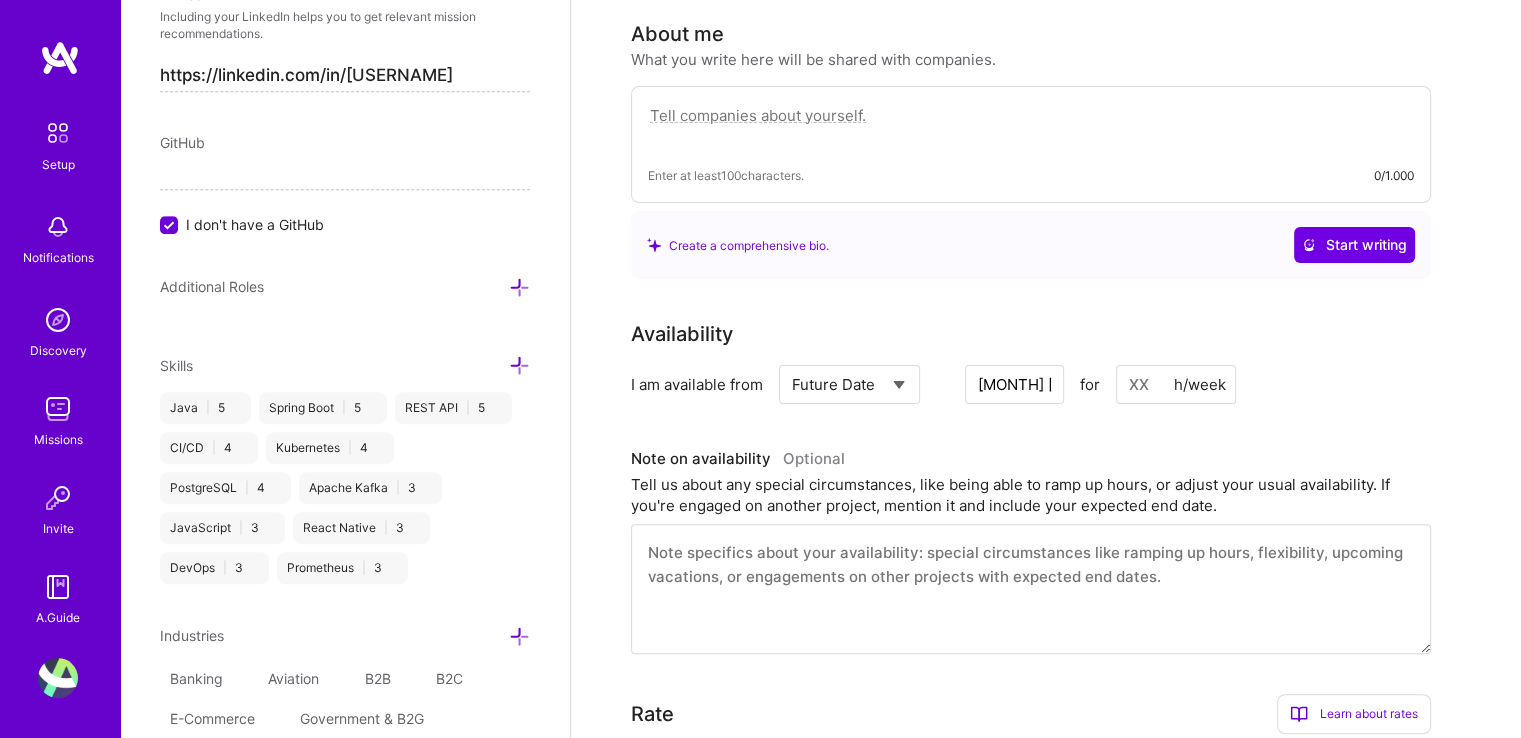 click at bounding box center [1176, 384] 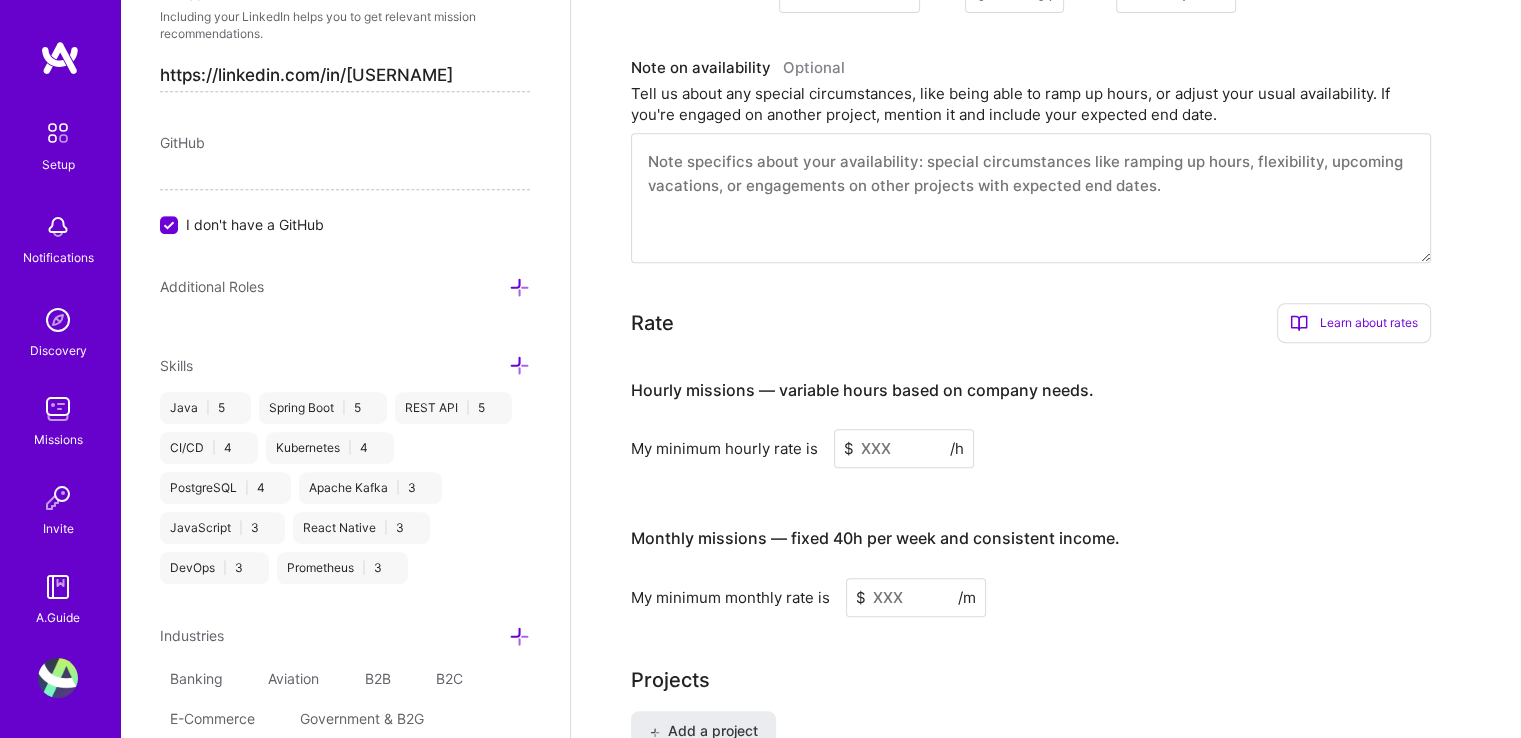 scroll, scrollTop: 900, scrollLeft: 0, axis: vertical 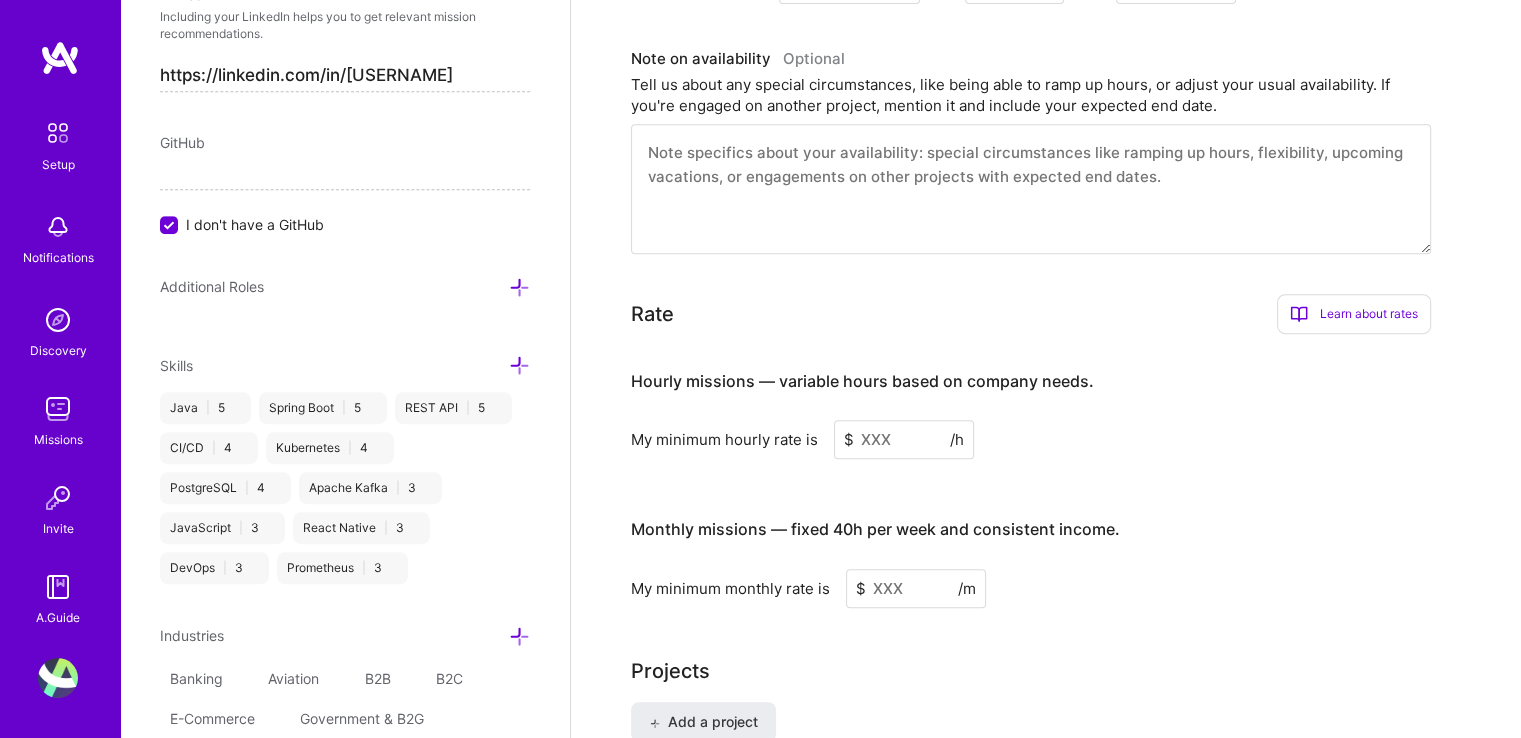click at bounding box center (904, 439) 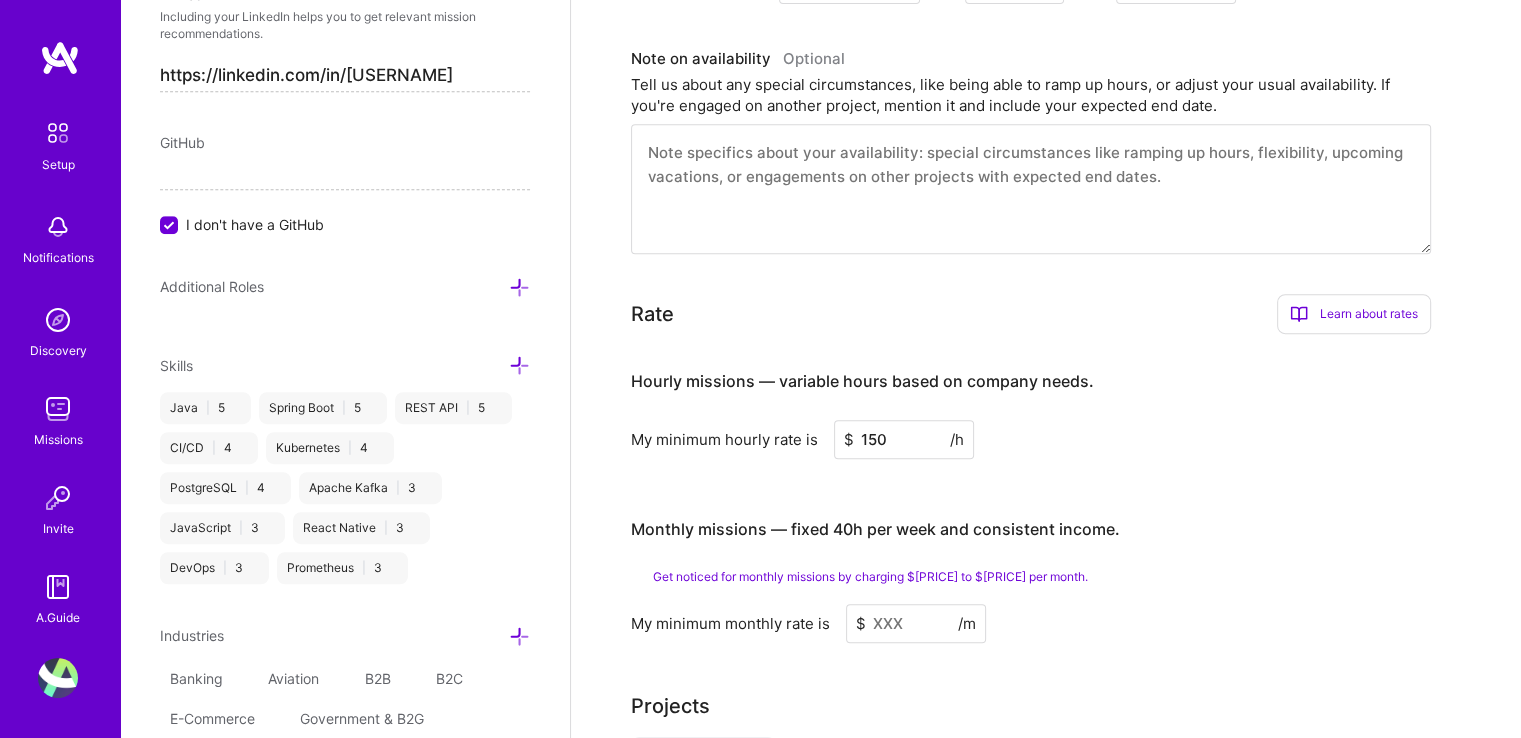 type on "150" 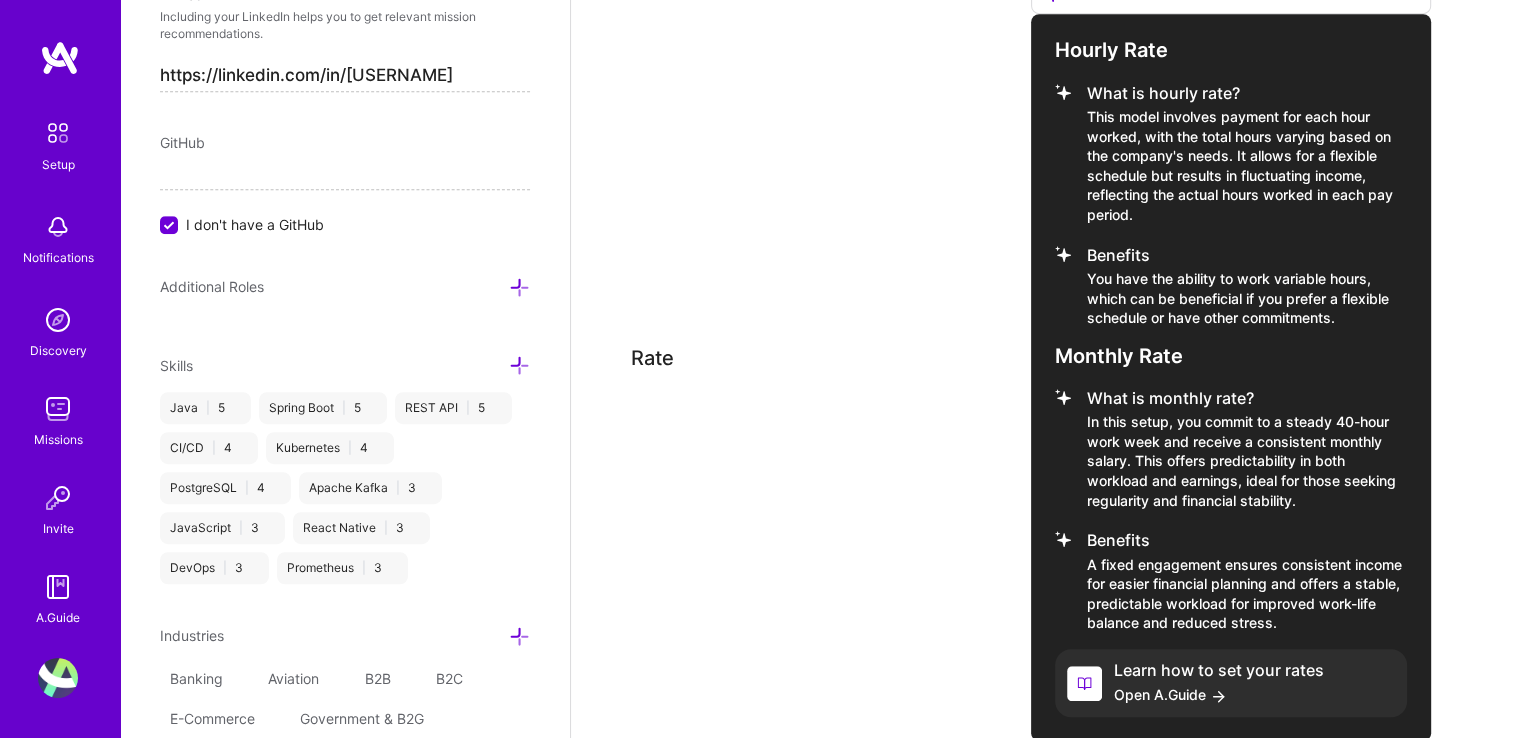scroll, scrollTop: 1229, scrollLeft: 0, axis: vertical 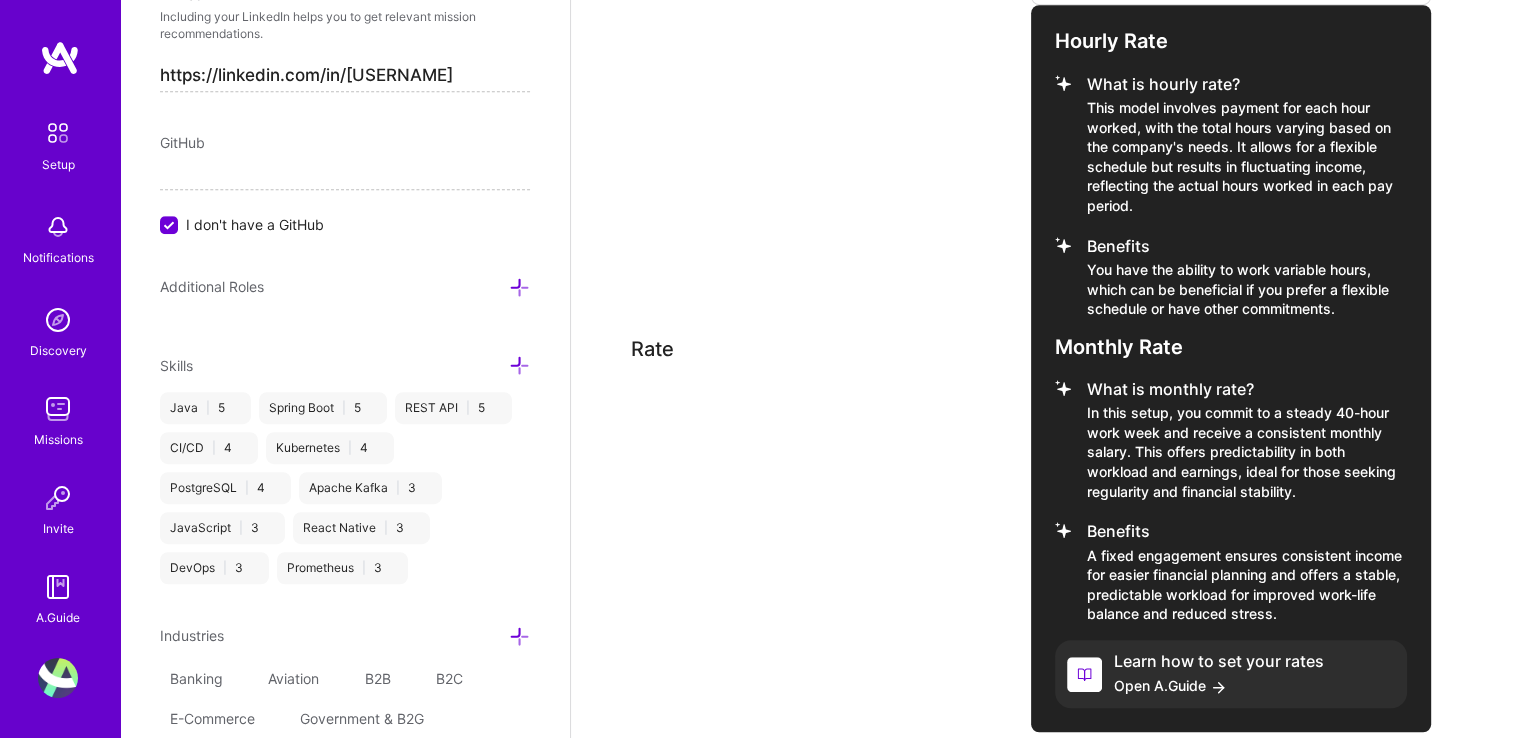 click on "Learn how to set your rates" at bounding box center (1219, 661) 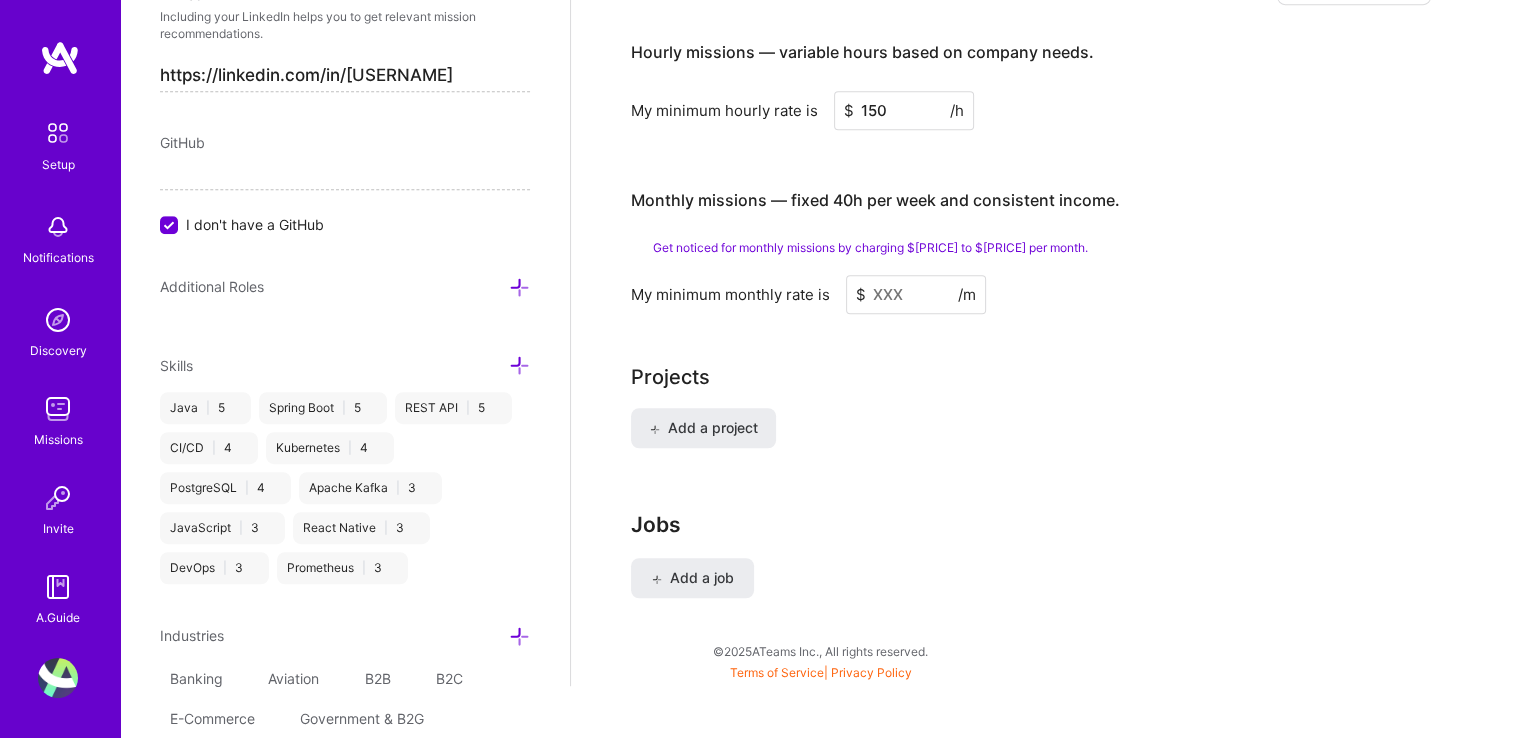 scroll, scrollTop: 1224, scrollLeft: 0, axis: vertical 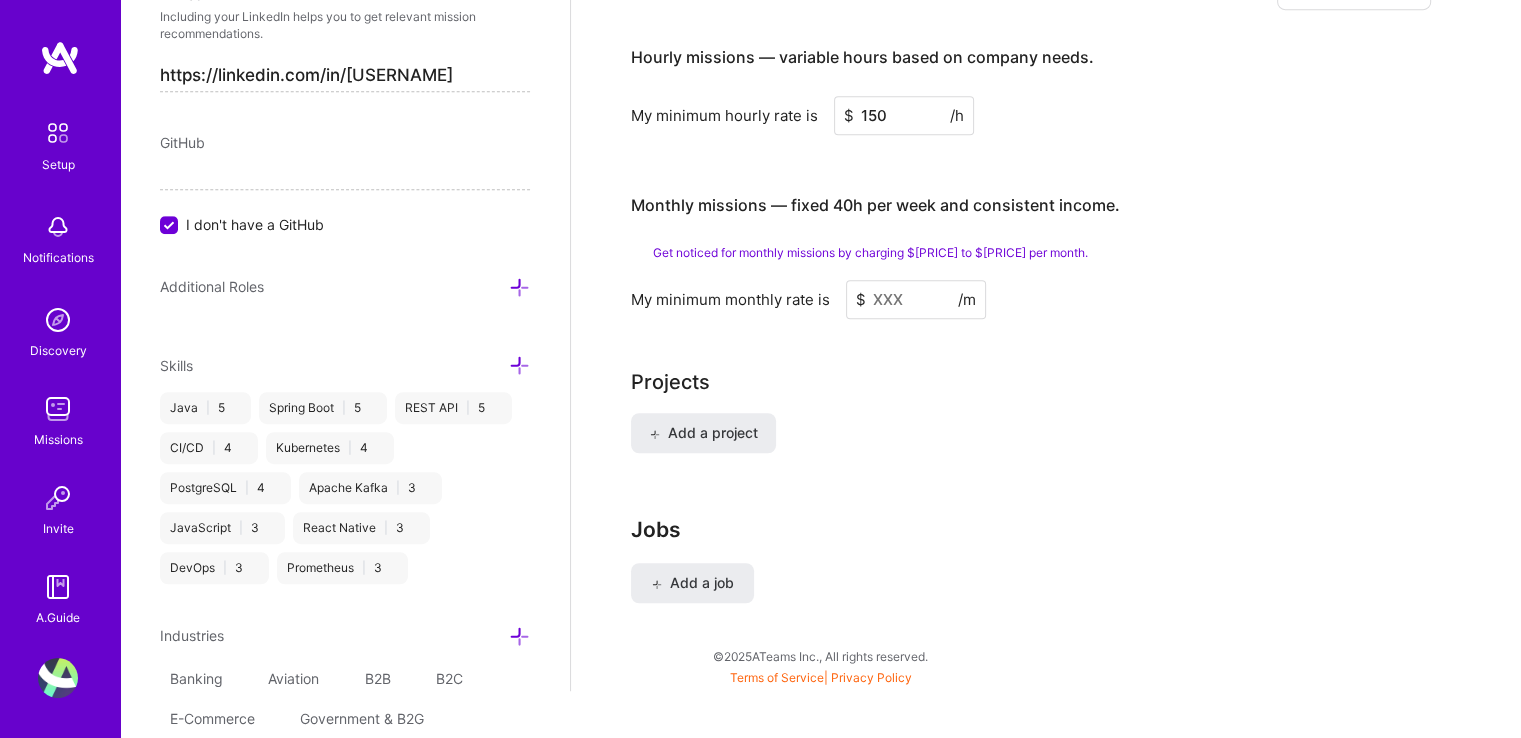 click on "150" at bounding box center [904, 115] 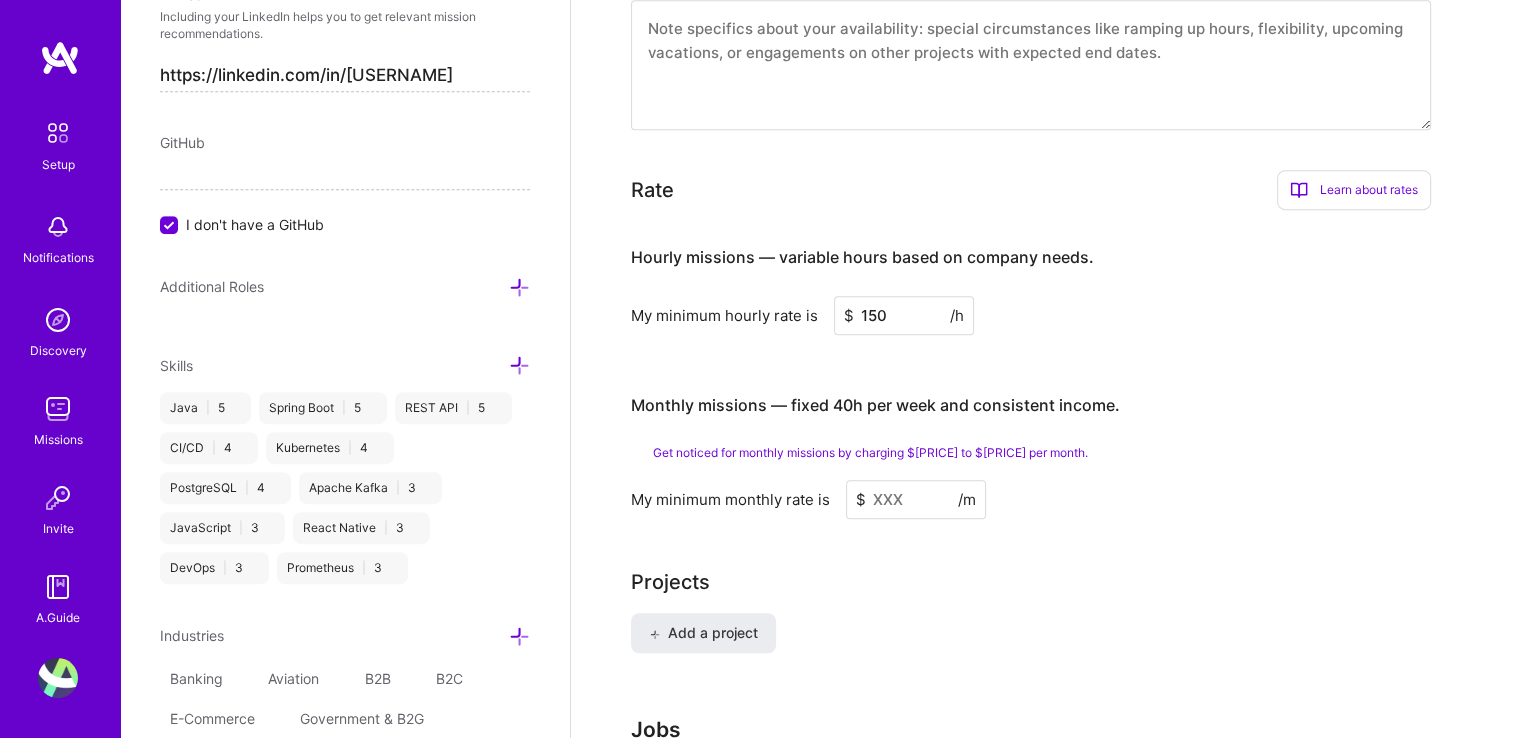 scroll, scrollTop: 1224, scrollLeft: 0, axis: vertical 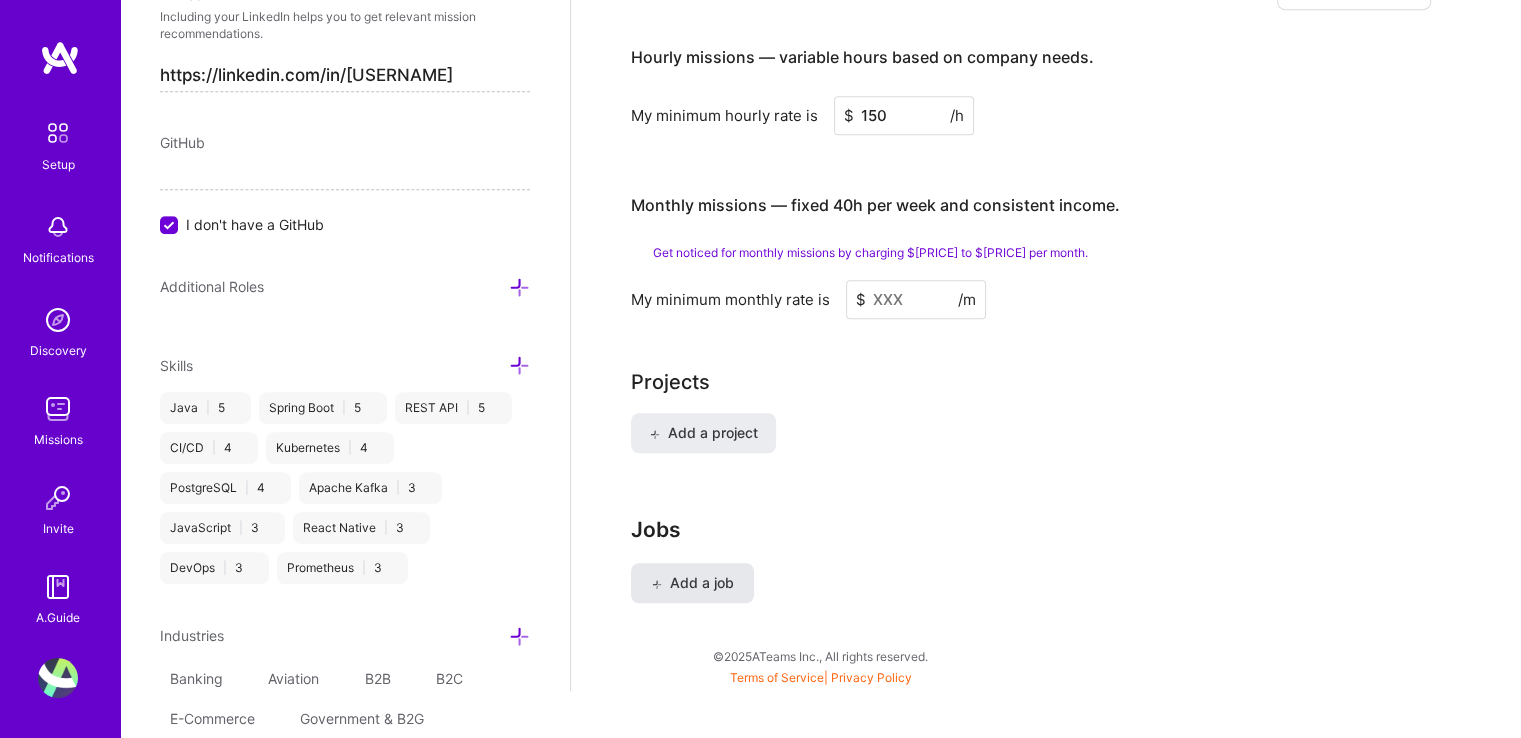 click on "Add a job" at bounding box center [692, 583] 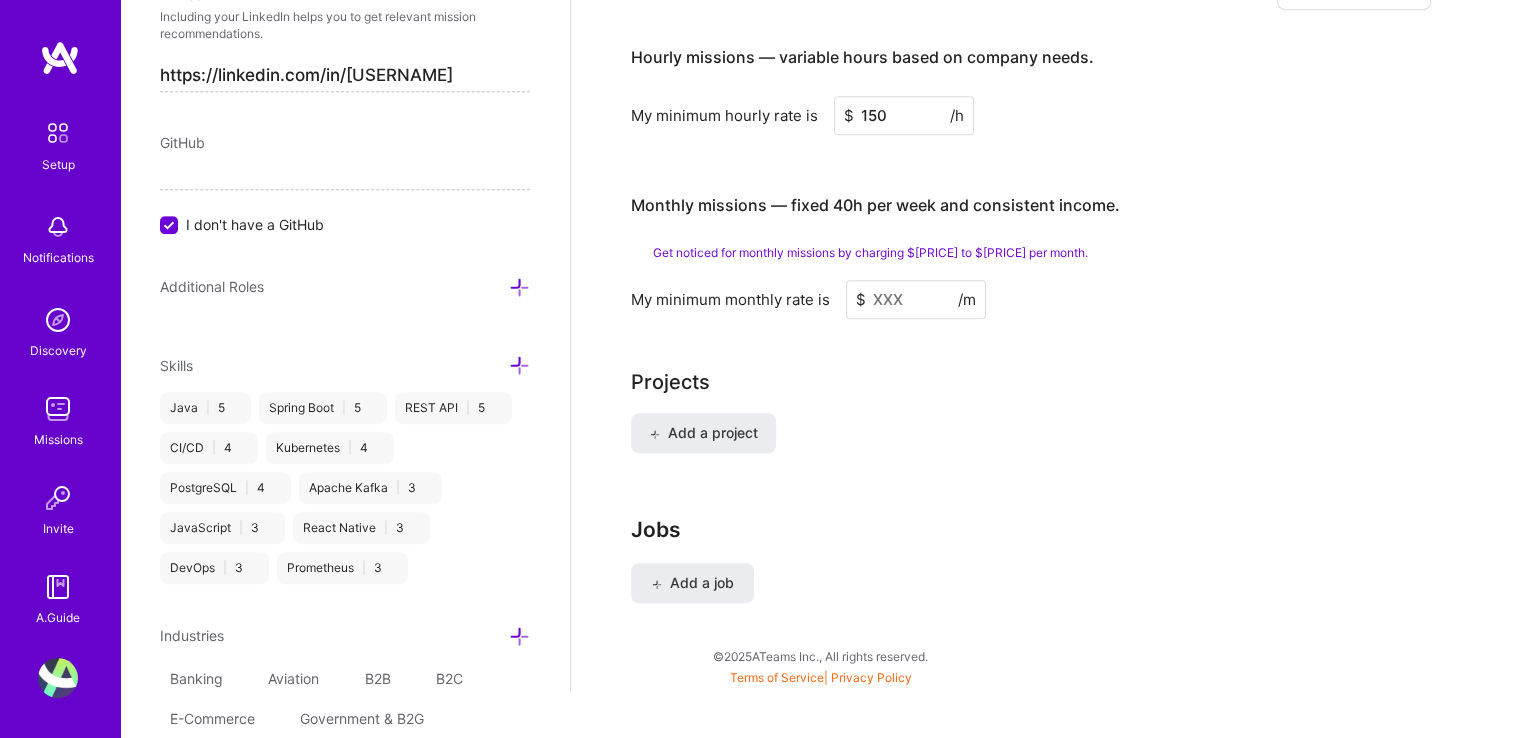 type 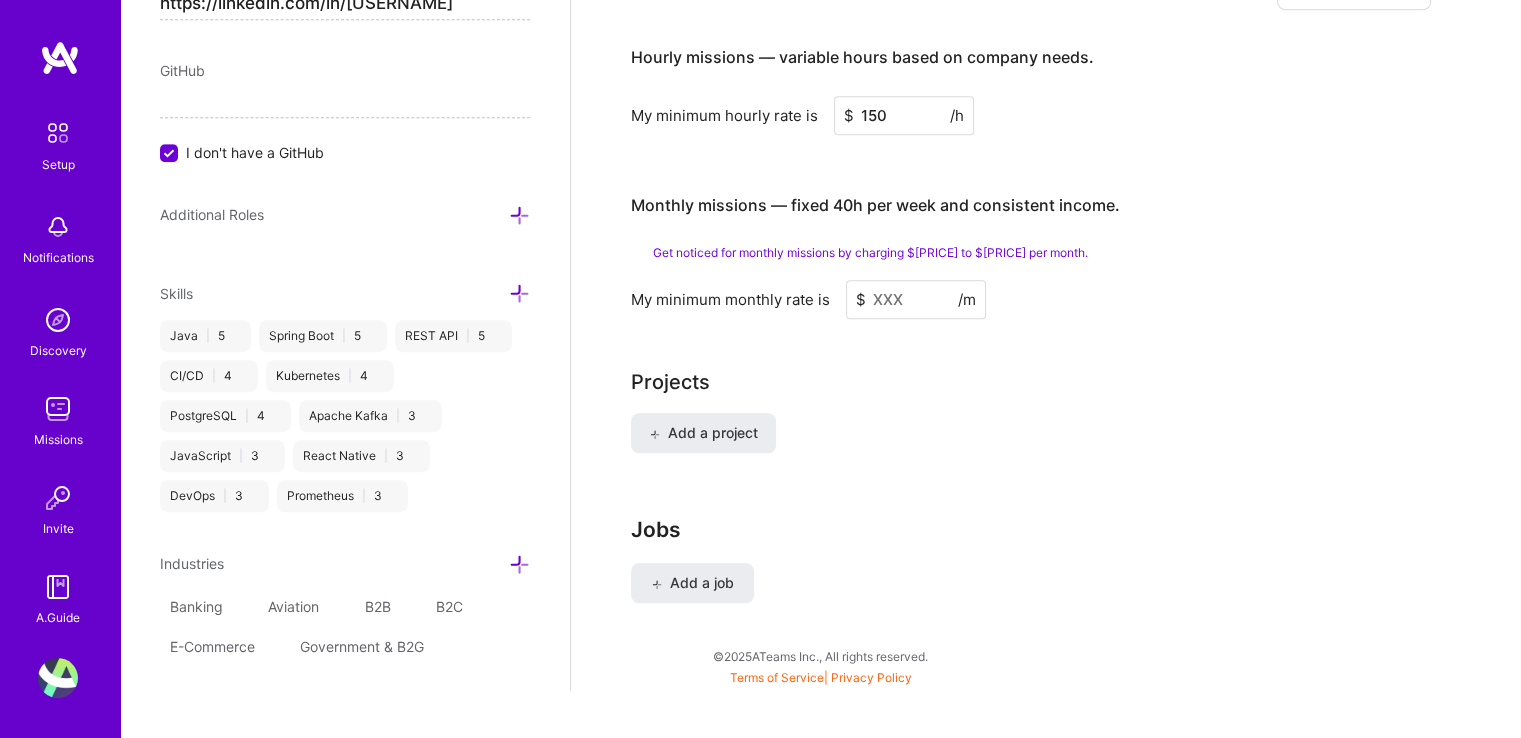 scroll, scrollTop: 564, scrollLeft: 0, axis: vertical 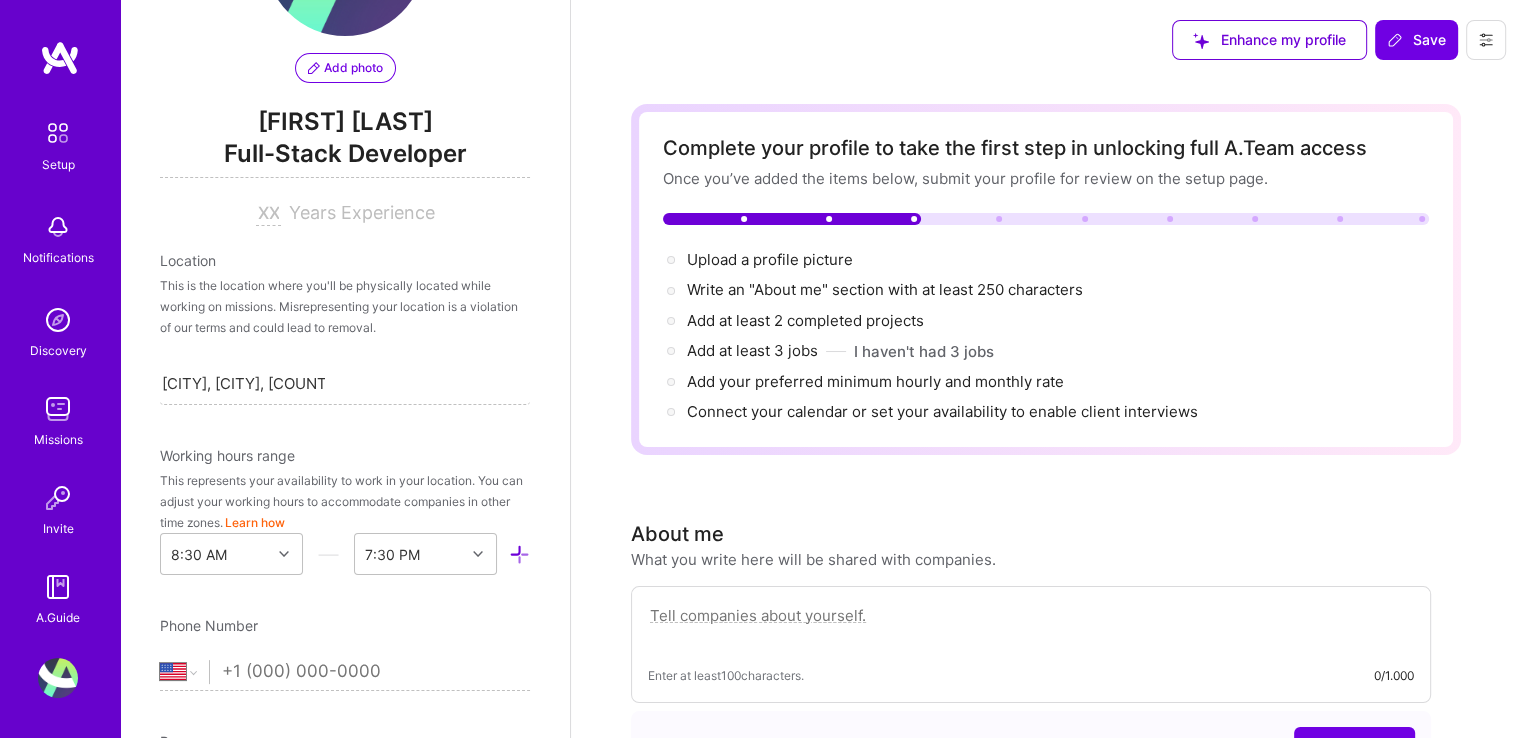 click on "Learn how" at bounding box center [255, 522] 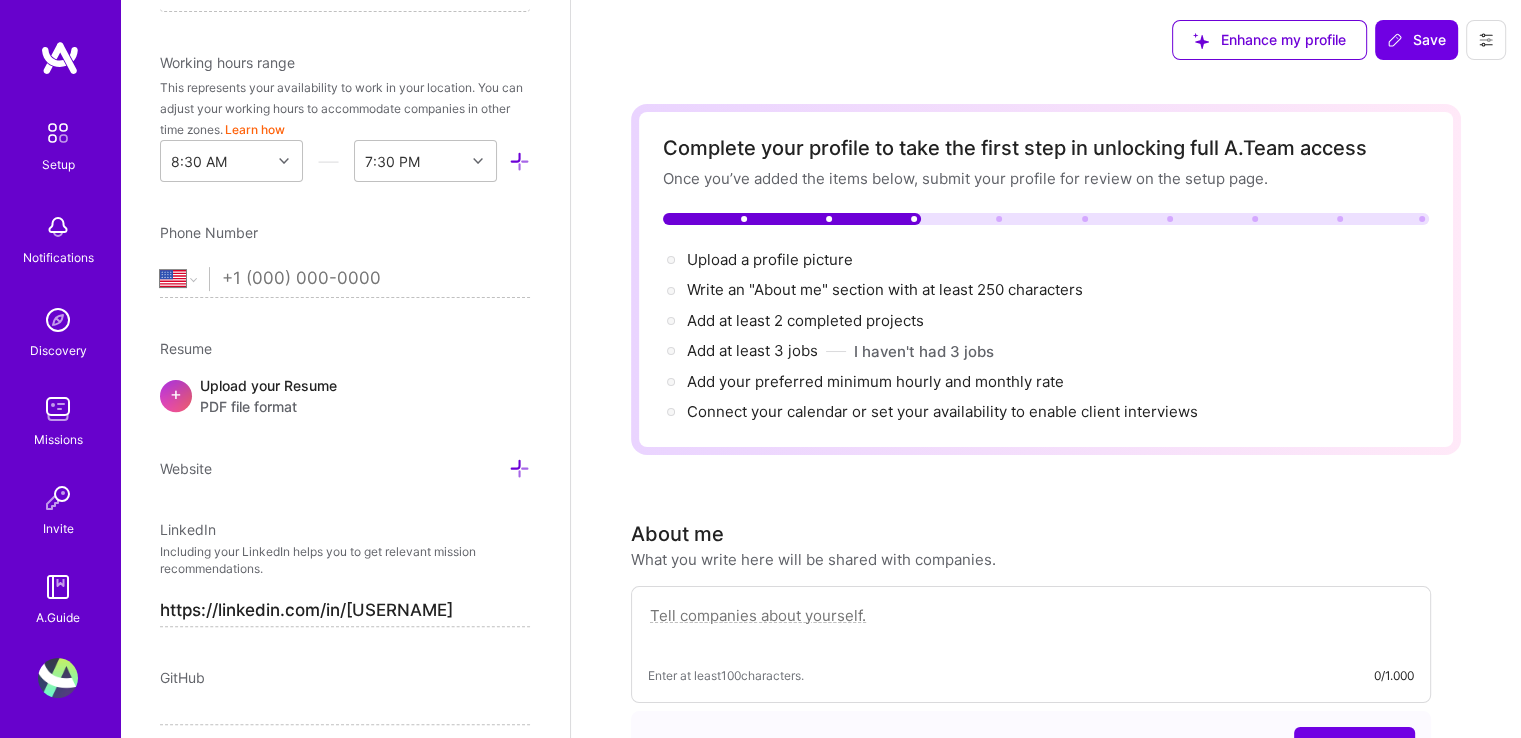 scroll, scrollTop: 564, scrollLeft: 0, axis: vertical 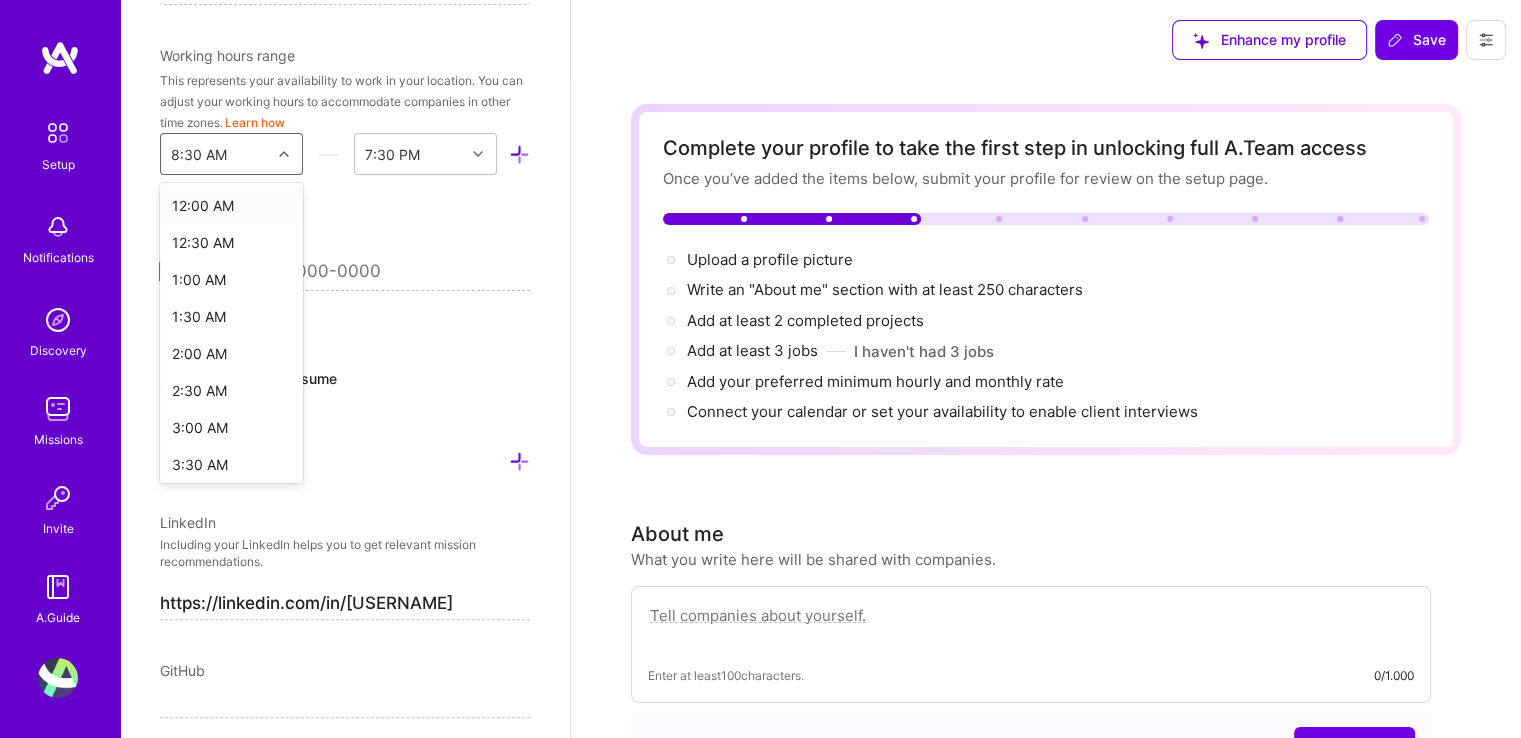 click on "8:30 AM" at bounding box center (199, 154) 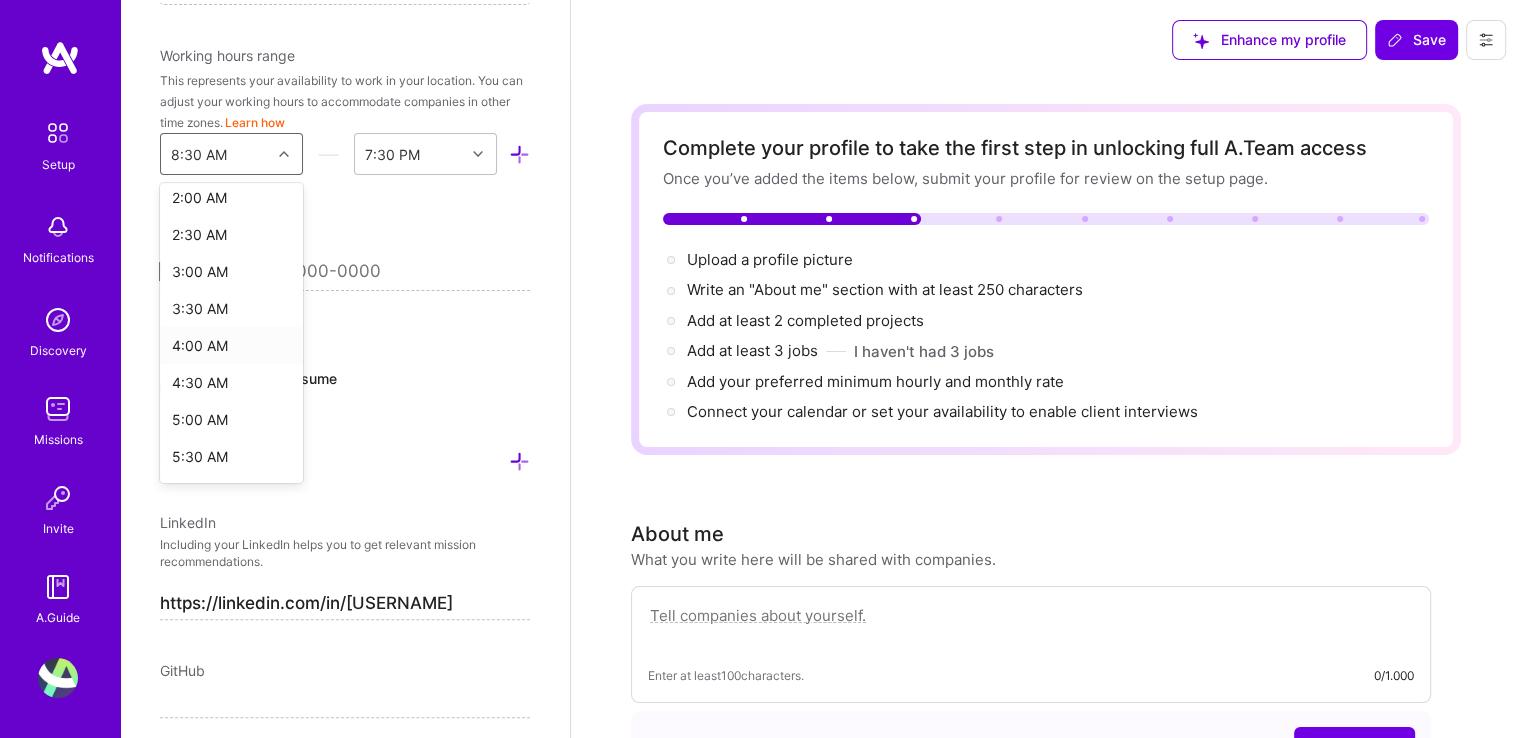 scroll, scrollTop: 200, scrollLeft: 0, axis: vertical 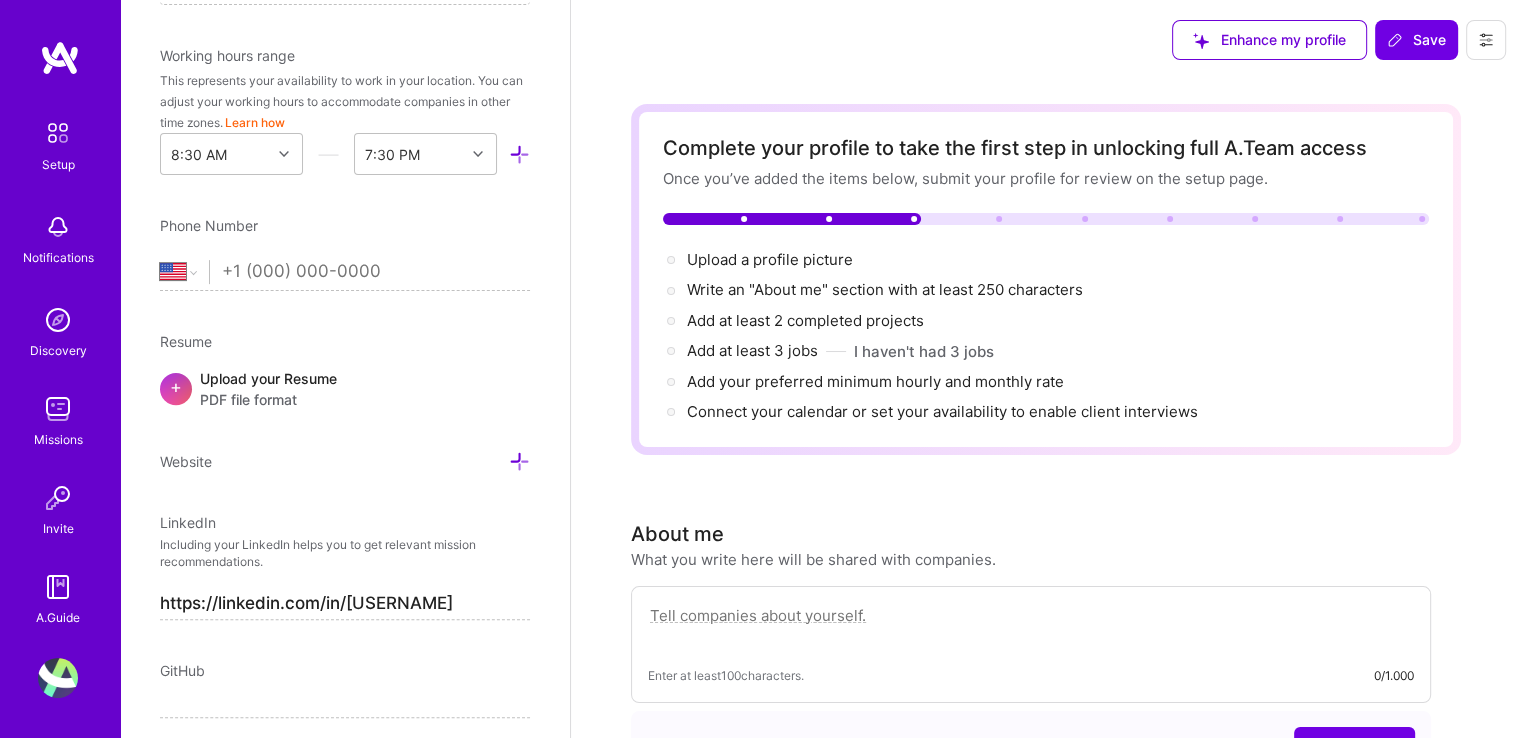 click on "This represents your availability to work in your location. You can adjust your working hours to accommodate companies in other time zones. Learn how" at bounding box center [345, 101] 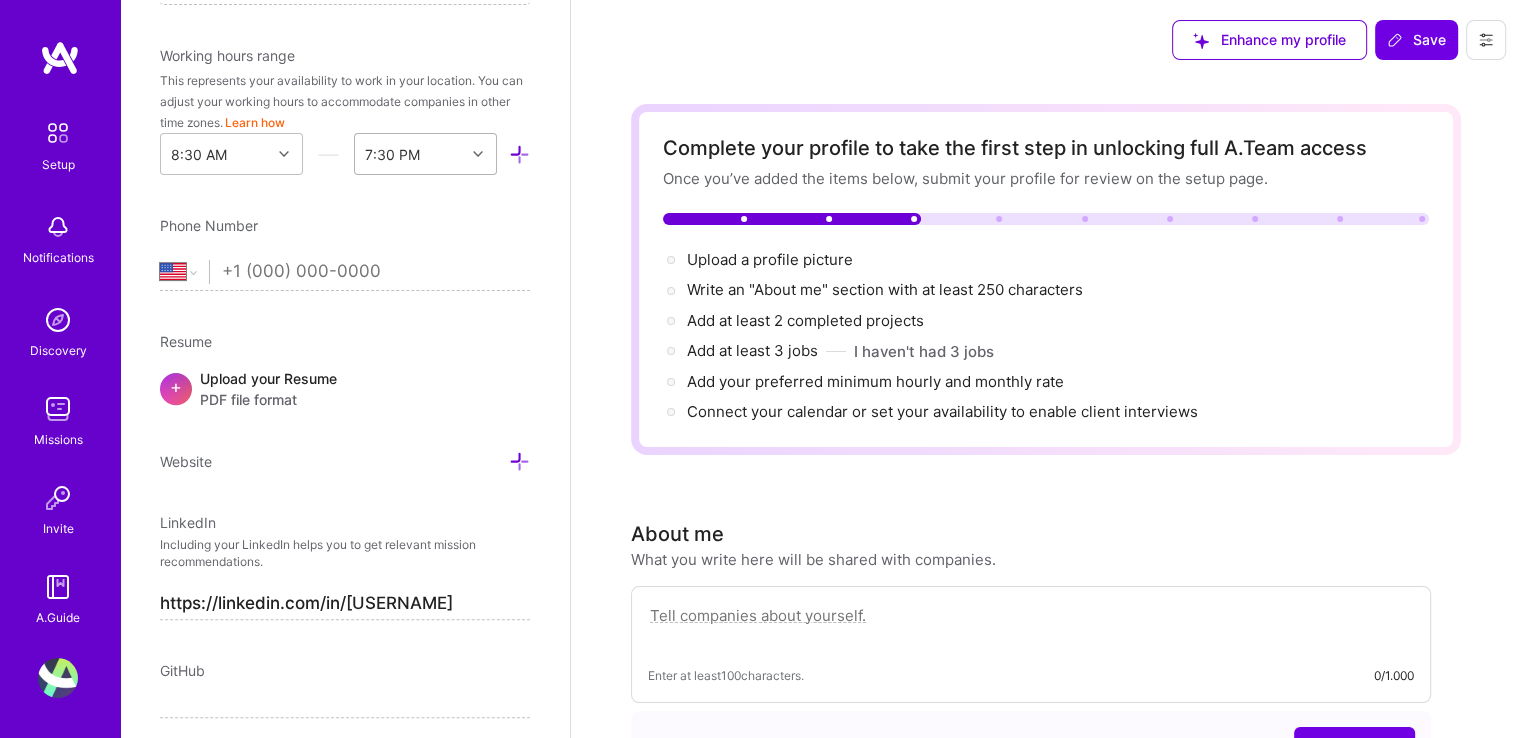 click on "7:30 PM" at bounding box center [410, 154] 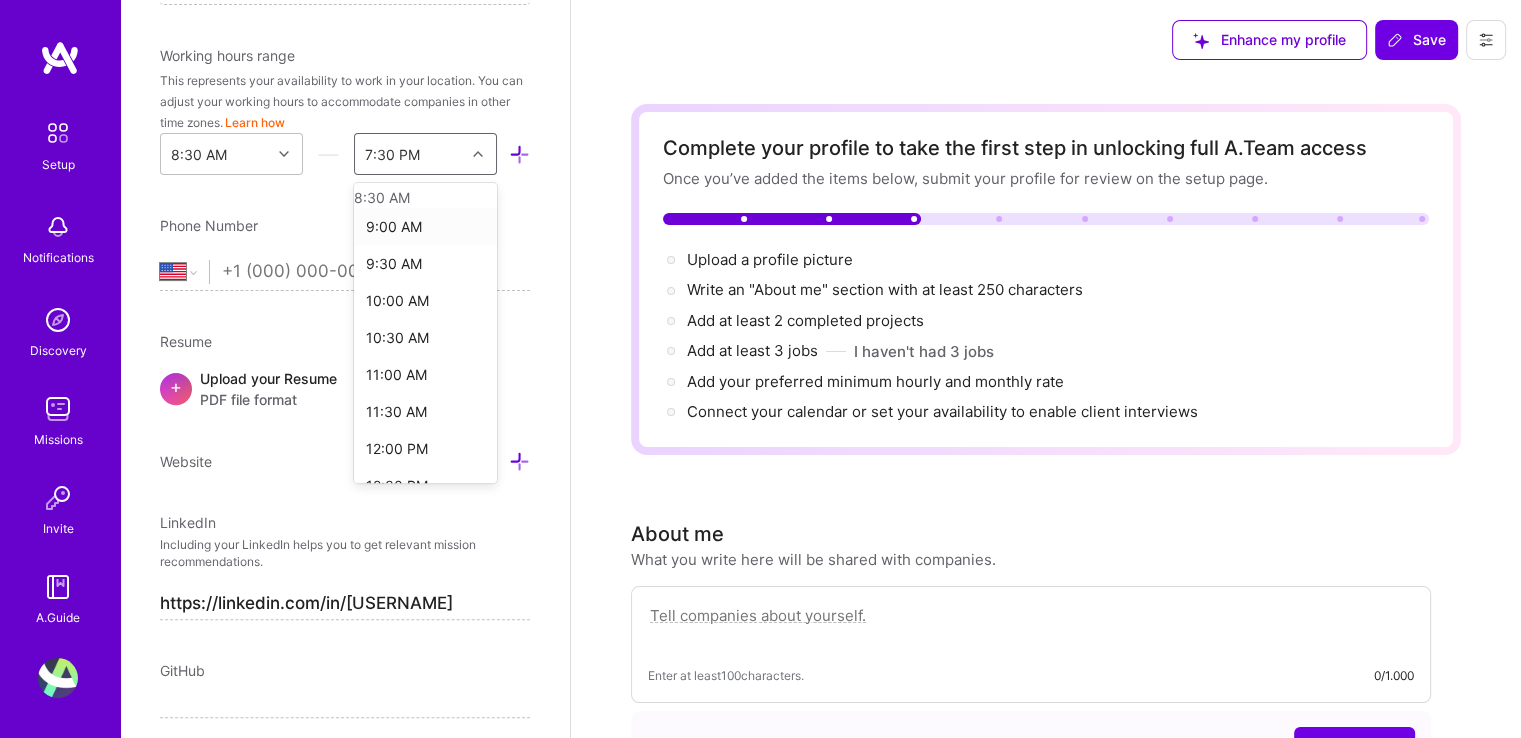 click on "Add photo [FIRST] [LAST] Full-Stack Developer Years Experience Location  This is the location where you'll be physically located while working on missions. Misrepresenting your location is a violation of our terms and could lead to removal. [CITY], [CITY], [COUNTRY] [CITY], [CITY], [COUNTRY] Working hours range This represents your availability to work in your location. You can adjust your working hours to accommodate companies in other time zones. Learn how 8:30 AM option 9:00 AM focused, 2 of 48. 48 results available. Use Up and Down to choose options, press Enter to select the currently focused option, press Escape to exit the menu, press Tab to select the option and exit the menu. 7:30 PM 8:30 AM 9:00 AM 9:30 AM 10:00 AM 10:30 AM 11:00 AM 11:30 AM 12:00 PM 12:30 PM 1:00 PM 1:30 PM 2:00 PM 2:30 PM 3:00 PM 3:30 PM 4:00 PM 4:30 PM 5:00 PM 5:30 PM 6:00 PM 6:30 PM 7:00 PM 7:30 PM 8:00 PM 8:30 PM 9:00 PM 9:30 PM 10:00 PM 10:30 PM 11:00 PM 11:30 PM 12:00 AM 12:30 AM 1:00 AM 1:30 AM 2:00 AM 2:30 AM 3:00 AM Aruba" at bounding box center (345, 369) 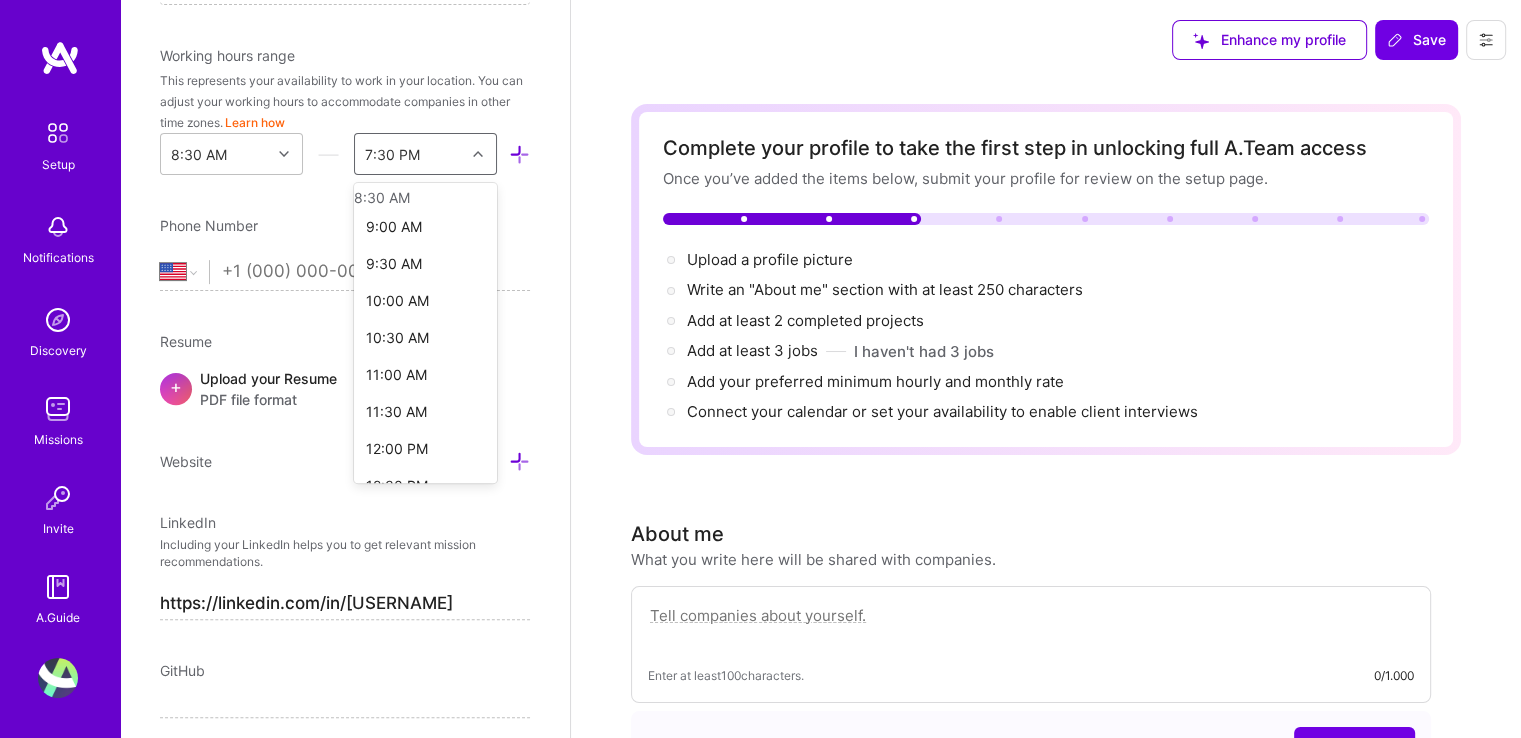 click at bounding box center [480, 154] 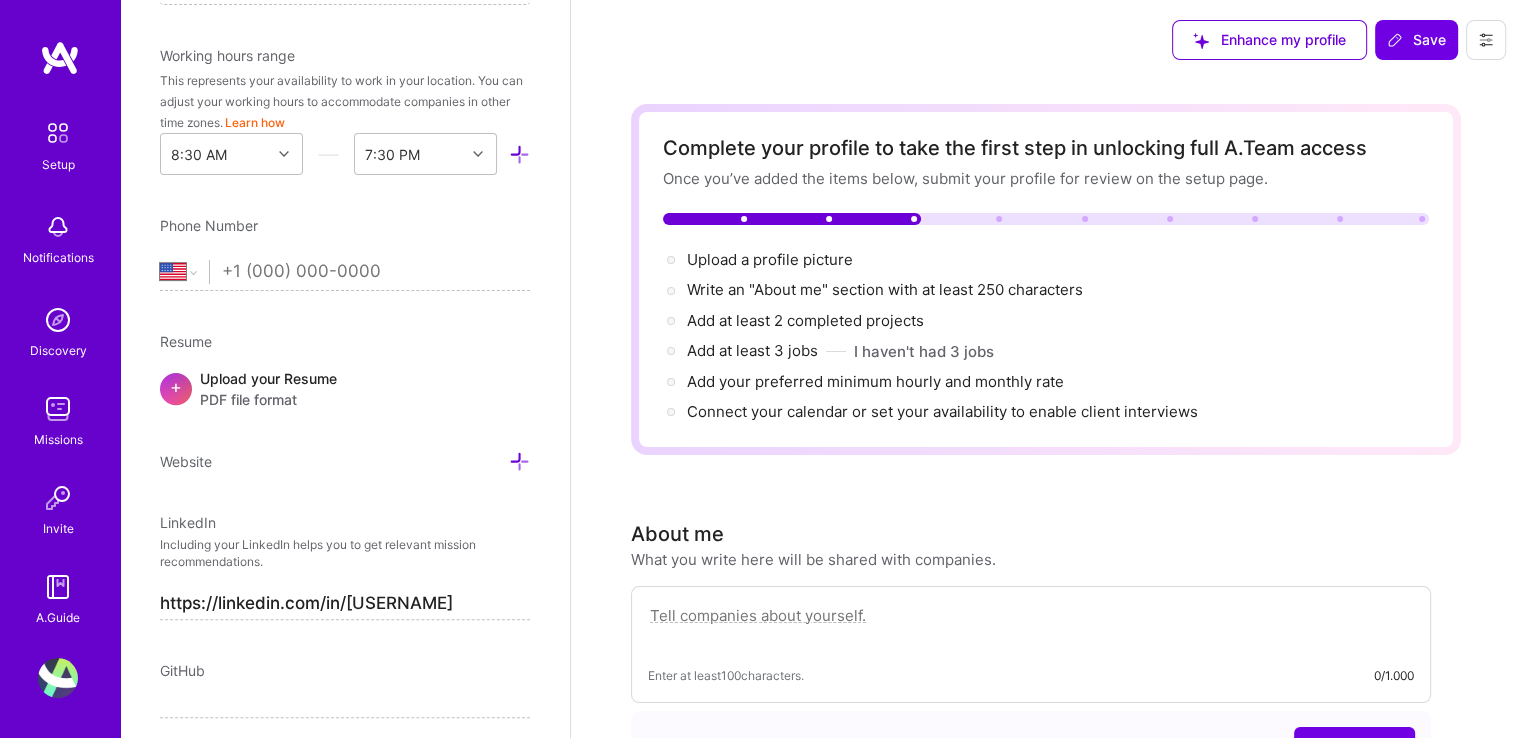 click on "This represents your availability to work in your location. You can adjust your working hours to accommodate companies in other time zones. Learn how" at bounding box center (345, 101) 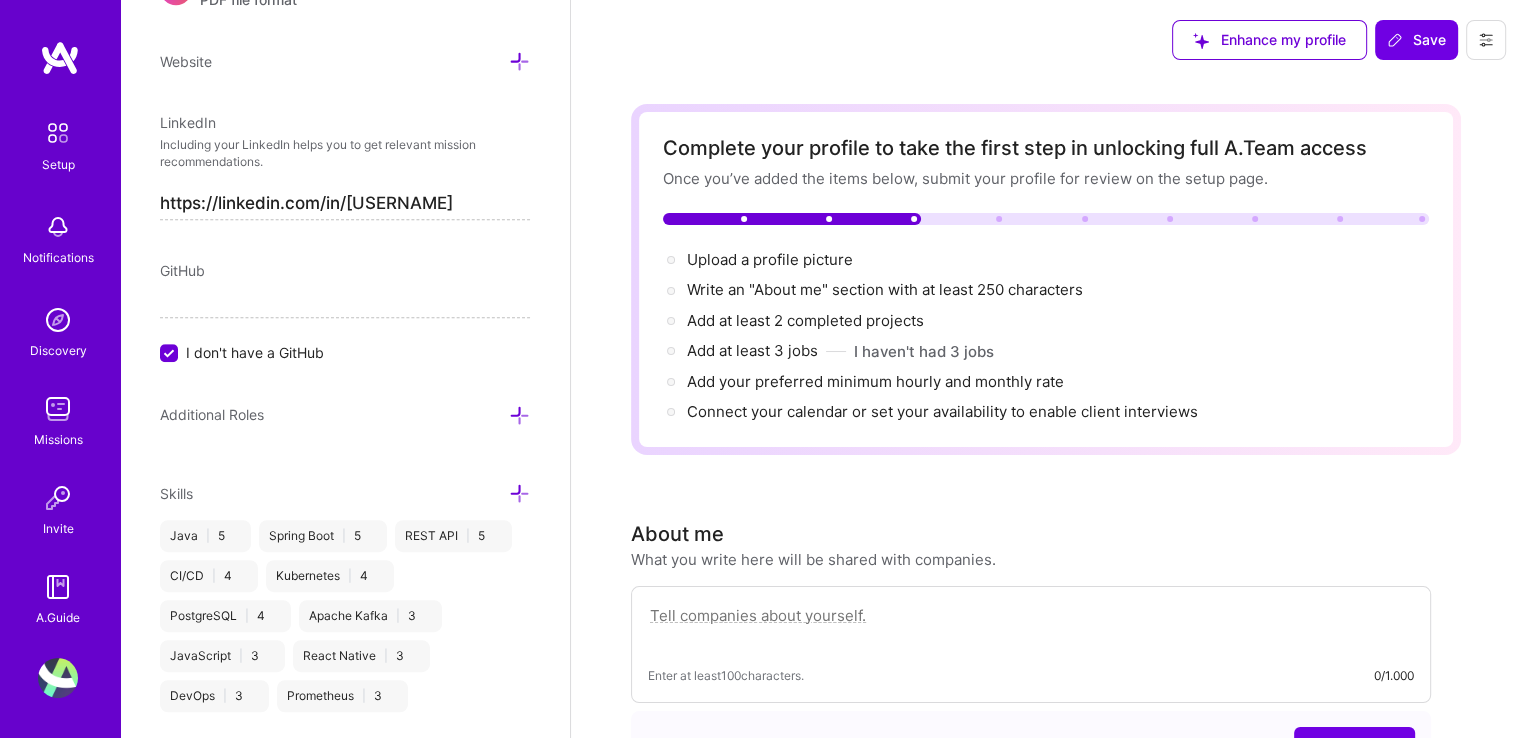 scroll, scrollTop: 1064, scrollLeft: 0, axis: vertical 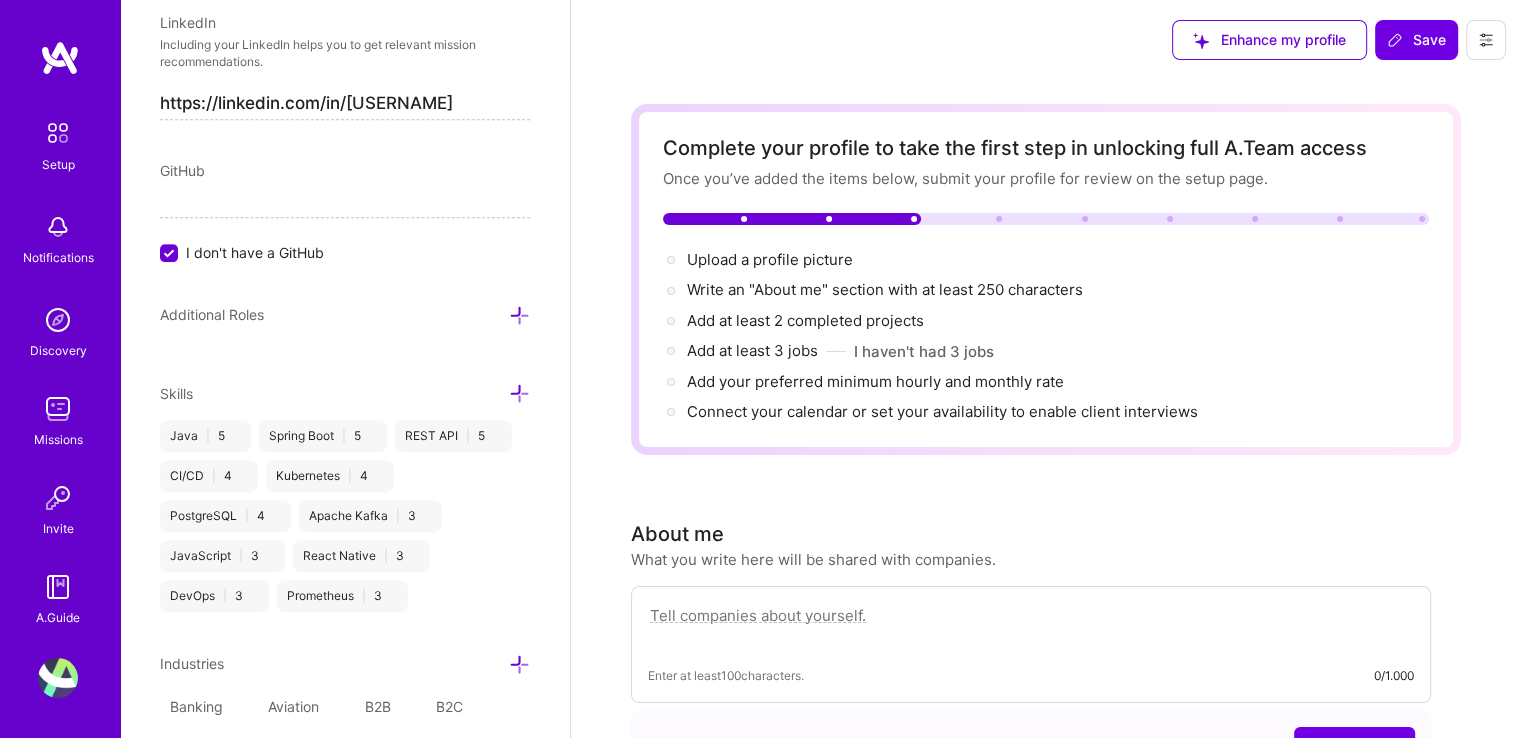 click on "Additional Roles" at bounding box center (345, 314) 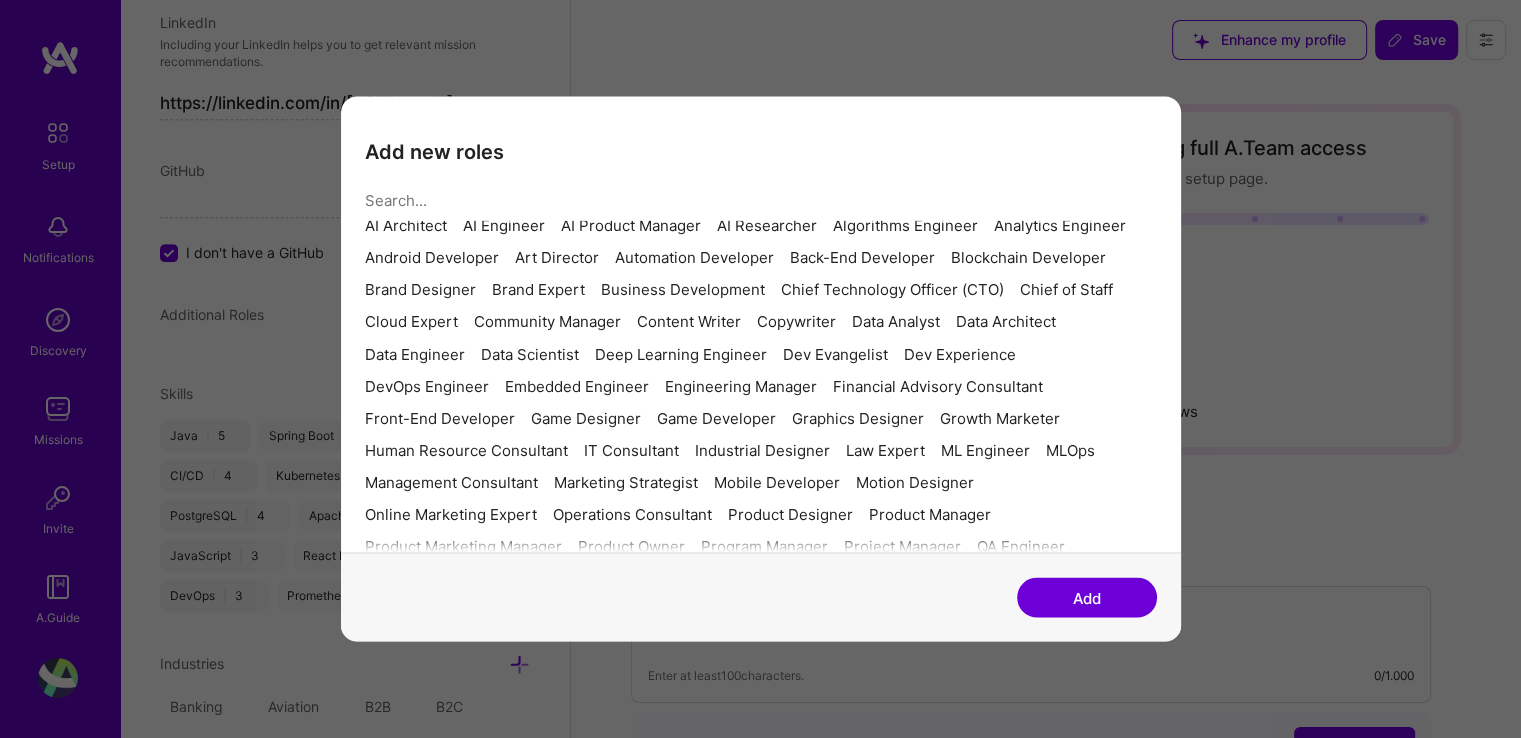 scroll, scrollTop: 0, scrollLeft: 0, axis: both 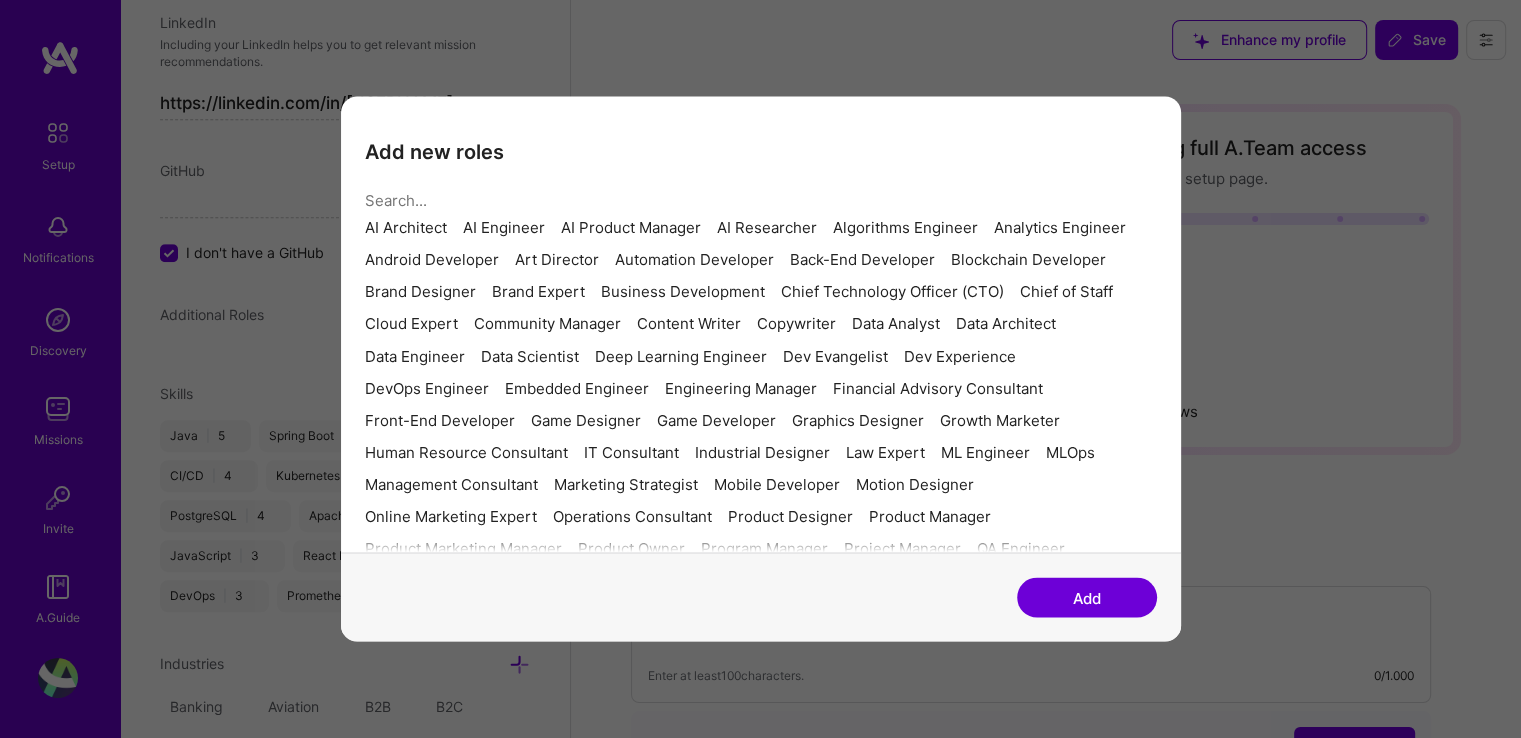 click at bounding box center (1153, 128) 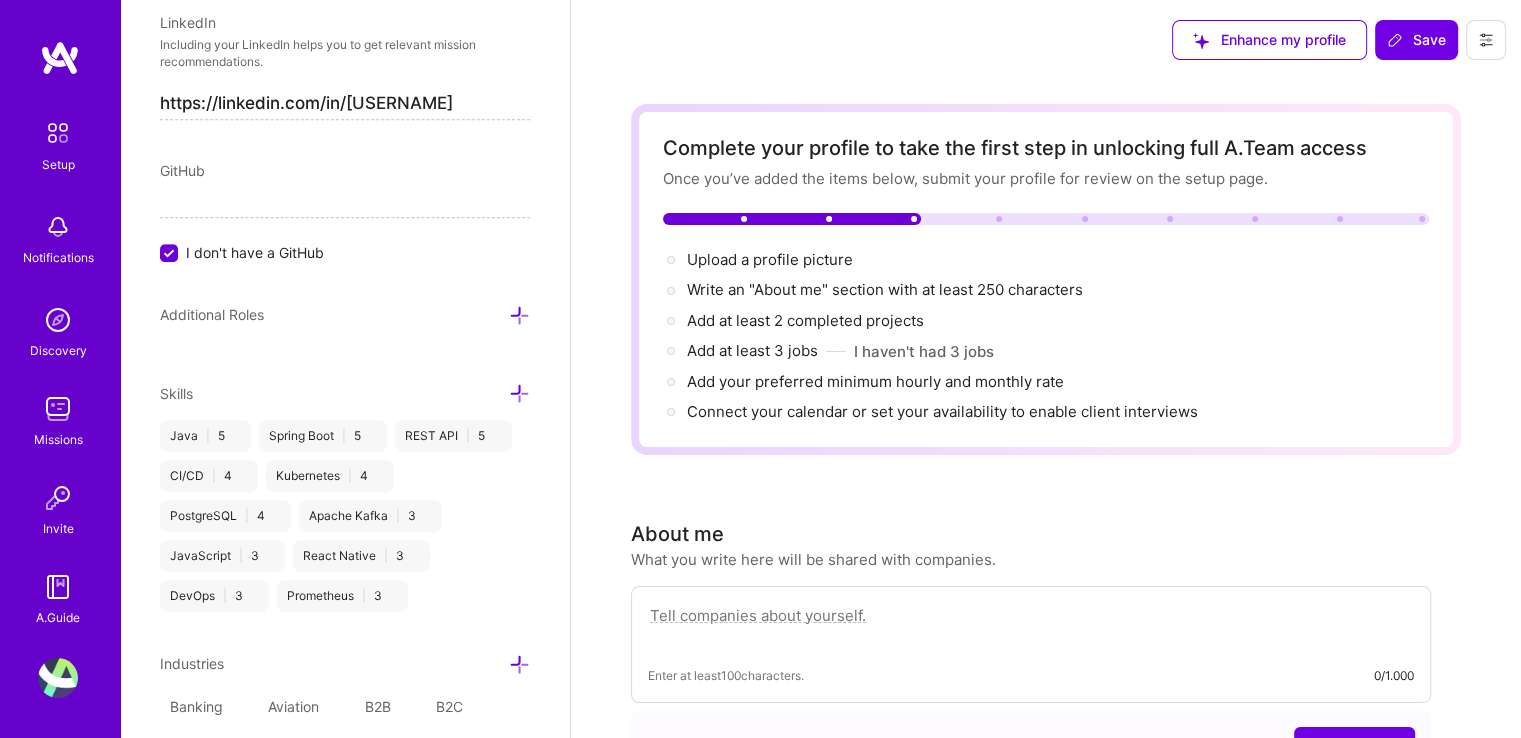 click on "Additional Roles" at bounding box center (345, 314) 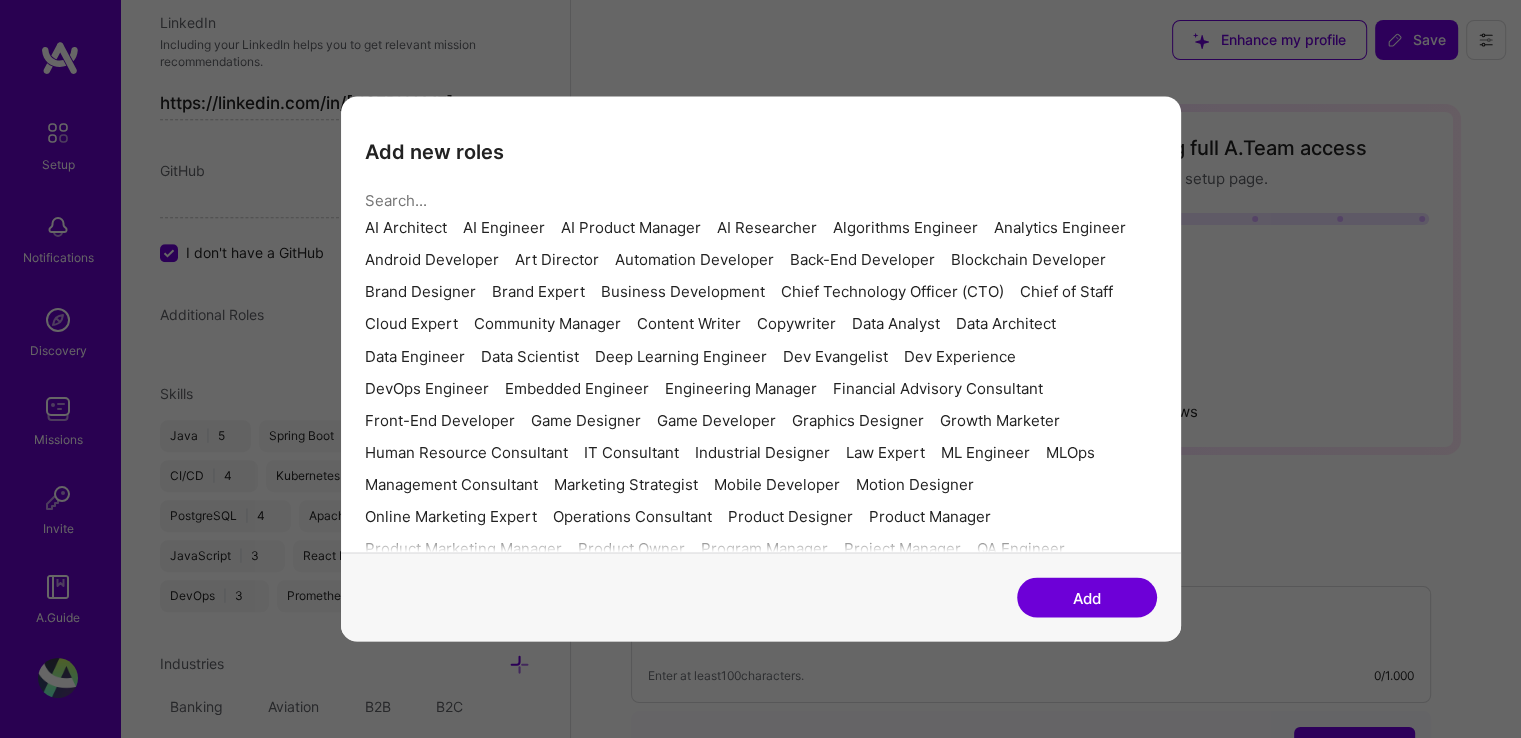 click on "Chief Technology Officer (CTO)" at bounding box center (892, 292) 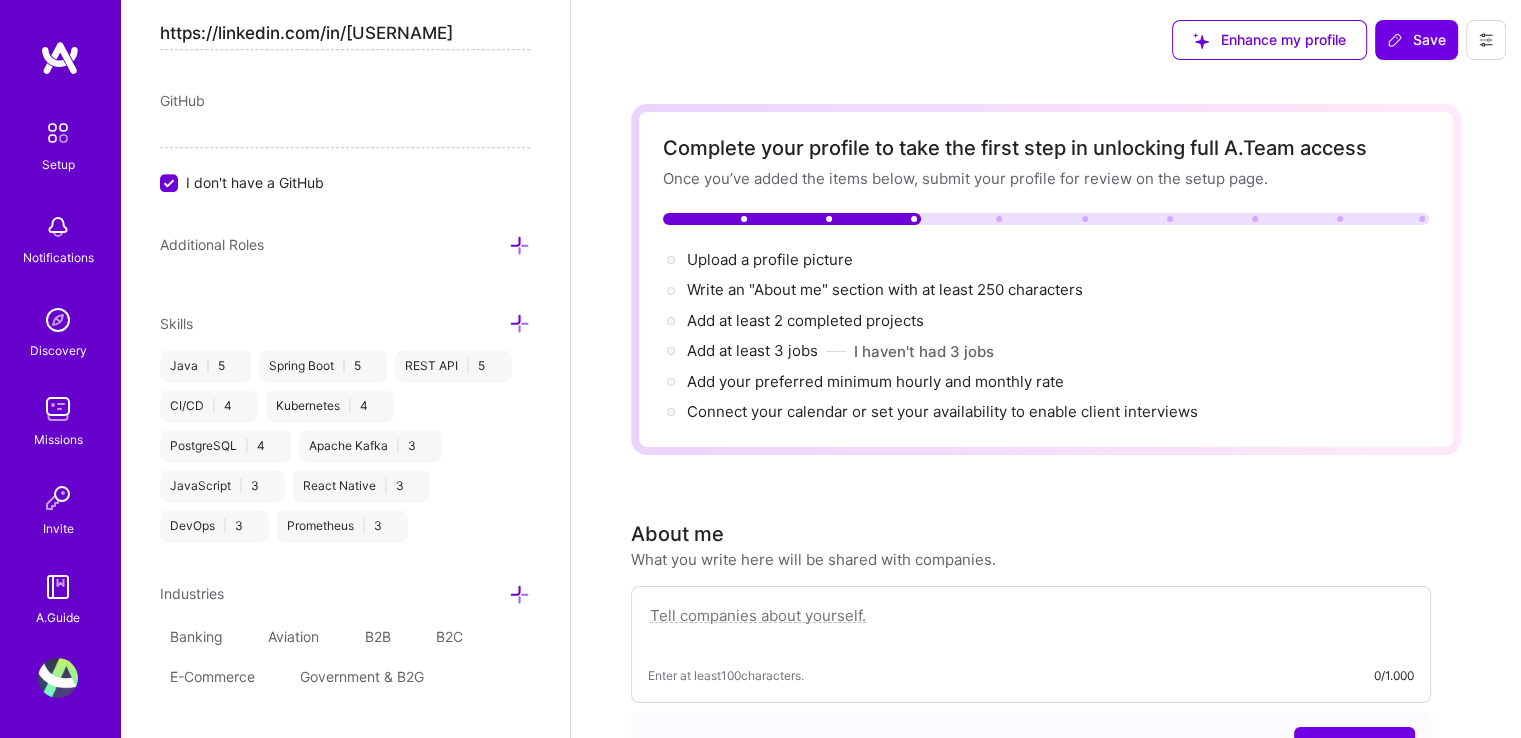 scroll, scrollTop: 1164, scrollLeft: 0, axis: vertical 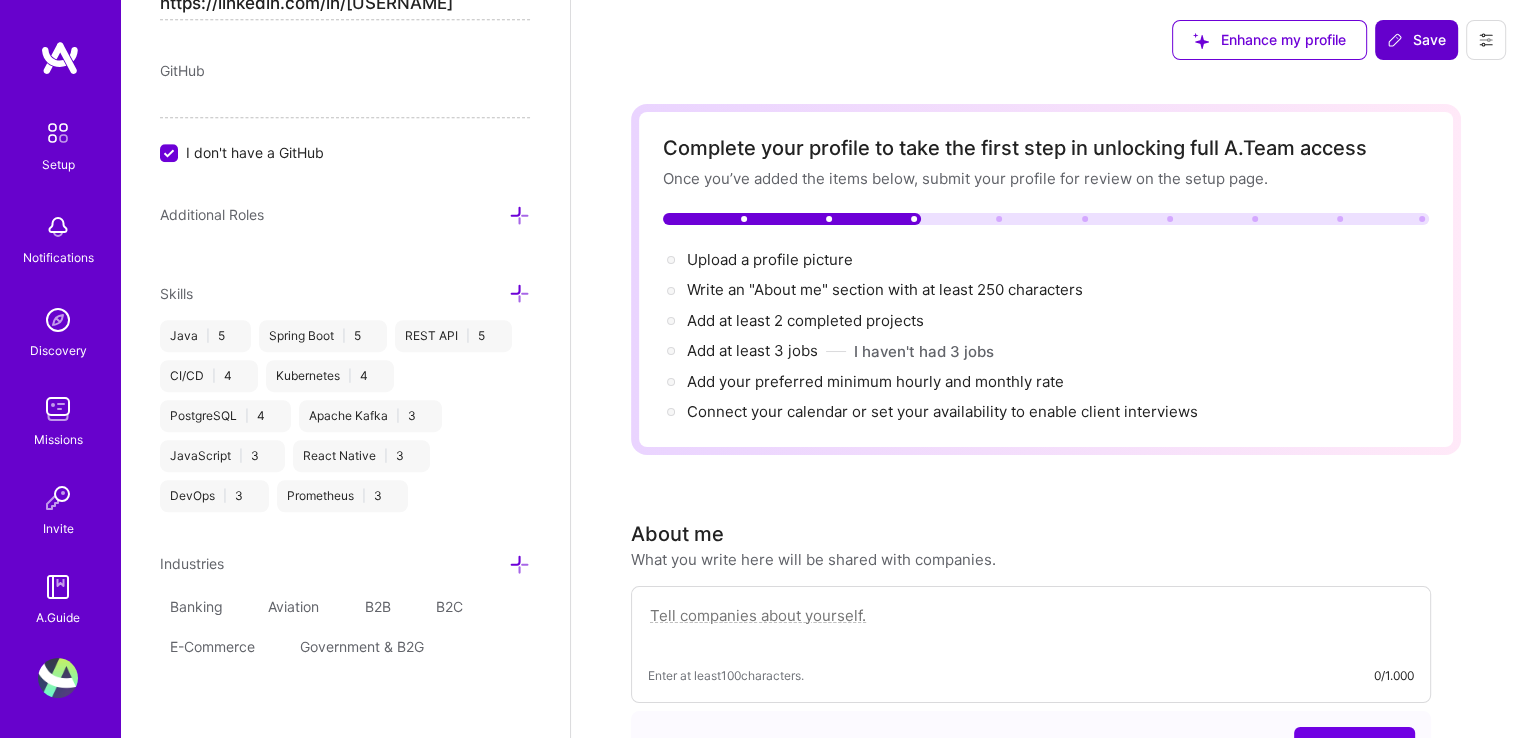 click on "Save" at bounding box center [1416, 40] 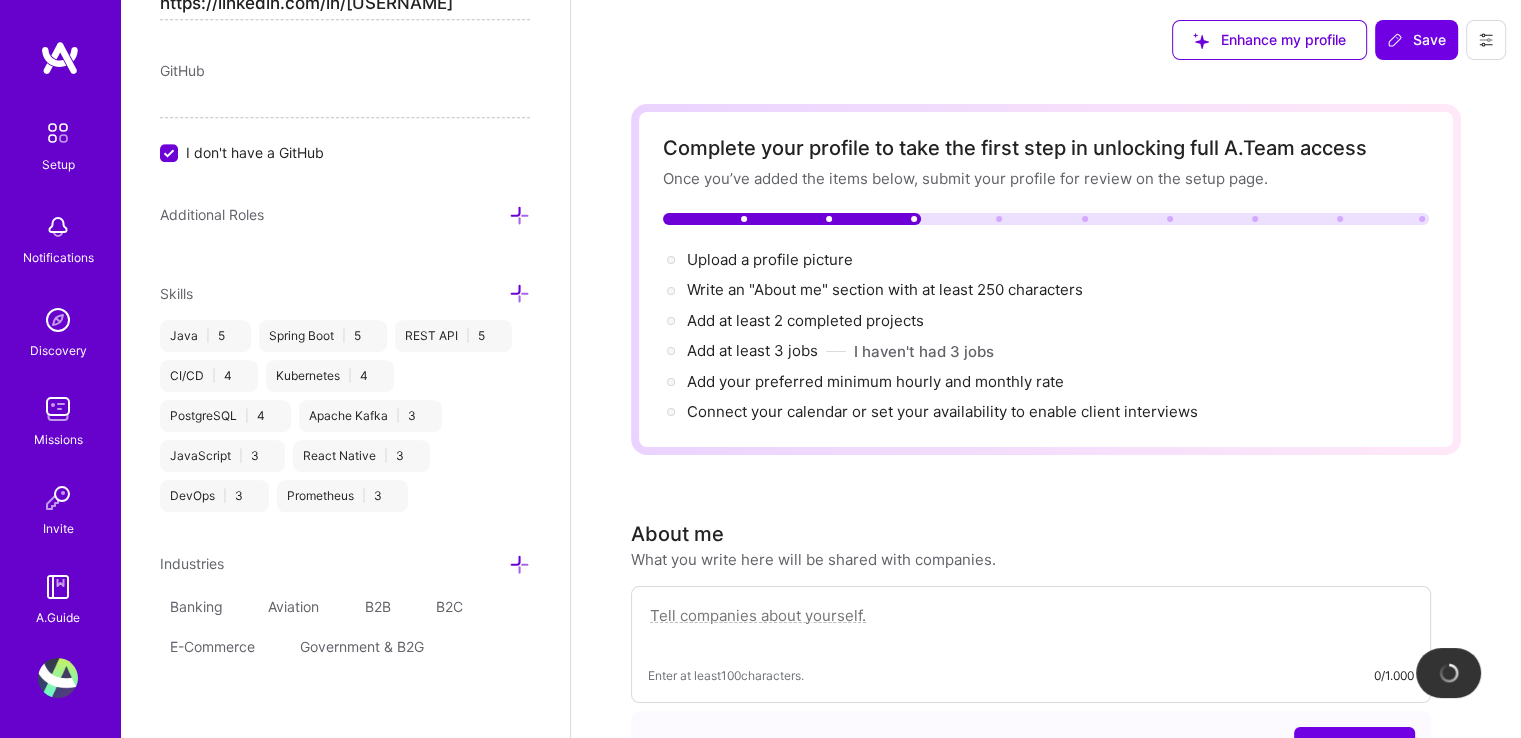 type on "[MONTH] [DAY]" 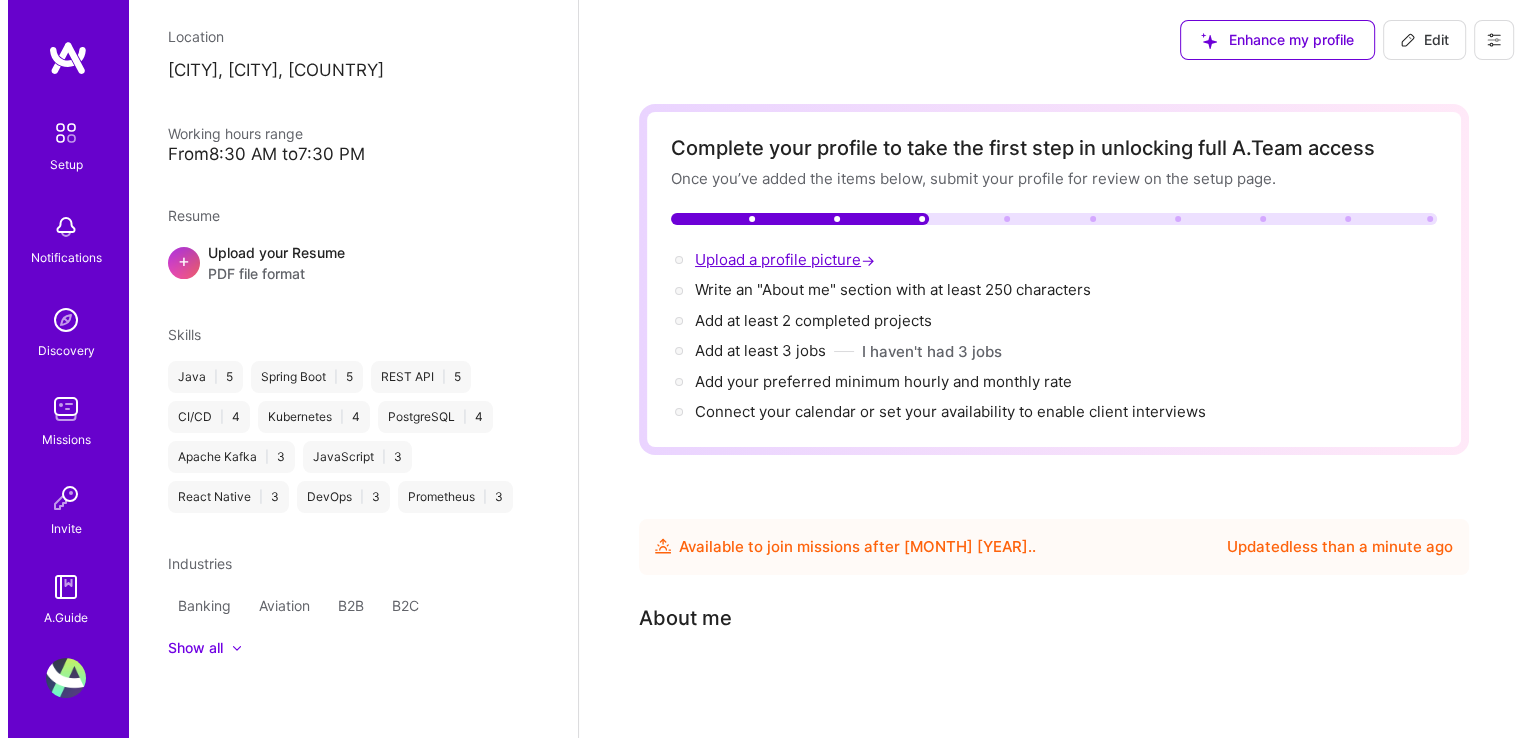 scroll, scrollTop: 308, scrollLeft: 0, axis: vertical 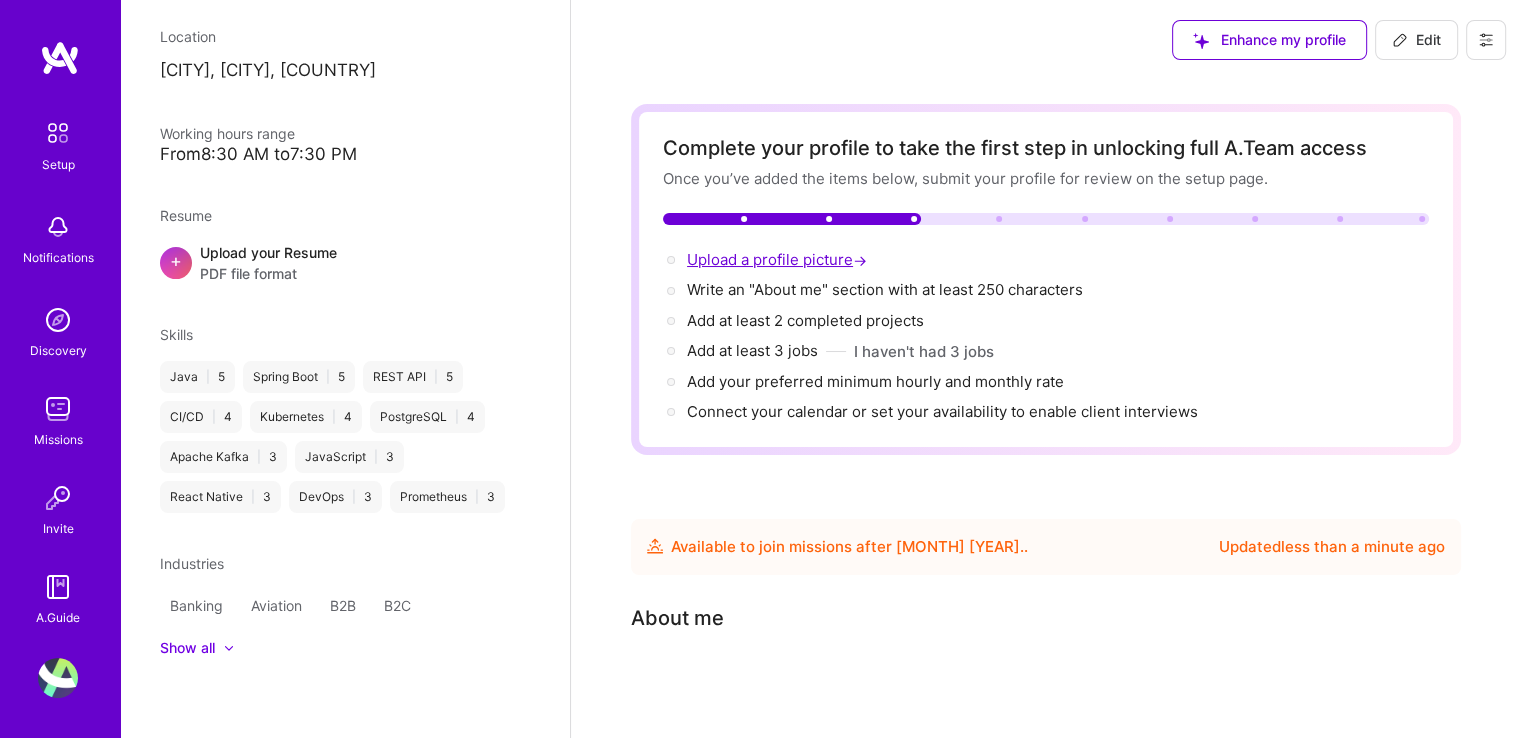 click on "Upload a profile picture  →" at bounding box center (779, 259) 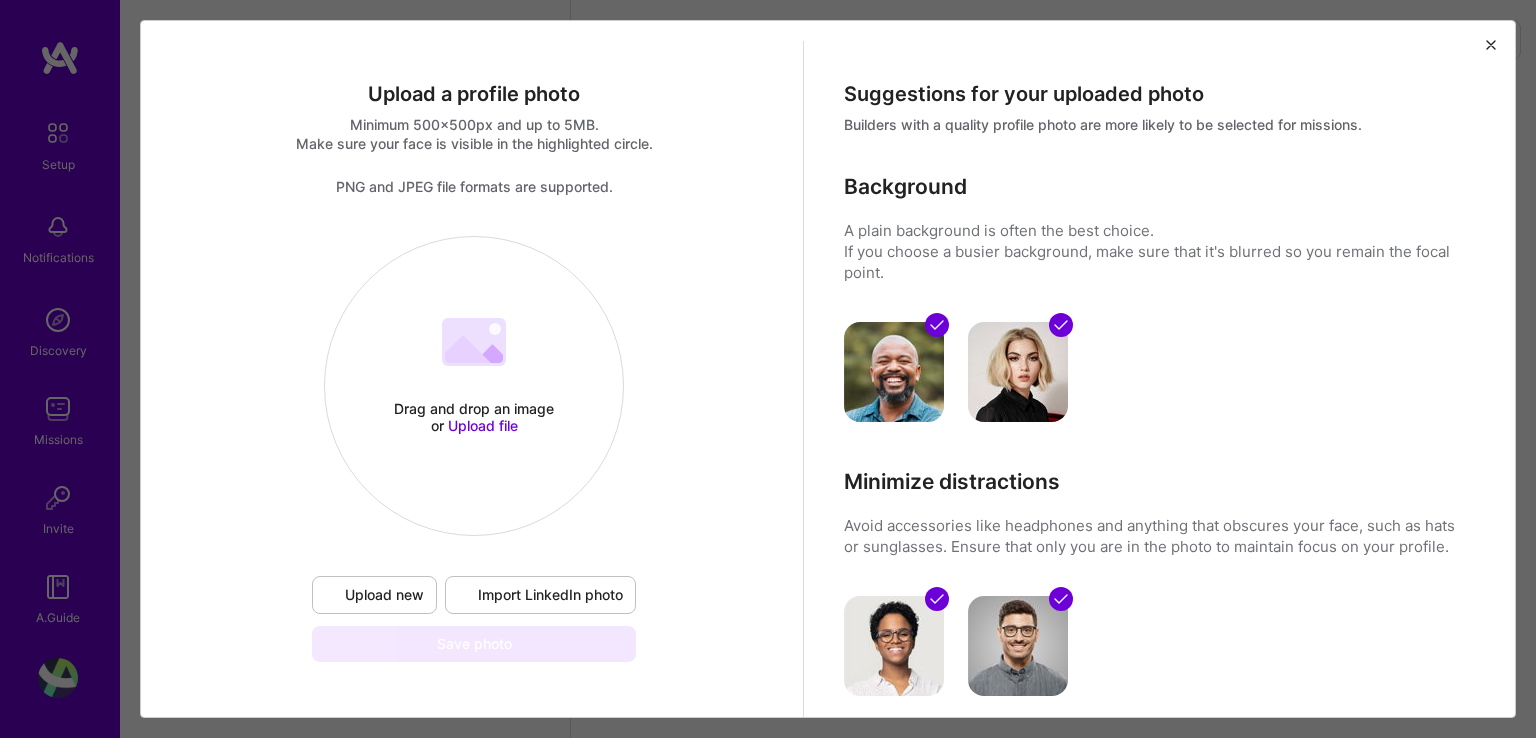 click on "Upload new" at bounding box center [374, 595] 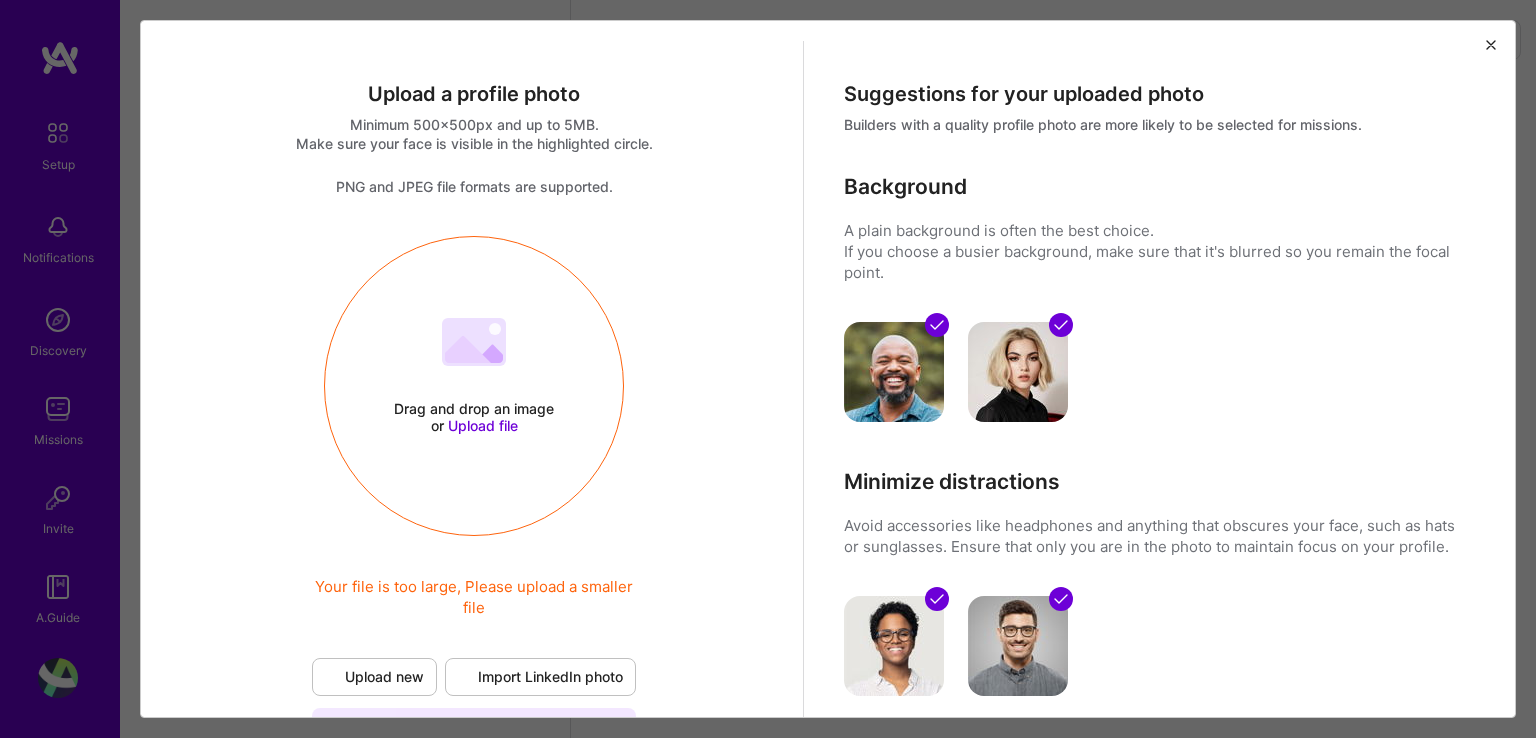 type 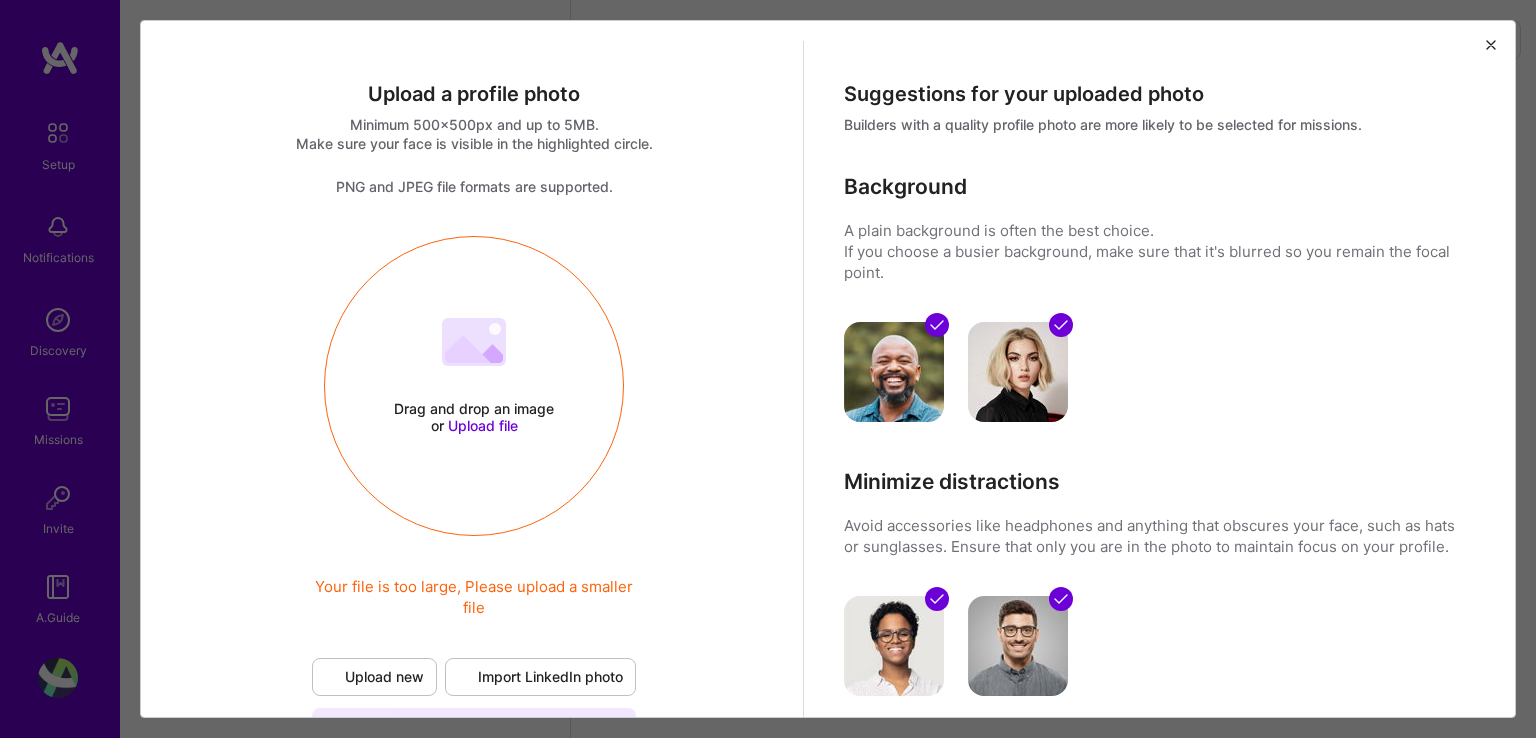 click on "Upload new" at bounding box center (374, 677) 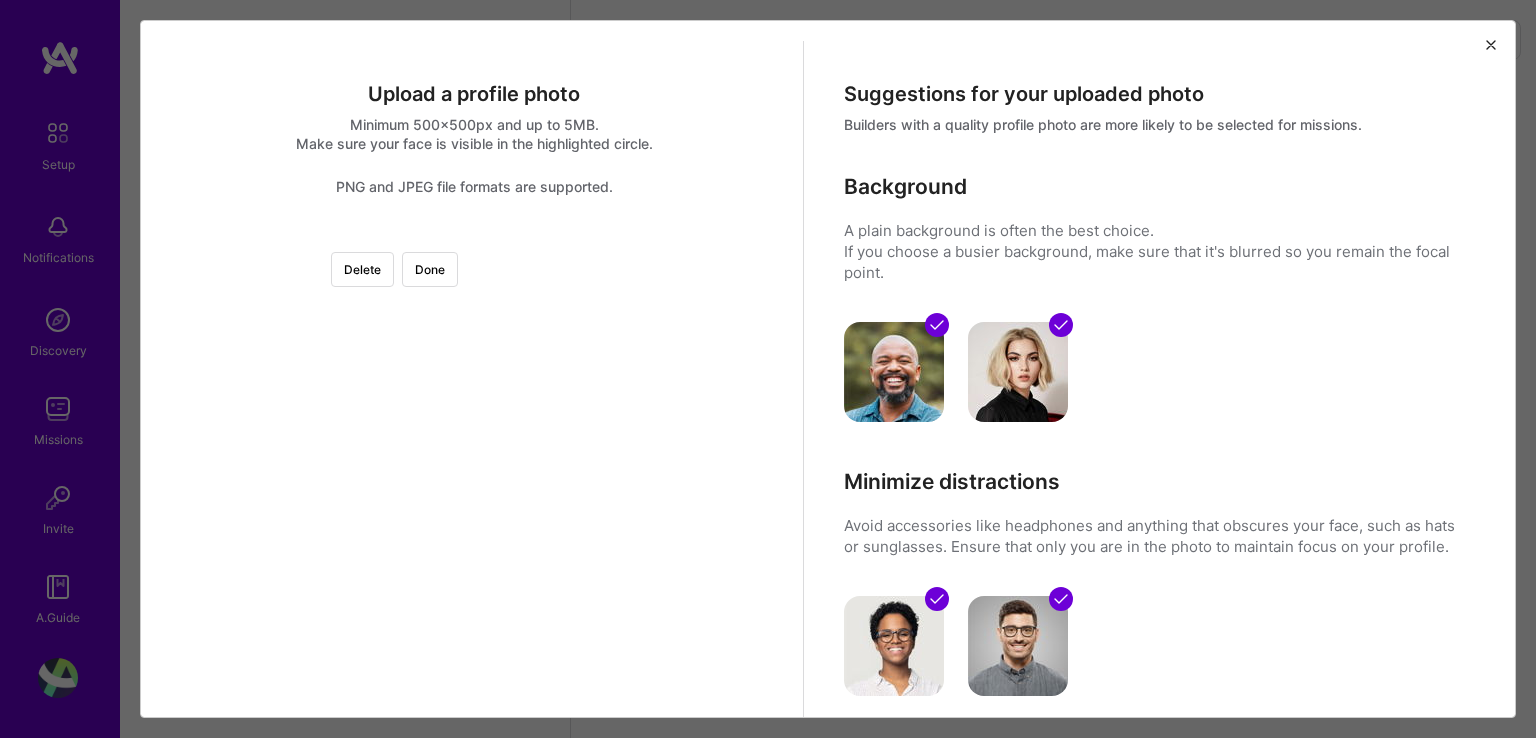 scroll, scrollTop: 100, scrollLeft: 0, axis: vertical 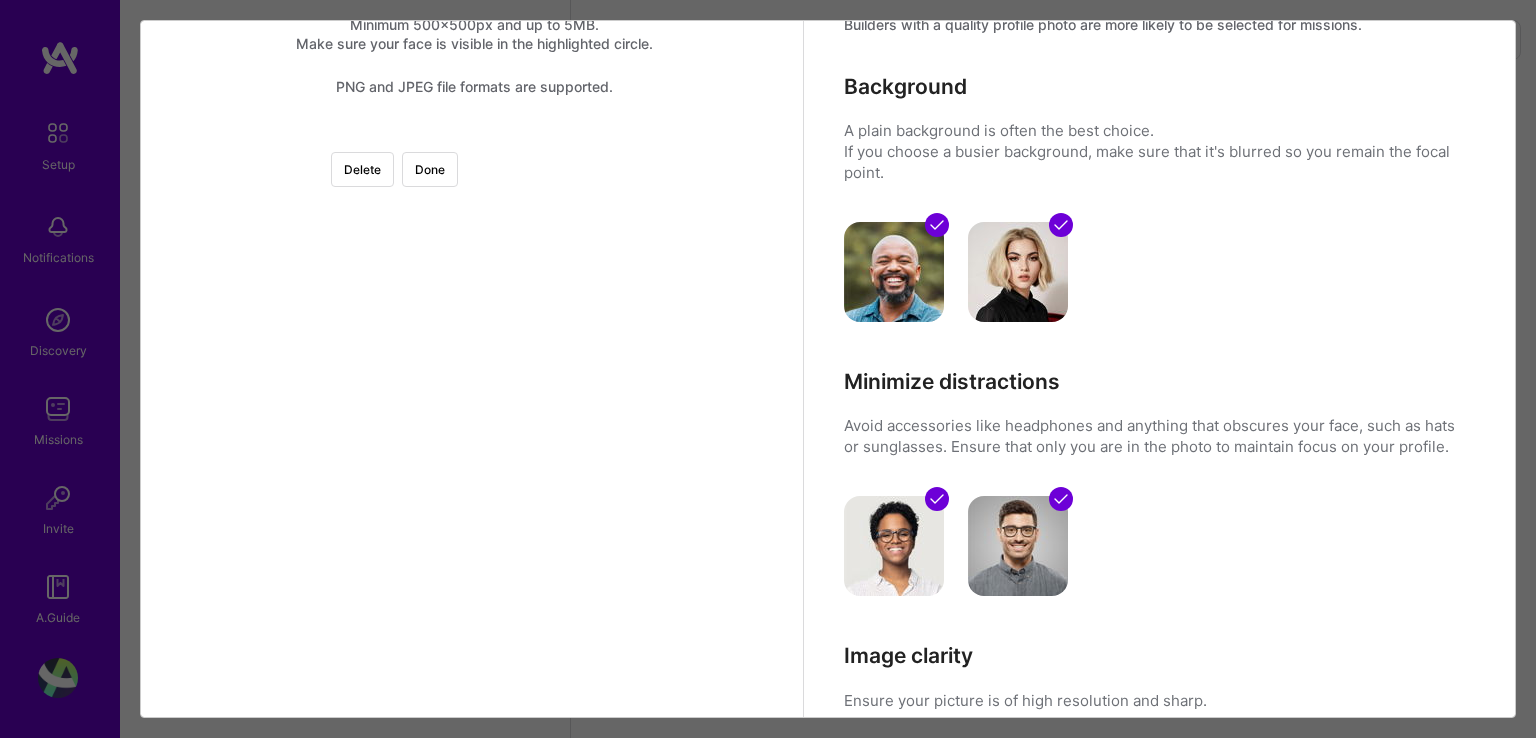 click at bounding box center (752, 414) 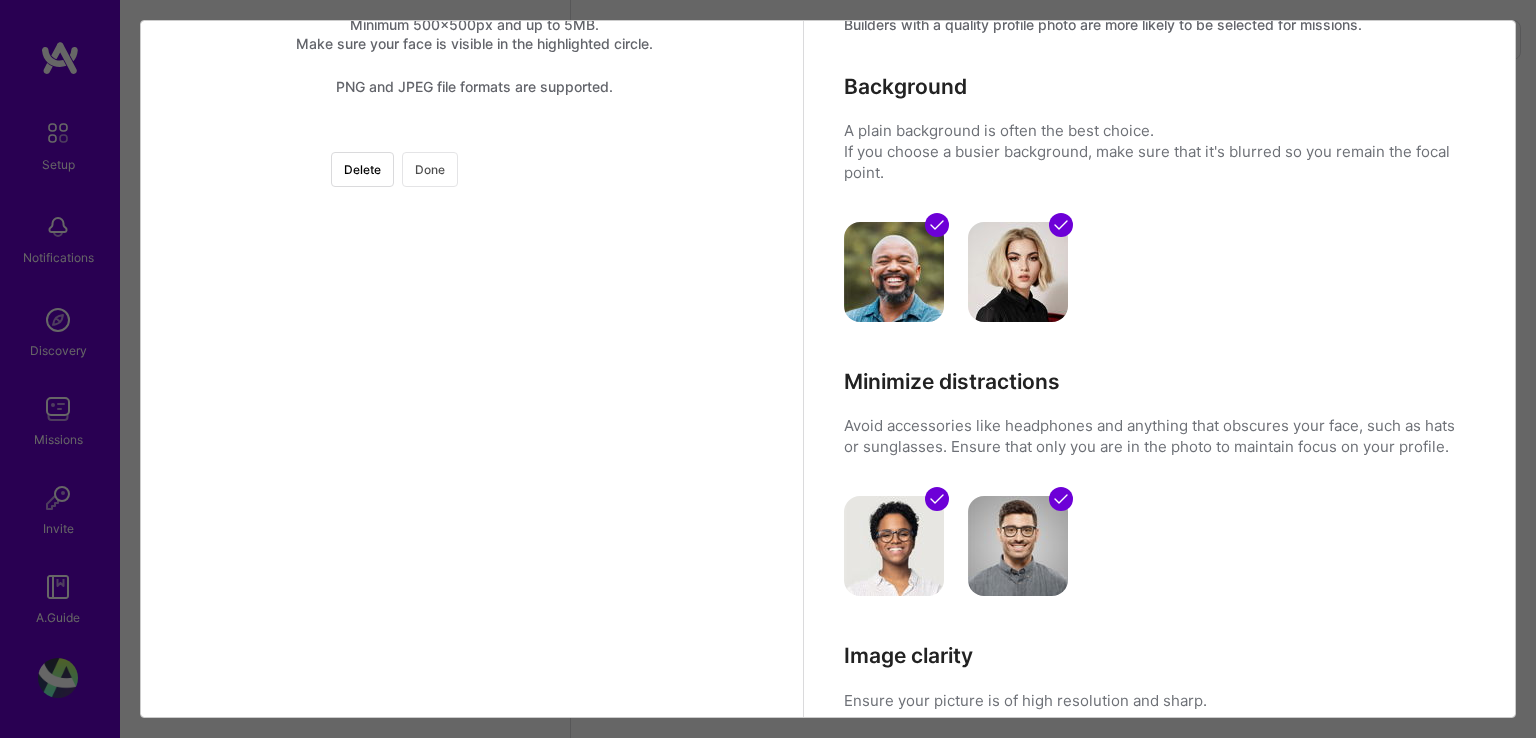 click on "Done" at bounding box center [430, 169] 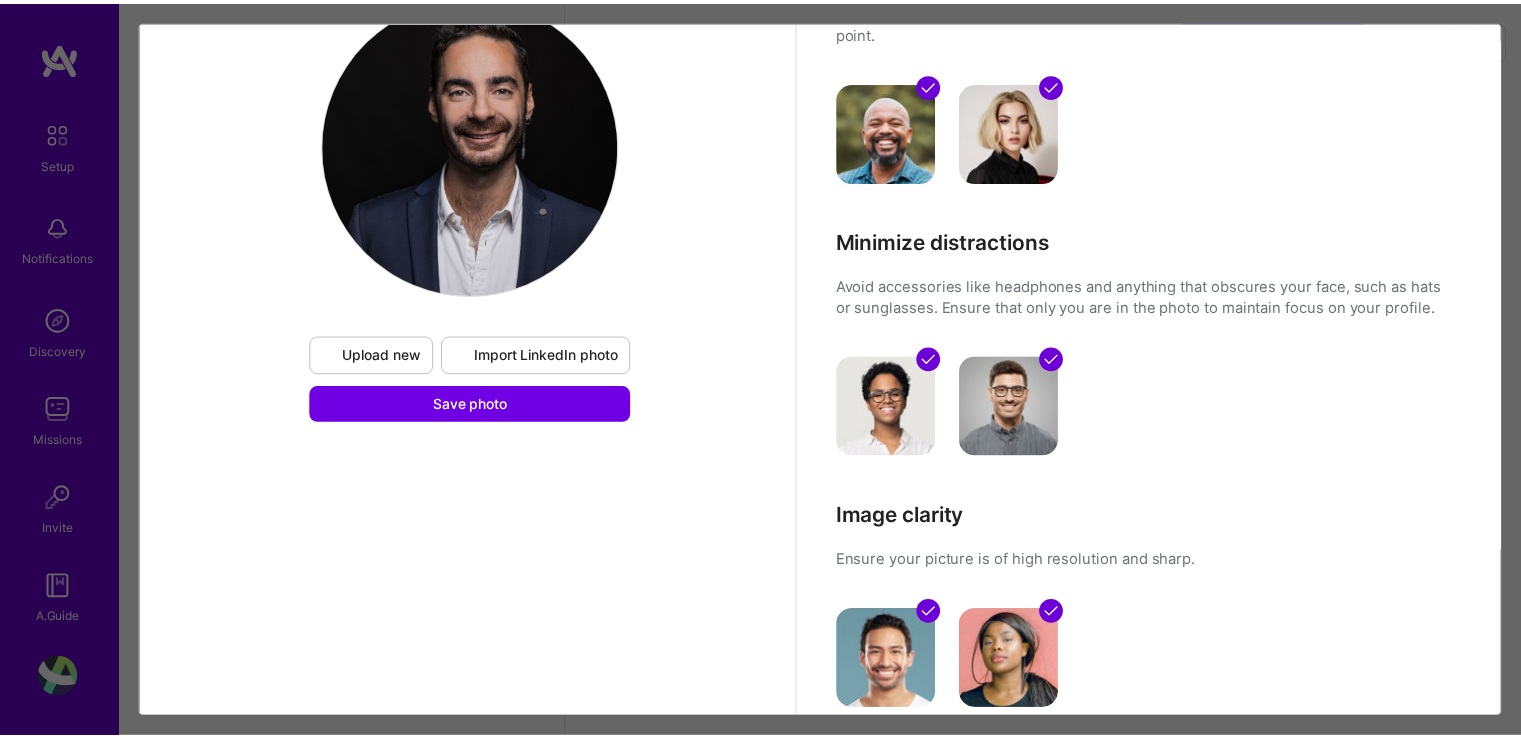 scroll, scrollTop: 0, scrollLeft: 0, axis: both 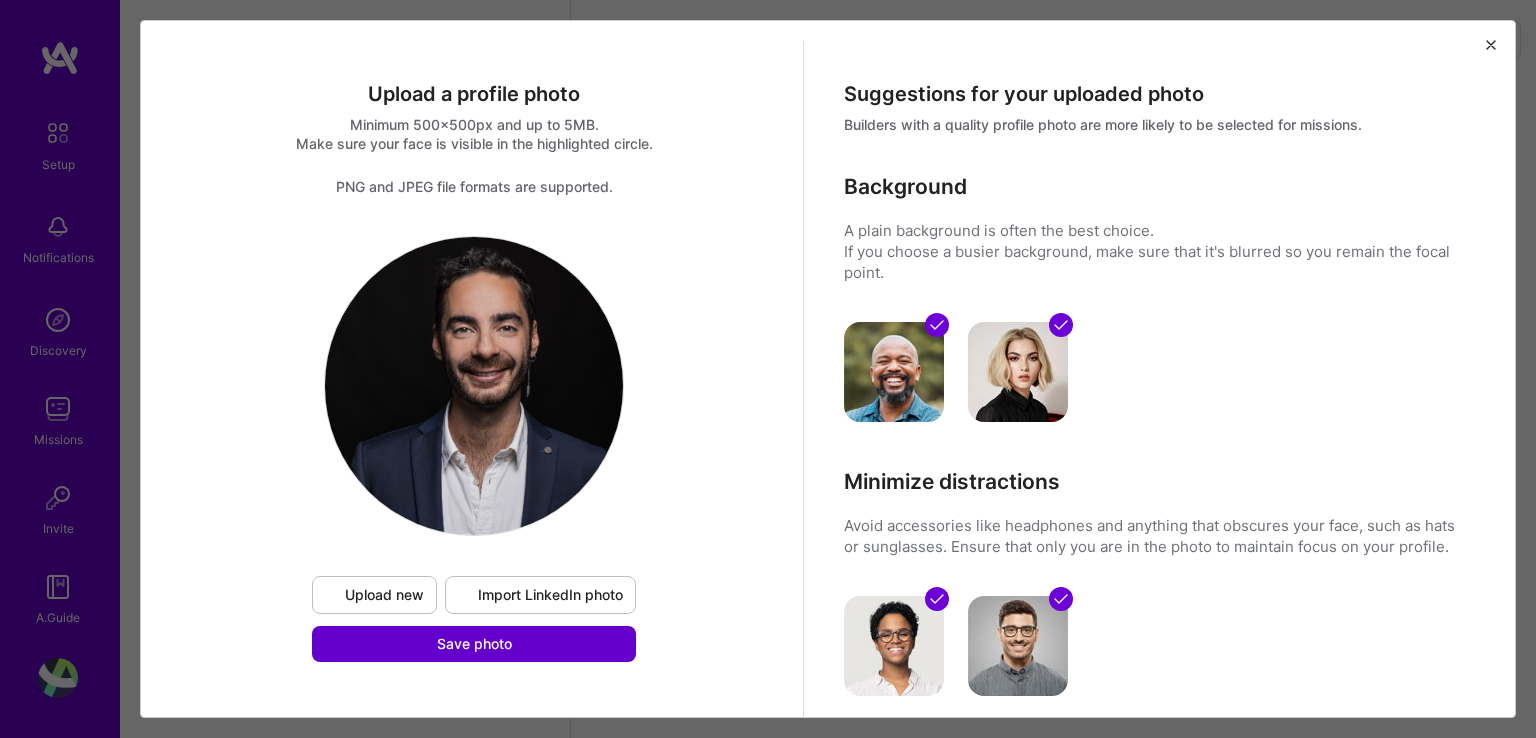 click on "Save photo" at bounding box center (474, 644) 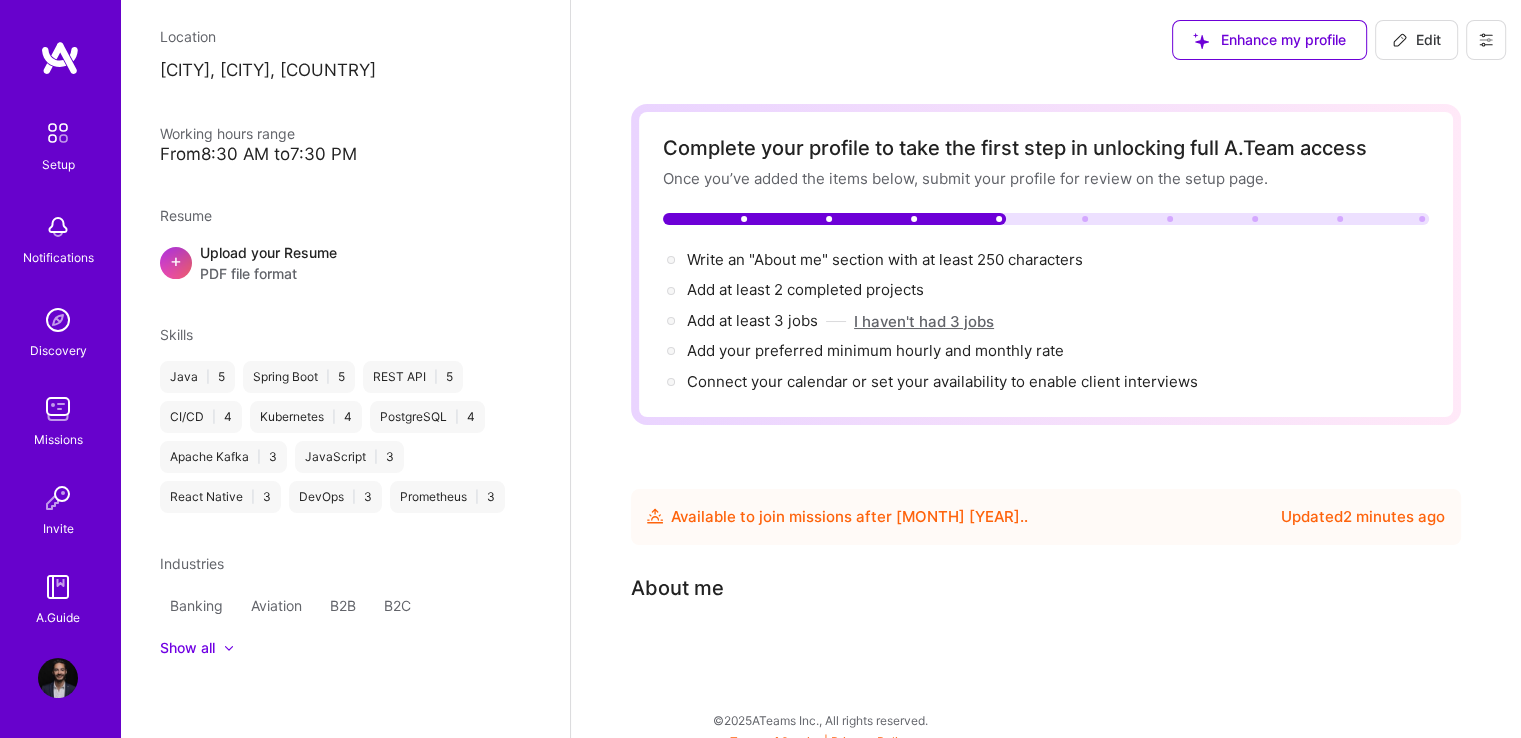 click on "I haven't had 3 jobs" at bounding box center [924, 321] 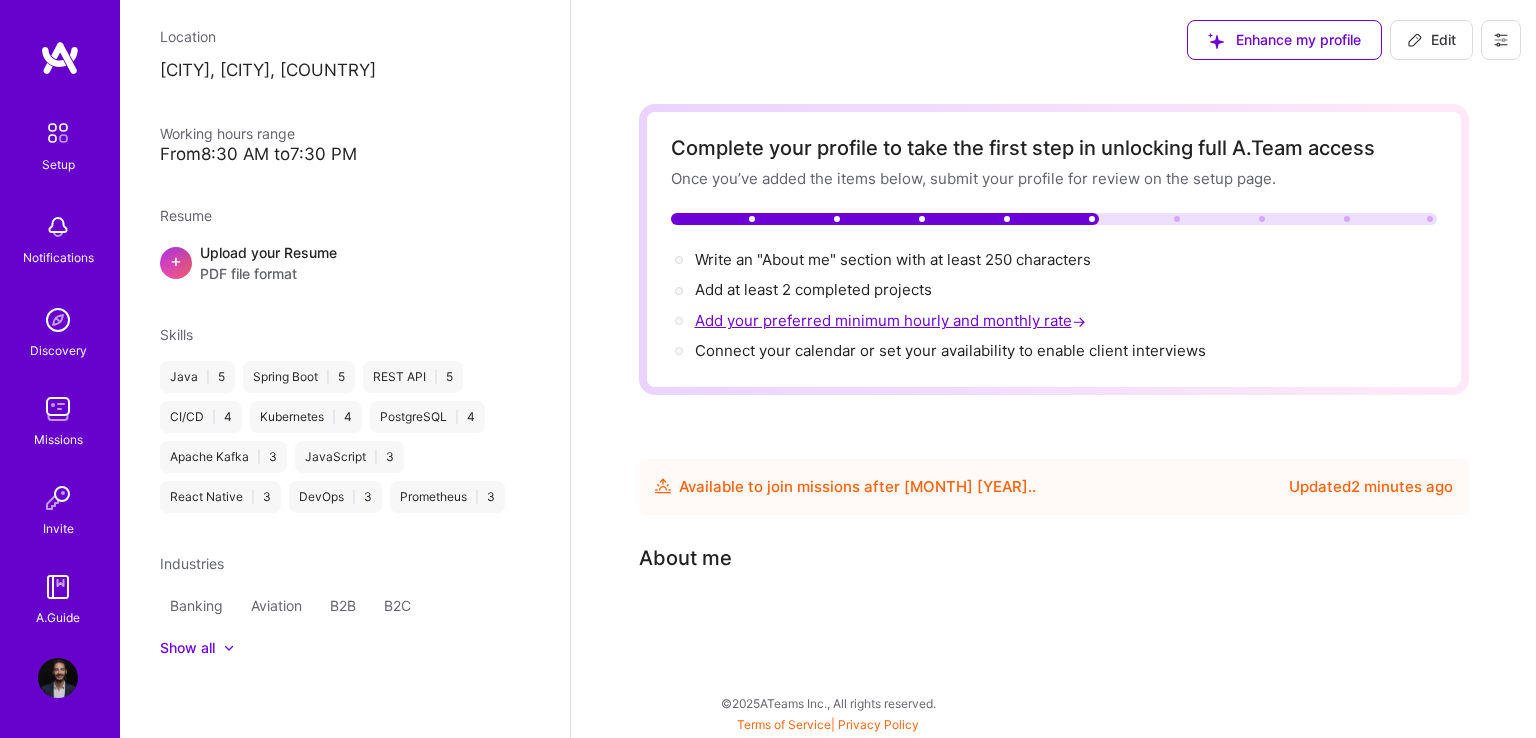 click on "Add your preferred minimum hourly and monthly rate  →" at bounding box center [892, 320] 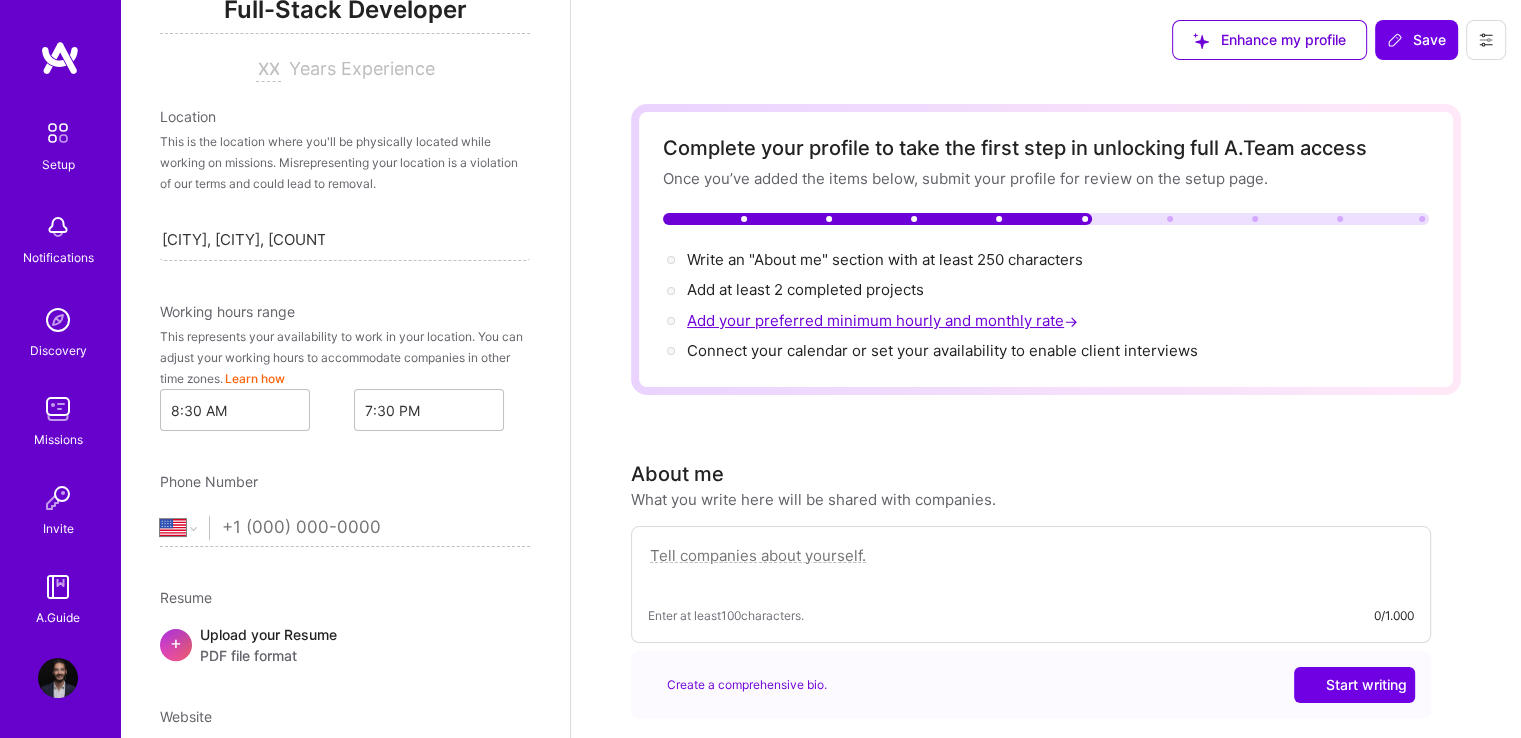 scroll, scrollTop: 40, scrollLeft: 0, axis: vertical 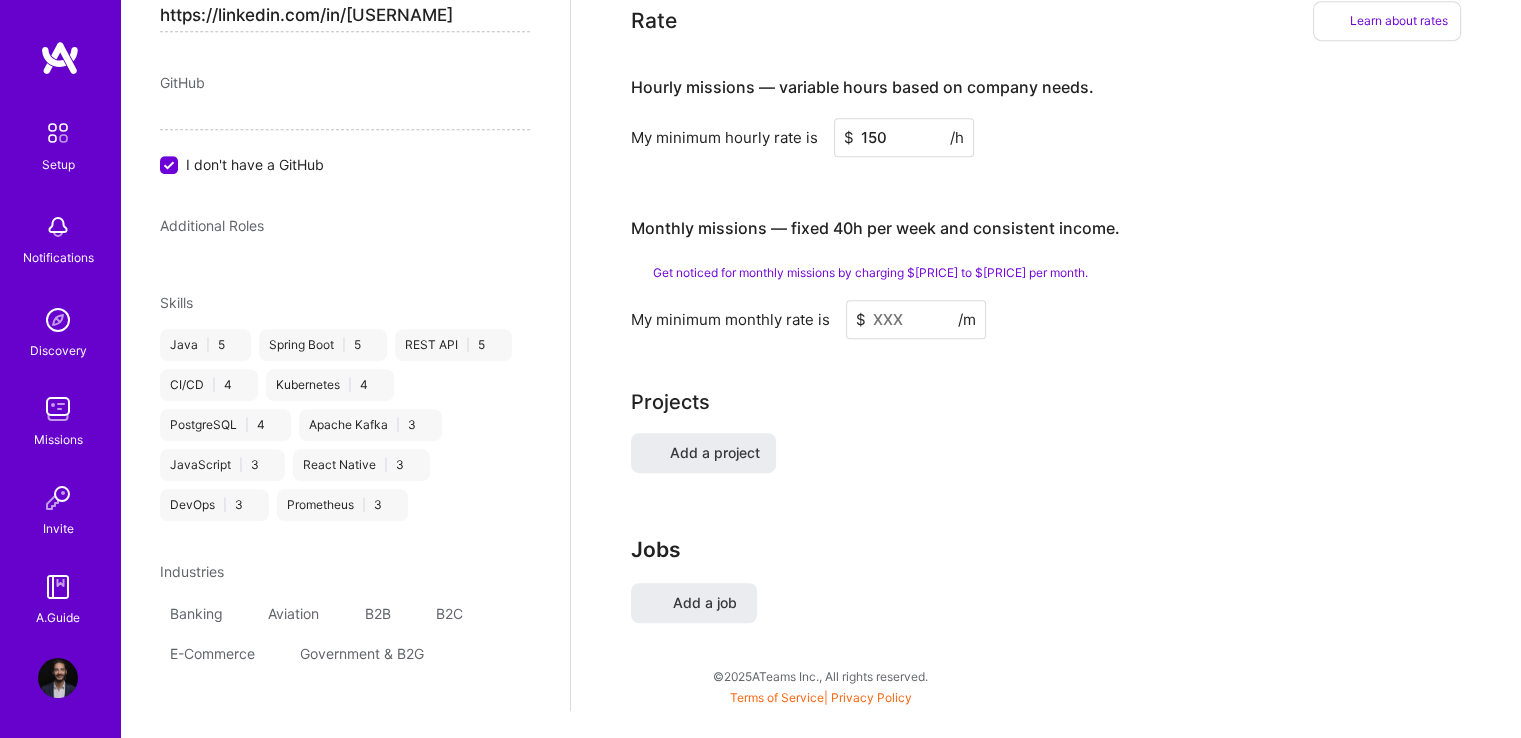click at bounding box center [916, 319] 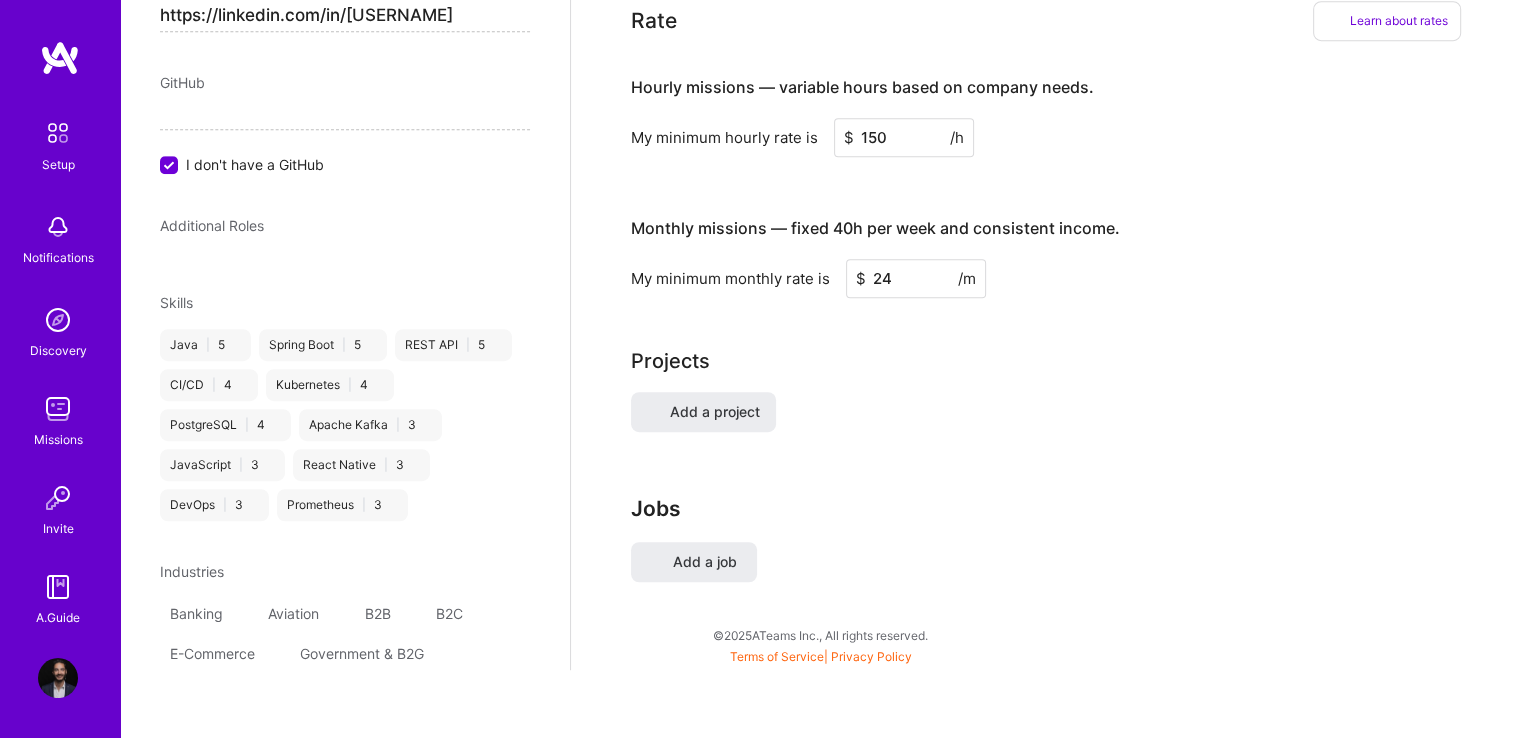 click on "Complete your profile to take the first step in unlocking full A.Team access Once you’ve added the items below, submit your profile for review on the setup page. Write an "About me" section with at least 250 characters → Add at least 2 completed projects → Add your preferred minimum hourly and monthly rate → Connect your calendar or set your availability to enable client interviews → About me What you write here will be shared with companies. Enter at least 100 characters. 0/1.000 Create a comprehensive bio. Start writing Availability I am available from Select... Right Now Future Date Not Available [MONTH] [DAY] for h/week Note on availability Optional Tell us about any special circumstances, like being able to ramp up hours, or adjust your usual availability. If you're engaged on another project, mention it and include your expected end date. Rate Learn about rates Hourly Rate What is hourly rate? Benefits Monthly Rate What is monthly rate? Benefits Learn how to set your rates Open A.Guide" at bounding box center (1046, -202) 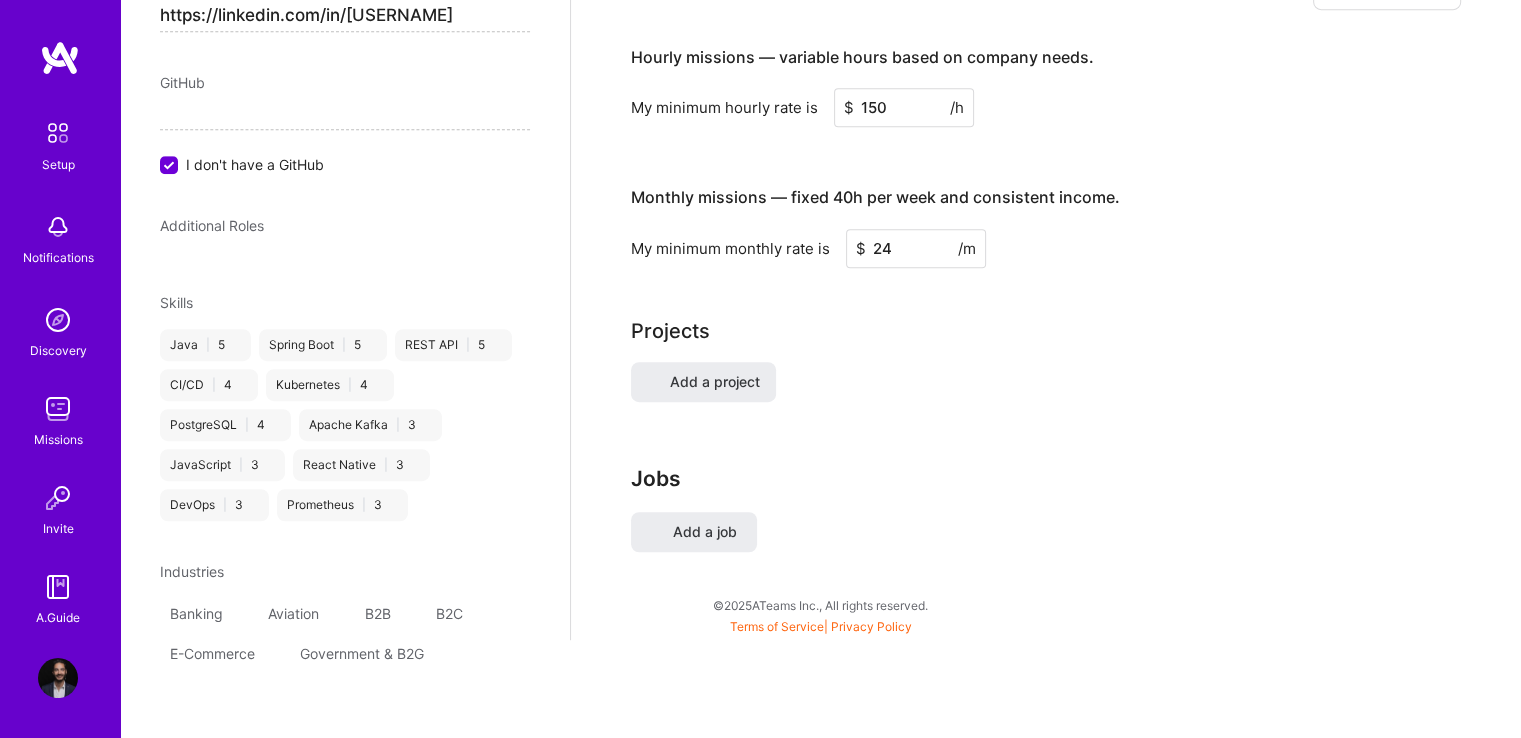 click on "Complete your profile to take the first step in unlocking full A.Team access Once you’ve added the items below, submit your profile for review on the setup page. Write an "About me" section with at least 250 characters   → Add at least 2 completed projects  →   Connect your calendar or set your availability to enable client interviews  →   About me What you write here will be shared with companies. Enter at least  100  characters. 0/1.000 Create a comprehensive bio. Start writing Availability I am available from Select... Right Now Future Date Not Available [DATE] for h/week Note on availability   Optional Tell us about any special circumstances, like being able to ramp up hours, or adjust your usual availability. If you're engaged on another project, mention it and include your expected end date. Rate Learn about rates Hourly Rate What is hourly rate? Benefits You have the ability to work variable hours, which can be beneficial if you prefer a flexible schedule or have other commitments. Monthly Rate" at bounding box center (1046, -217) 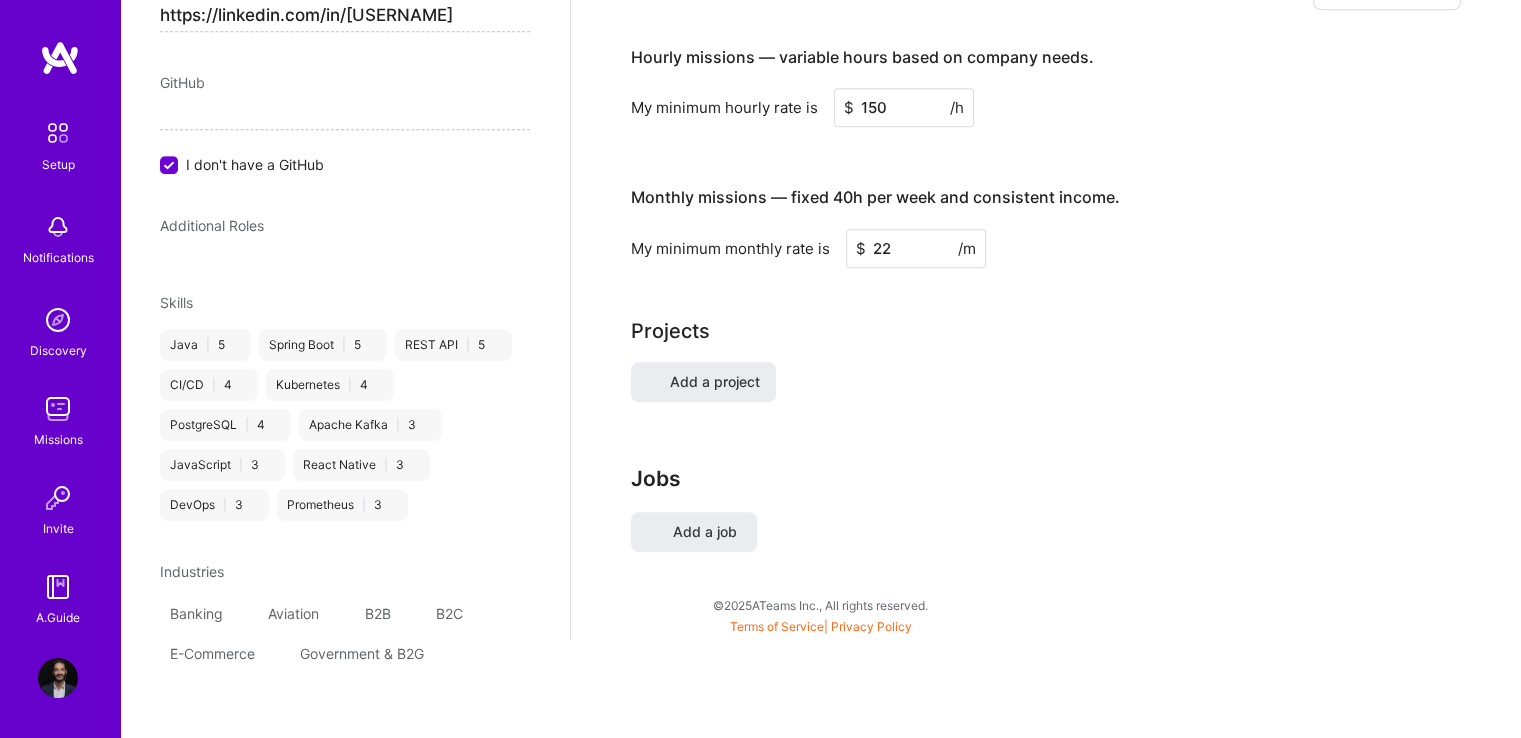 click on "Projects" at bounding box center [1046, 331] 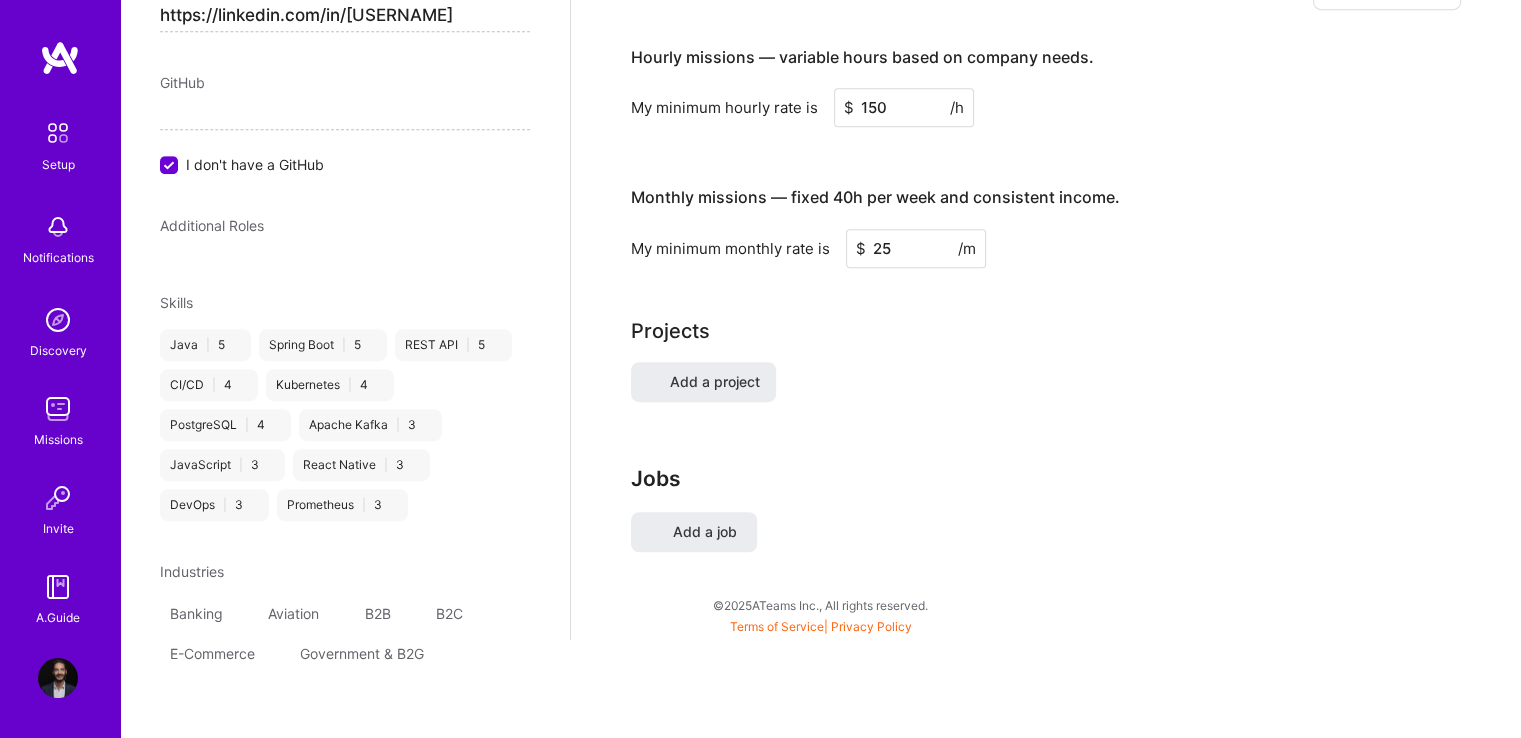 click on "25" at bounding box center [916, 248] 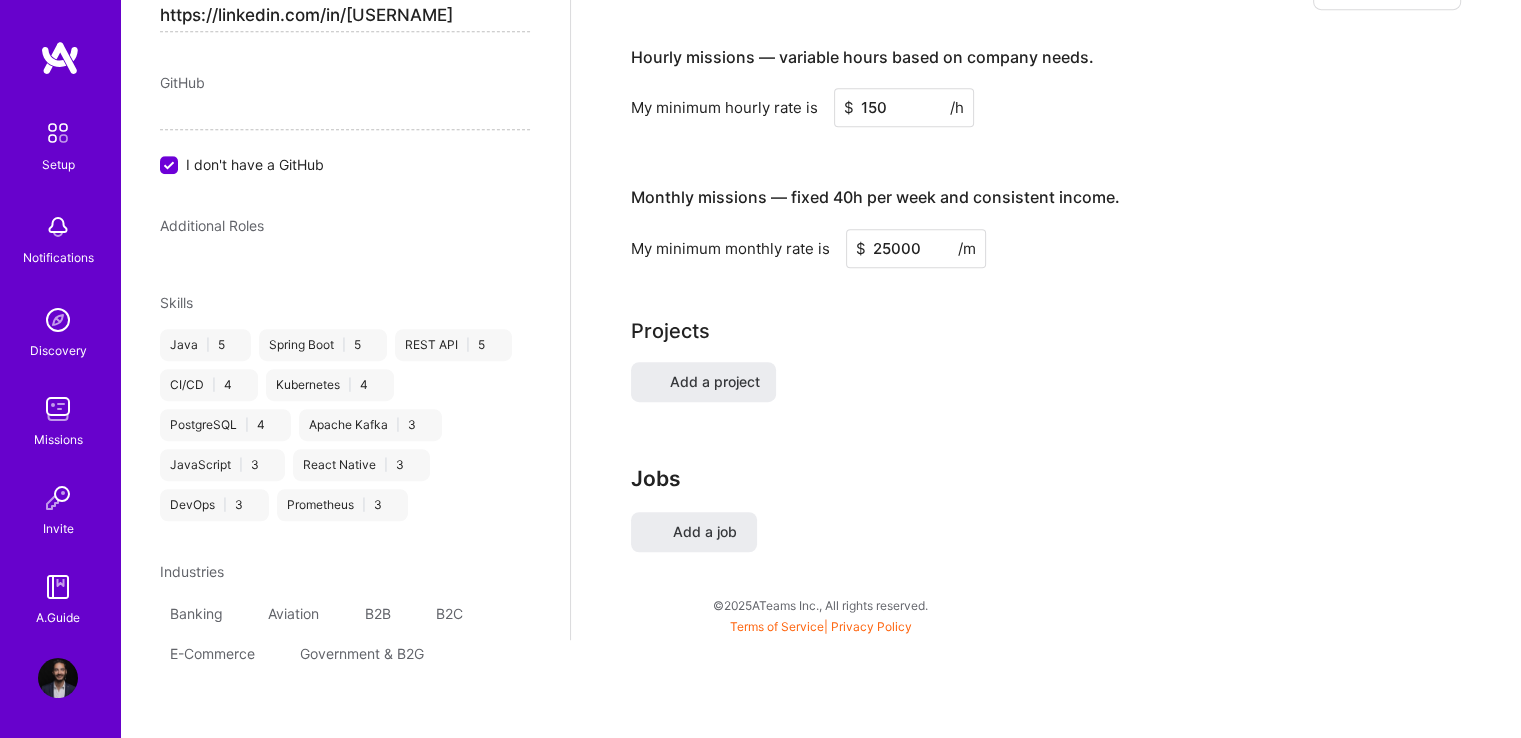 type on "25000" 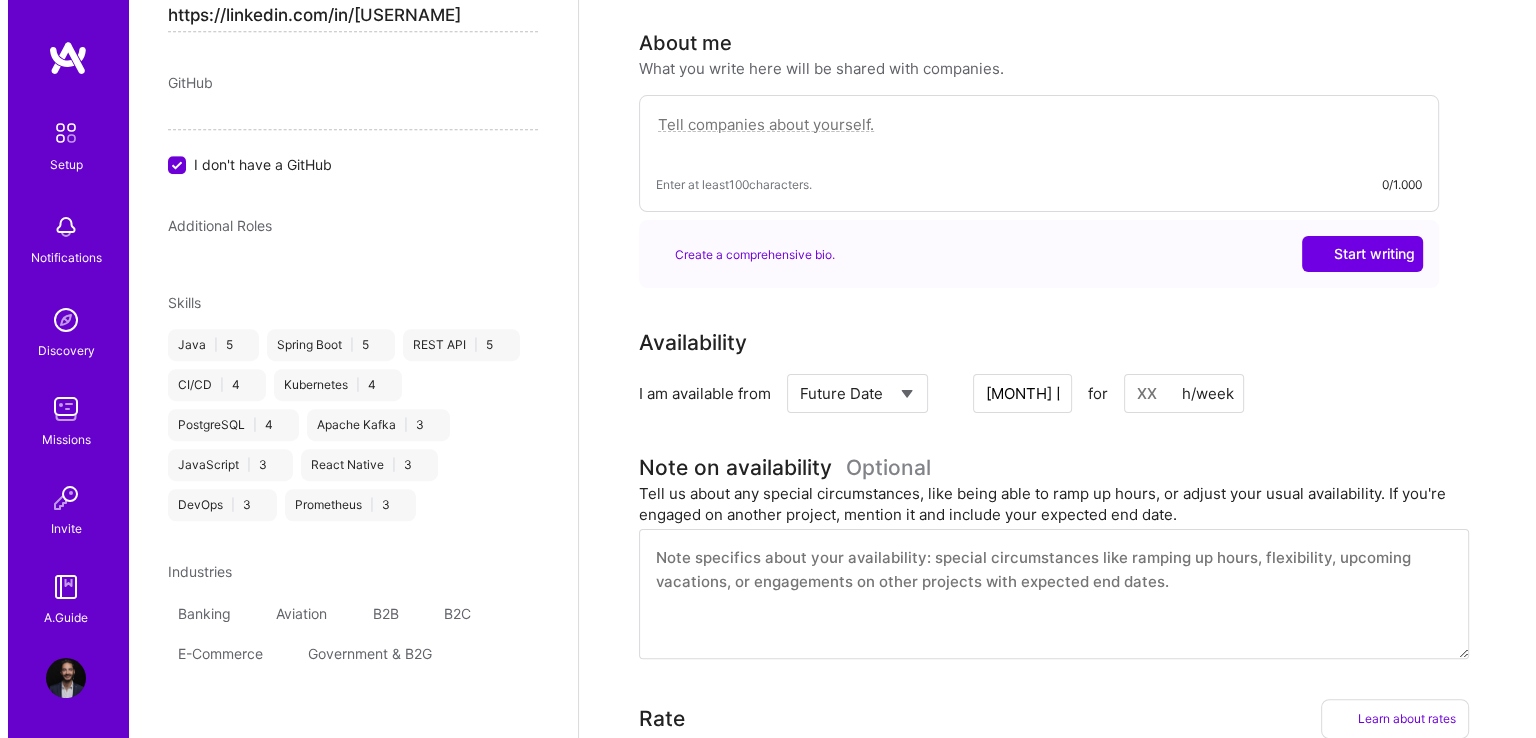 scroll, scrollTop: 0, scrollLeft: 0, axis: both 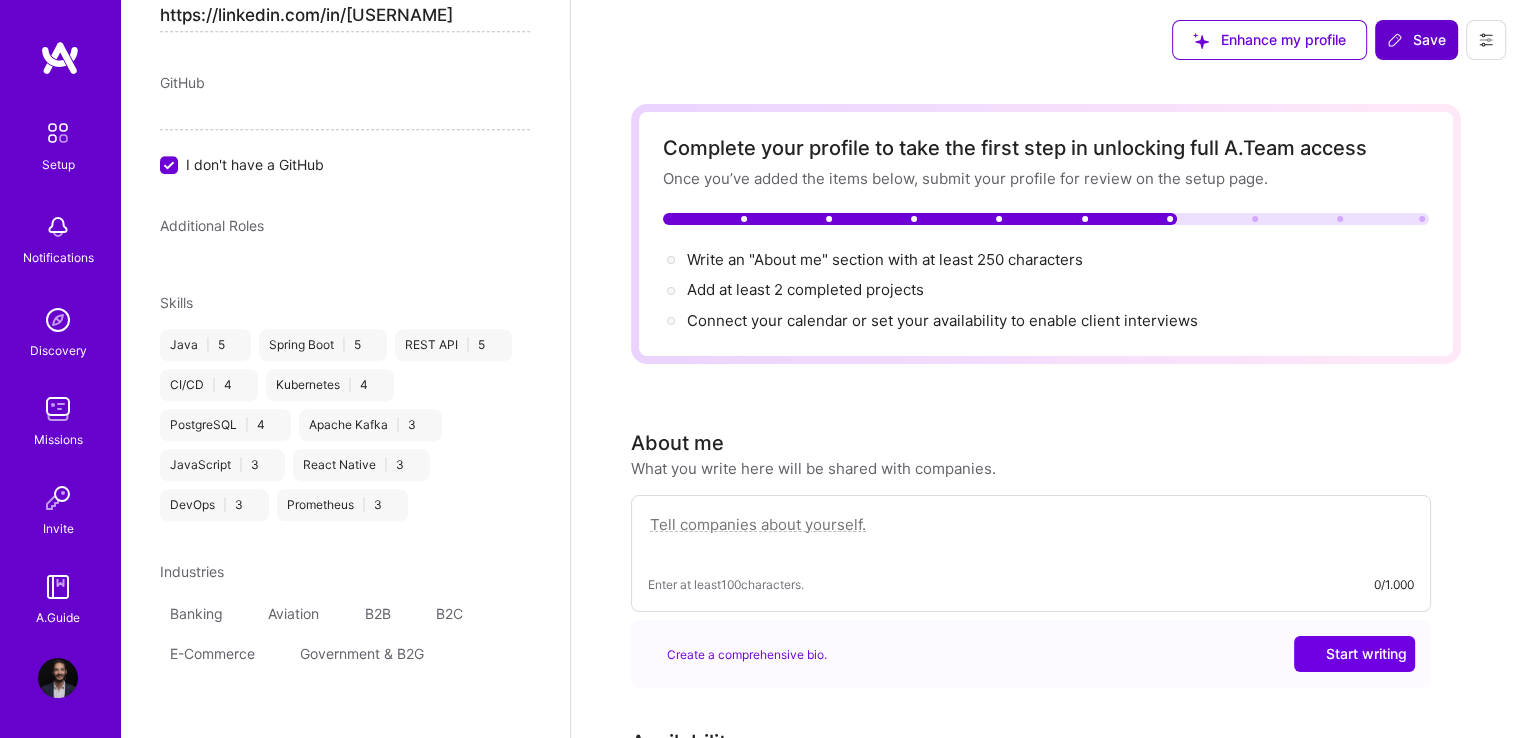 click 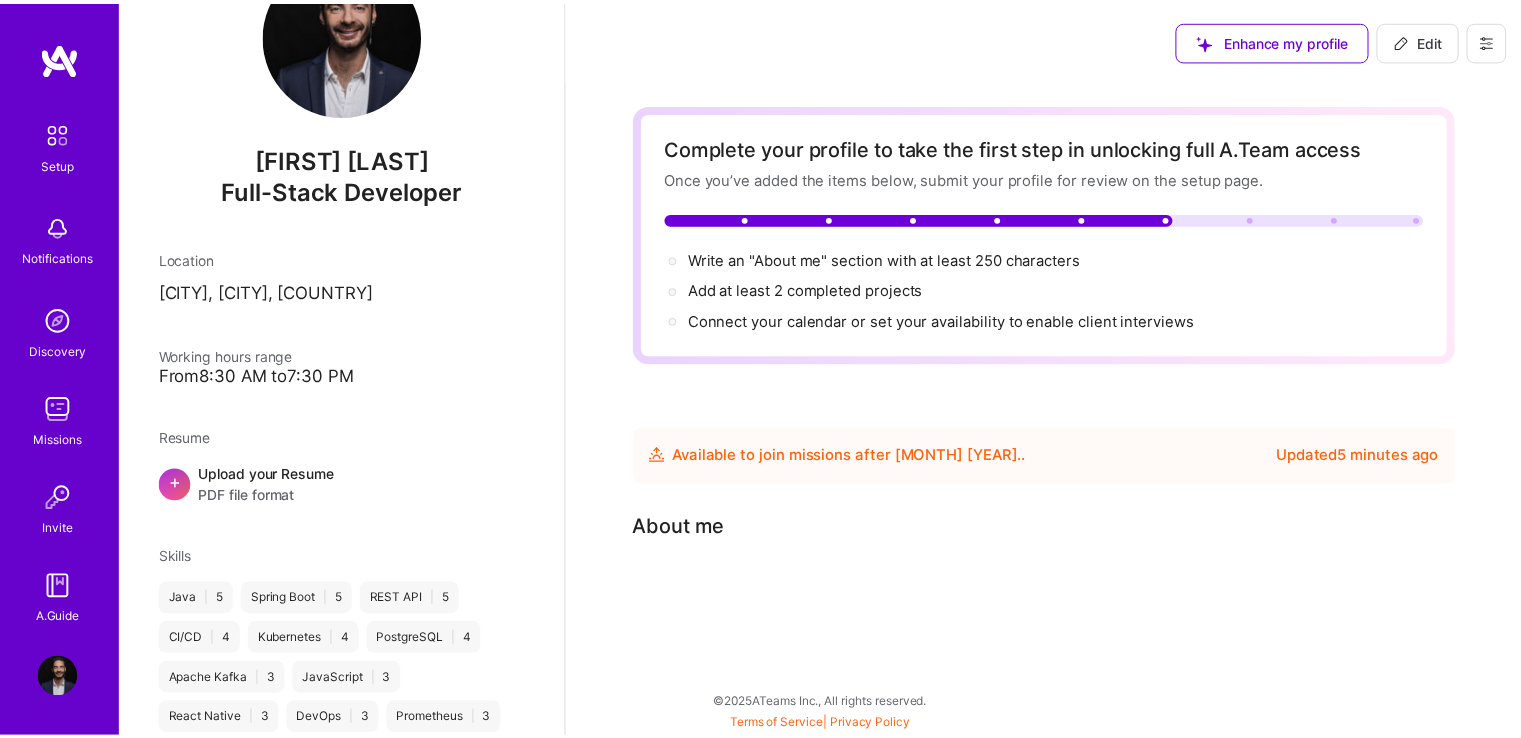 scroll, scrollTop: 0, scrollLeft: 0, axis: both 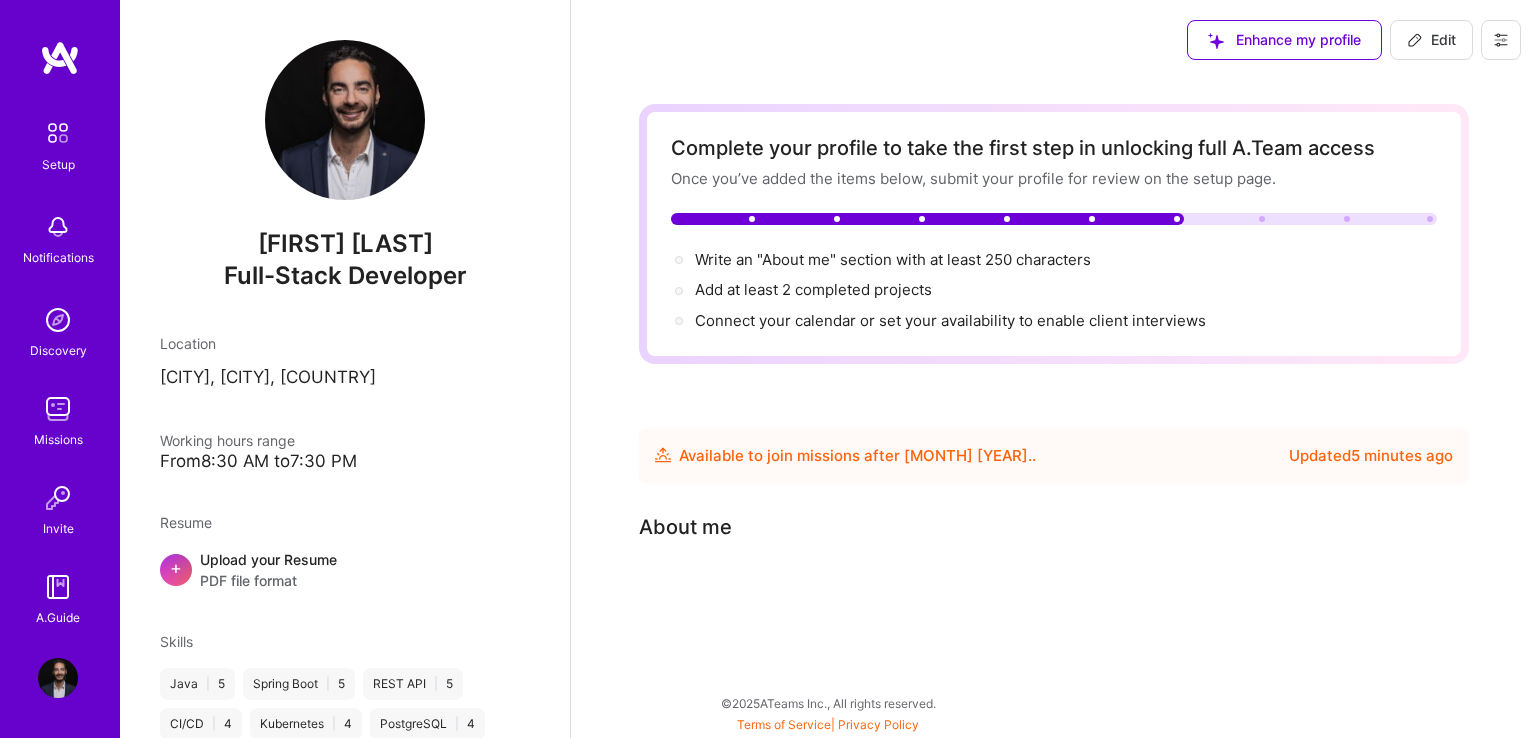 click at bounding box center [58, 320] 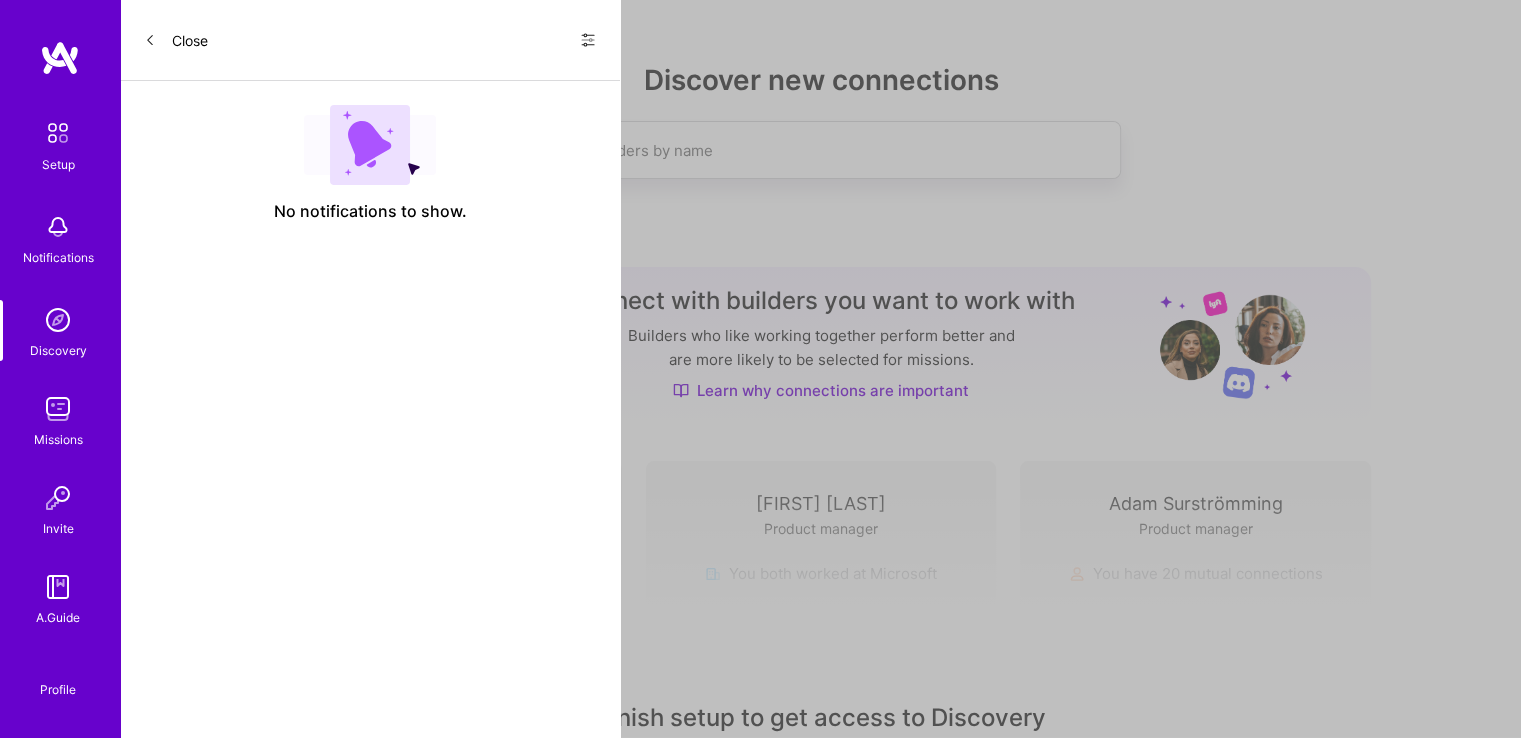 scroll, scrollTop: 0, scrollLeft: 0, axis: both 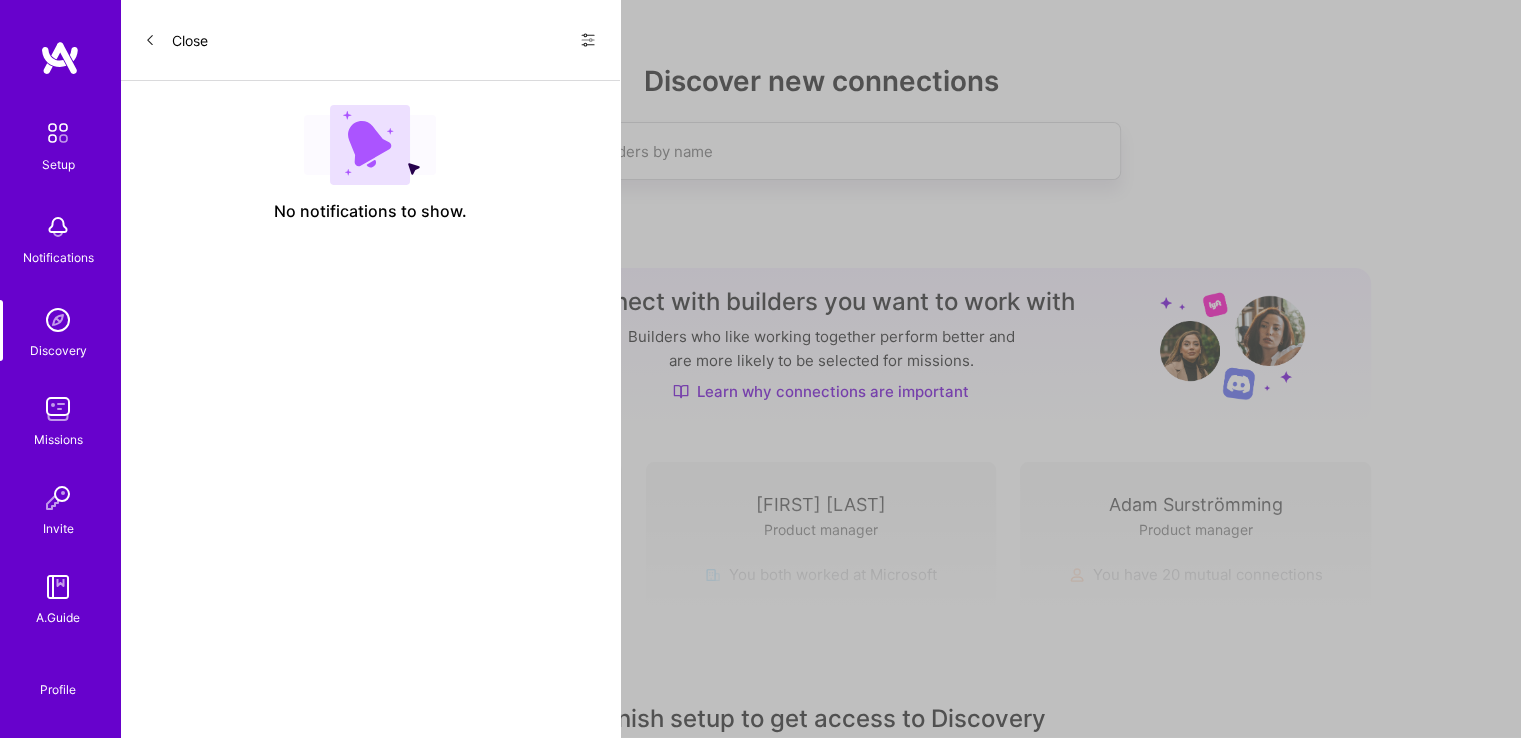click at bounding box center (781, 151) 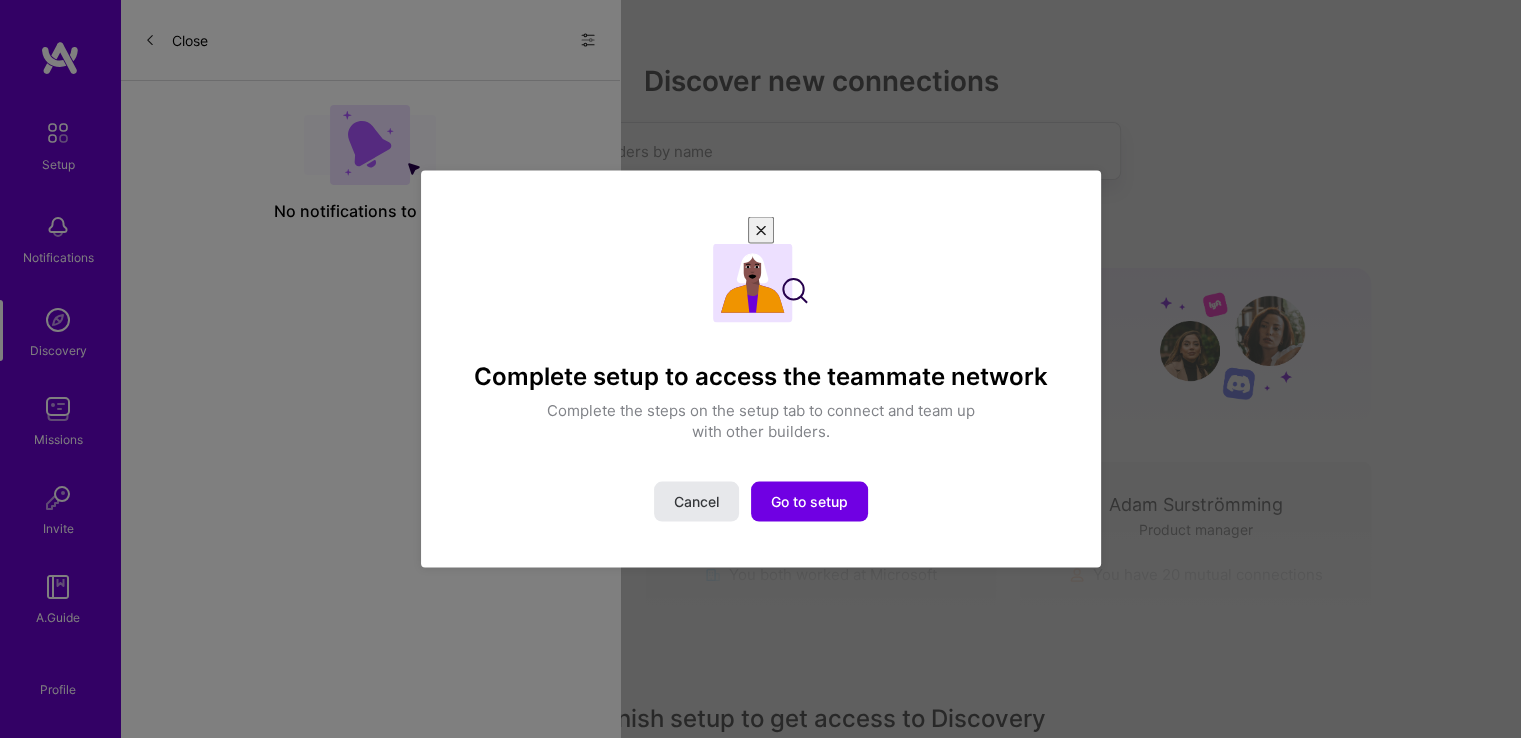click on "Cancel" at bounding box center [696, 501] 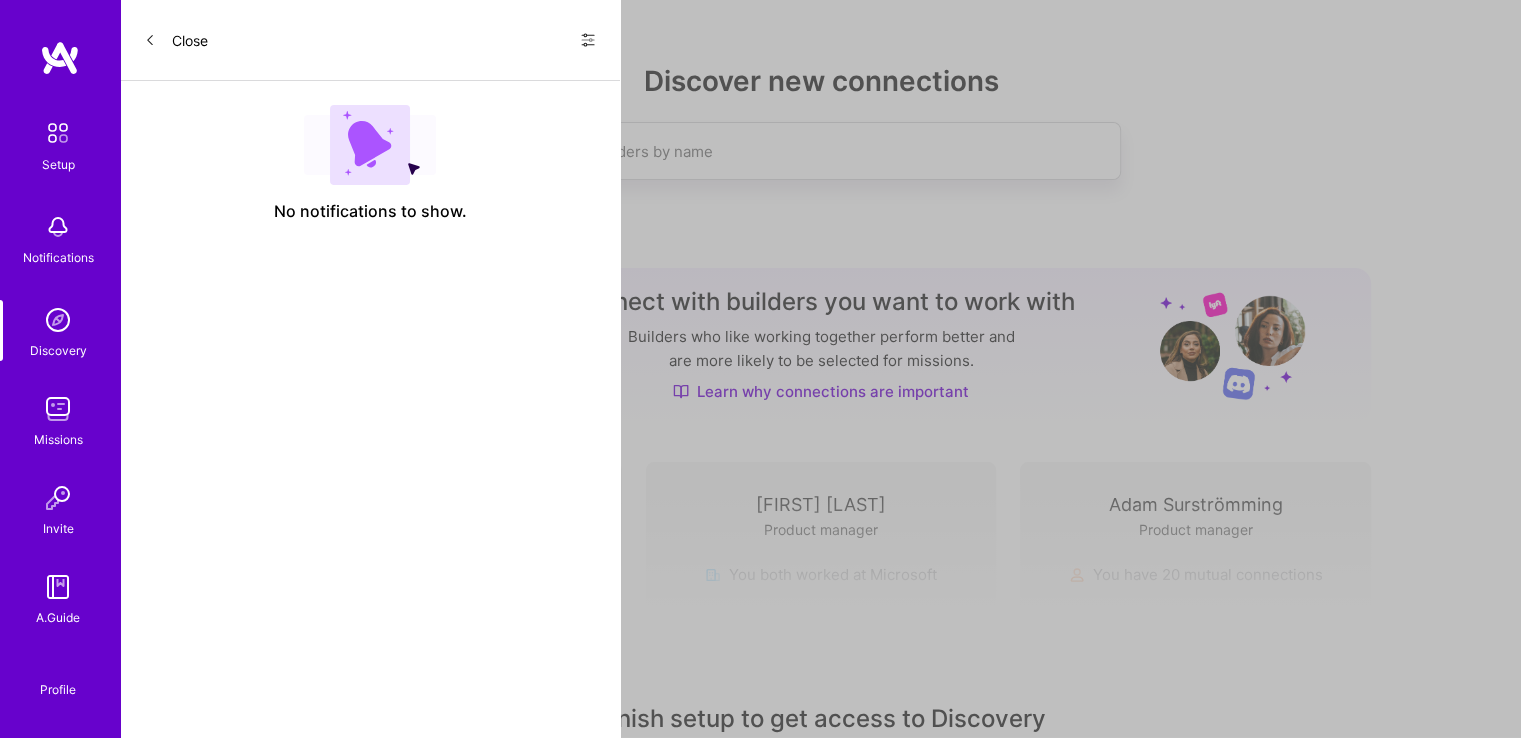 click at bounding box center (58, 320) 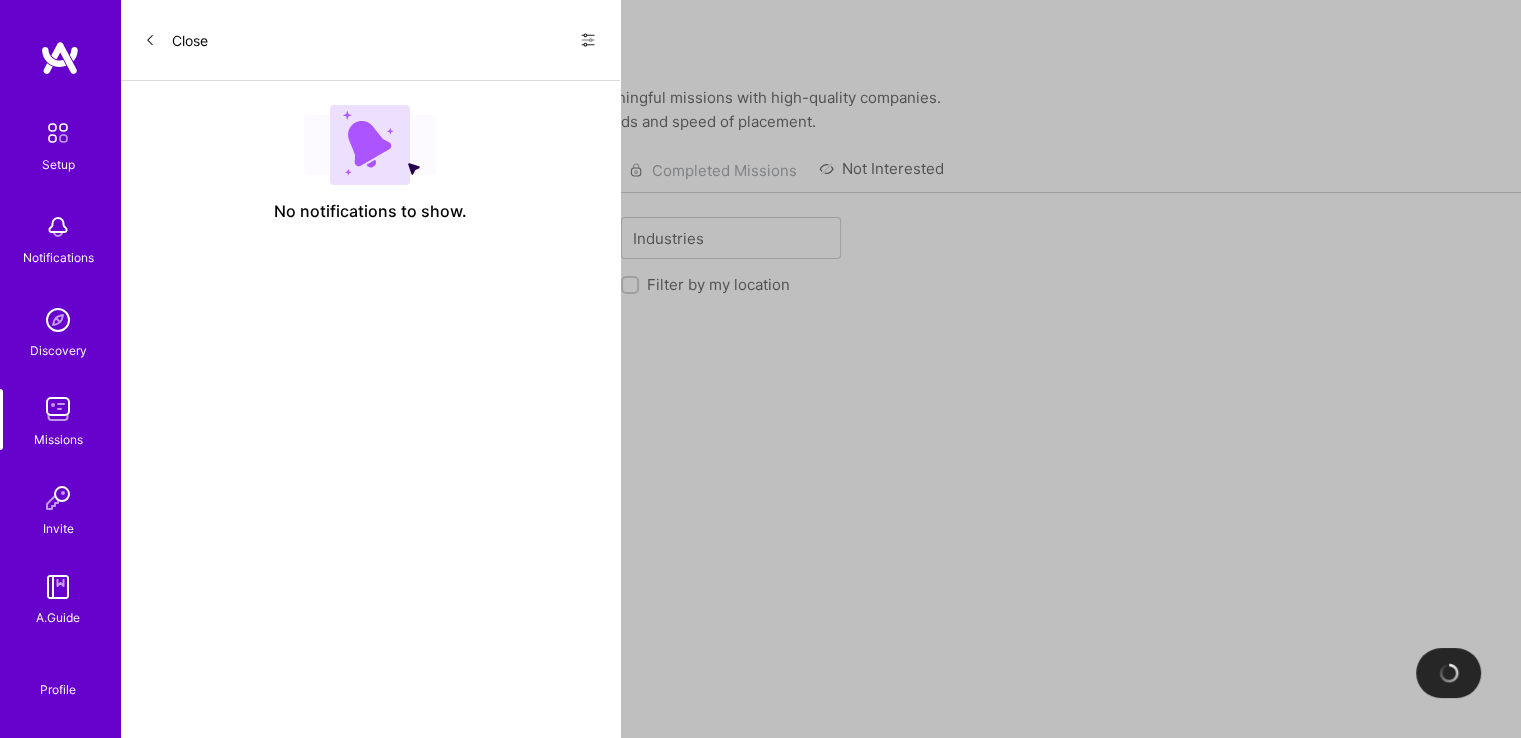 click on "Skills" at bounding box center (251, 238) 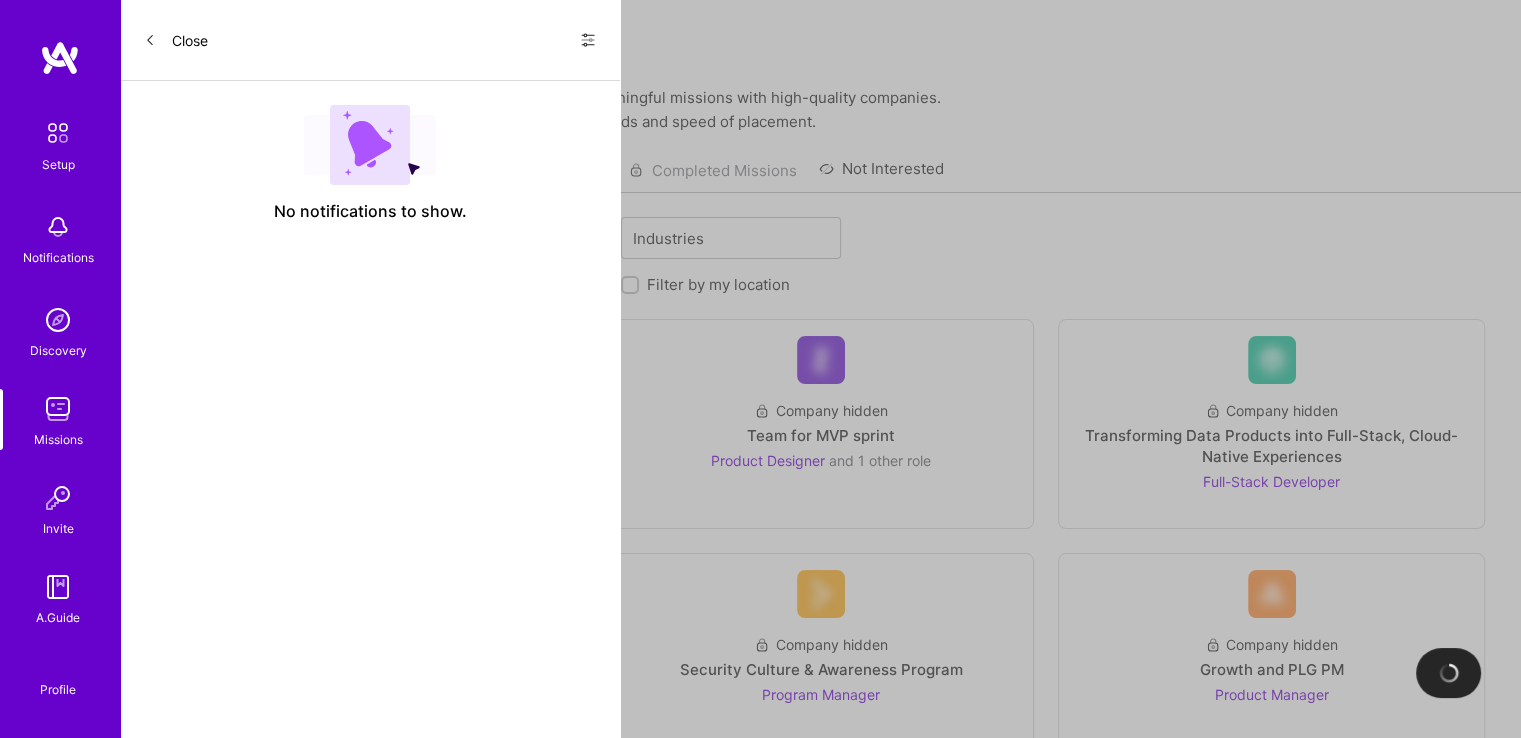 click on "Skills" at bounding box center [251, 238] 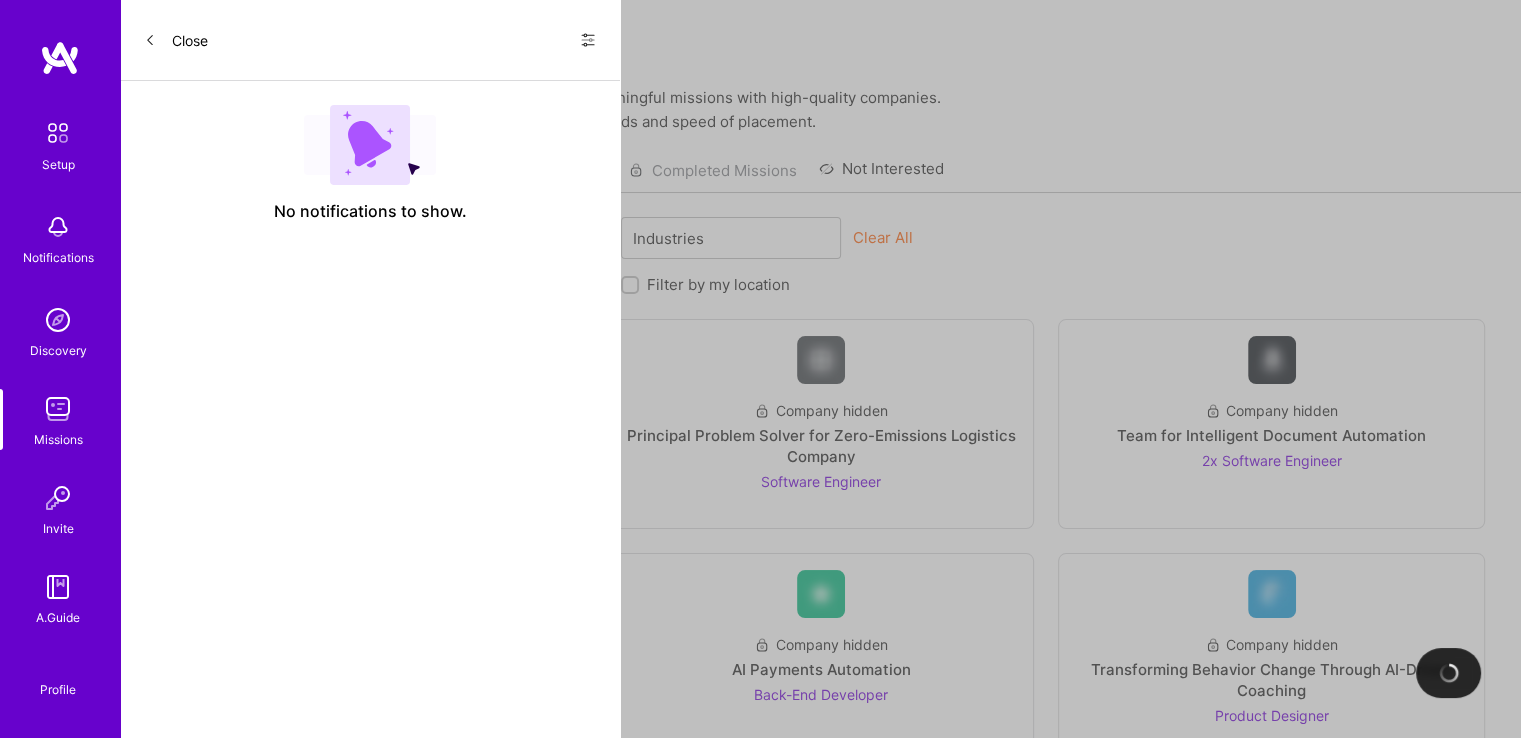 click on "Roles 1" at bounding box center (483, 238) 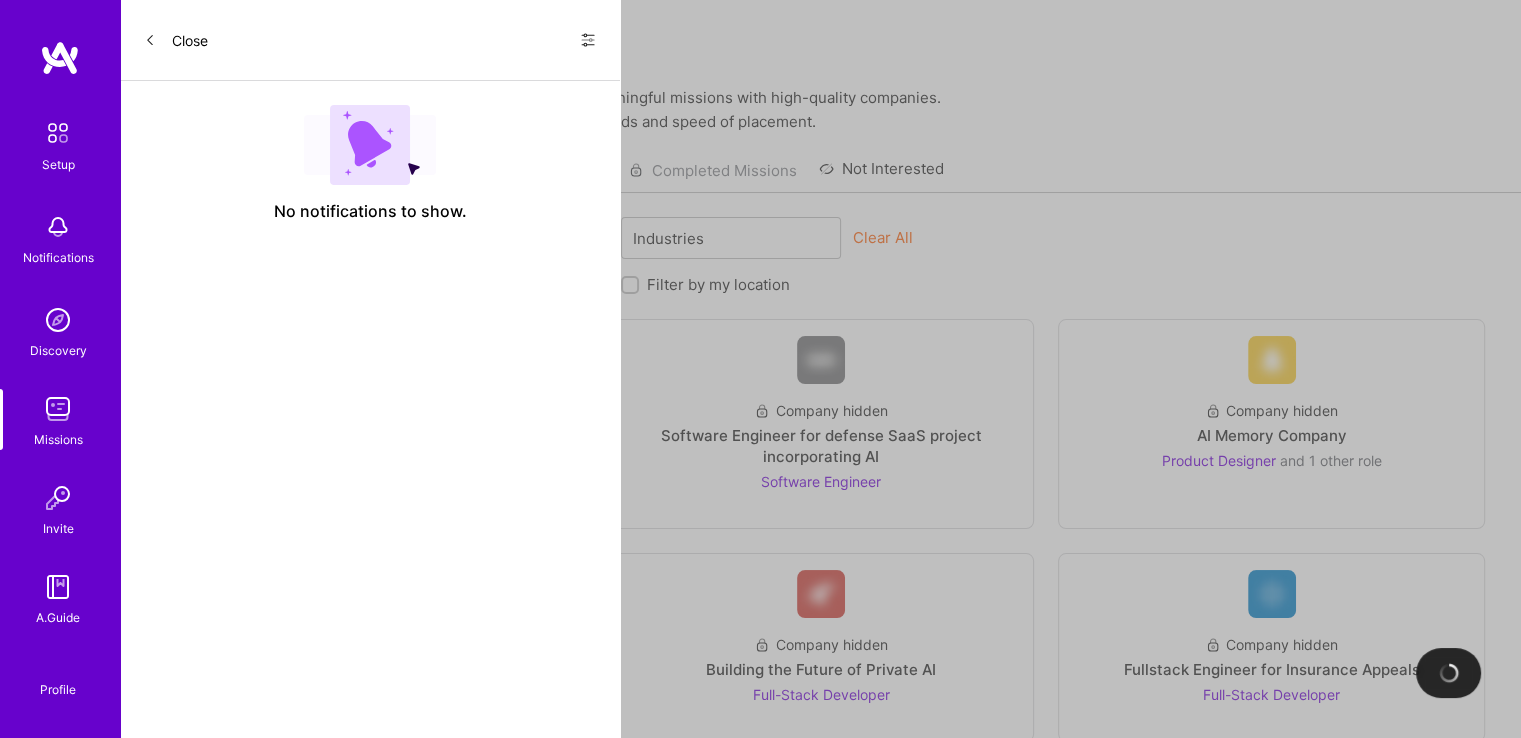click on "AI Architect" at bounding box center [499, 290] 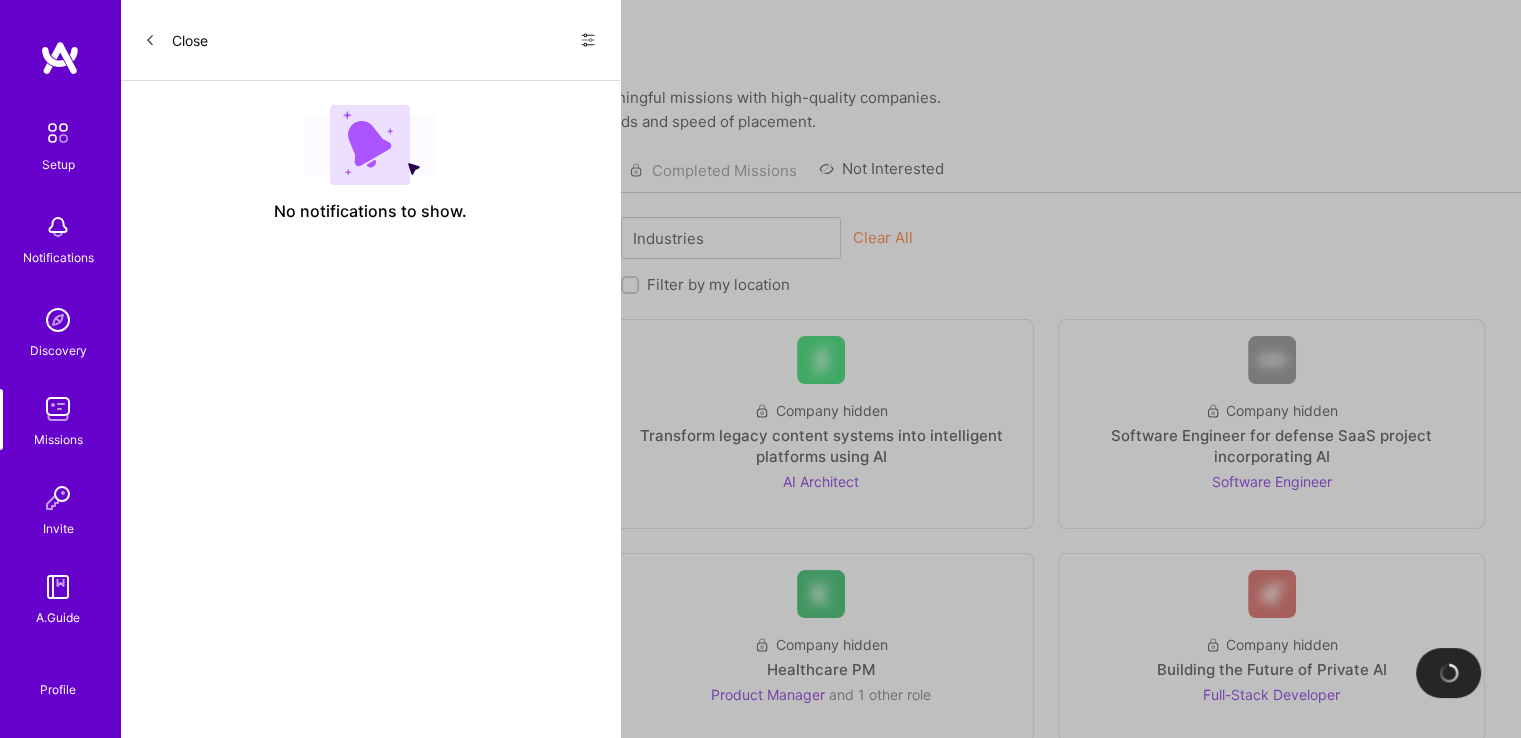 click on "AI Architect" at bounding box center [499, 290] 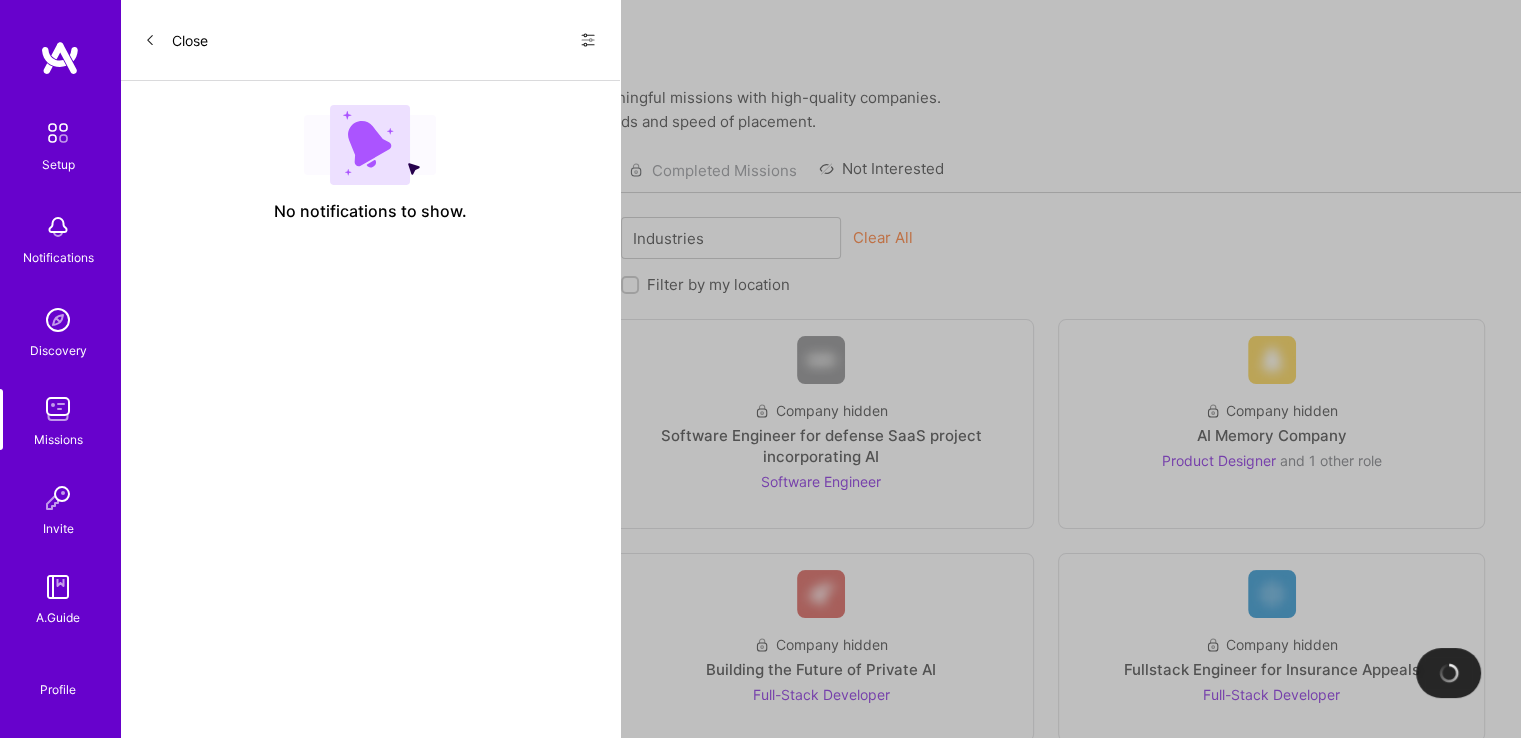 click on "Skills option AI Architect, deselected. option AI Architect focused, 1 of 38. 38 results available. Use Up and Down to choose options, press Enter to select the currently focused option, press Escape to exit the menu, press Tab to select the option and exit the menu. Roles 2 AI Architect AI Engineer AI Product Manager Analytics Engineer Android Developer Back-End Developer Brand Designer Cloud Expert Copywriter Data Architect Data Engineer Data Scientist DevOps Engineer Engineering Manager Financial Advisory Consultant Front-End Developer Full-Stack Developer Graphics Designer Growth Marketer iOS Developer Marketing Strategist ML Engineer MLOps Mobile Developer Product Designer Product Manager Product Marketing Manager Product Owner Program Manager Project Manager QA Engineer Risk & Compliance Consultant Security Expert Software Architect Software Engineer Solution Architect Strategy Consultant UX Expert Industries Clear All" at bounding box center [821, 240] 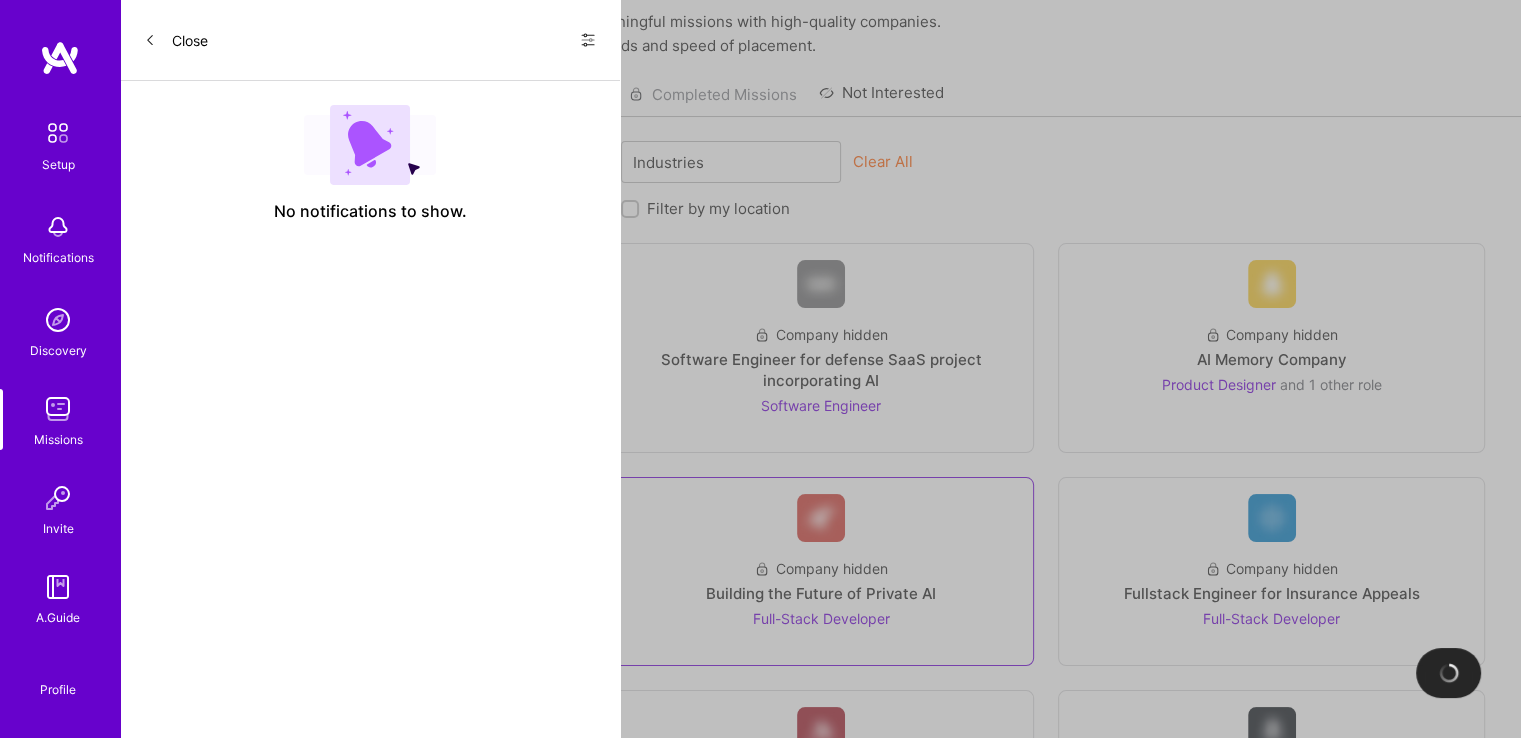 scroll, scrollTop: 200, scrollLeft: 0, axis: vertical 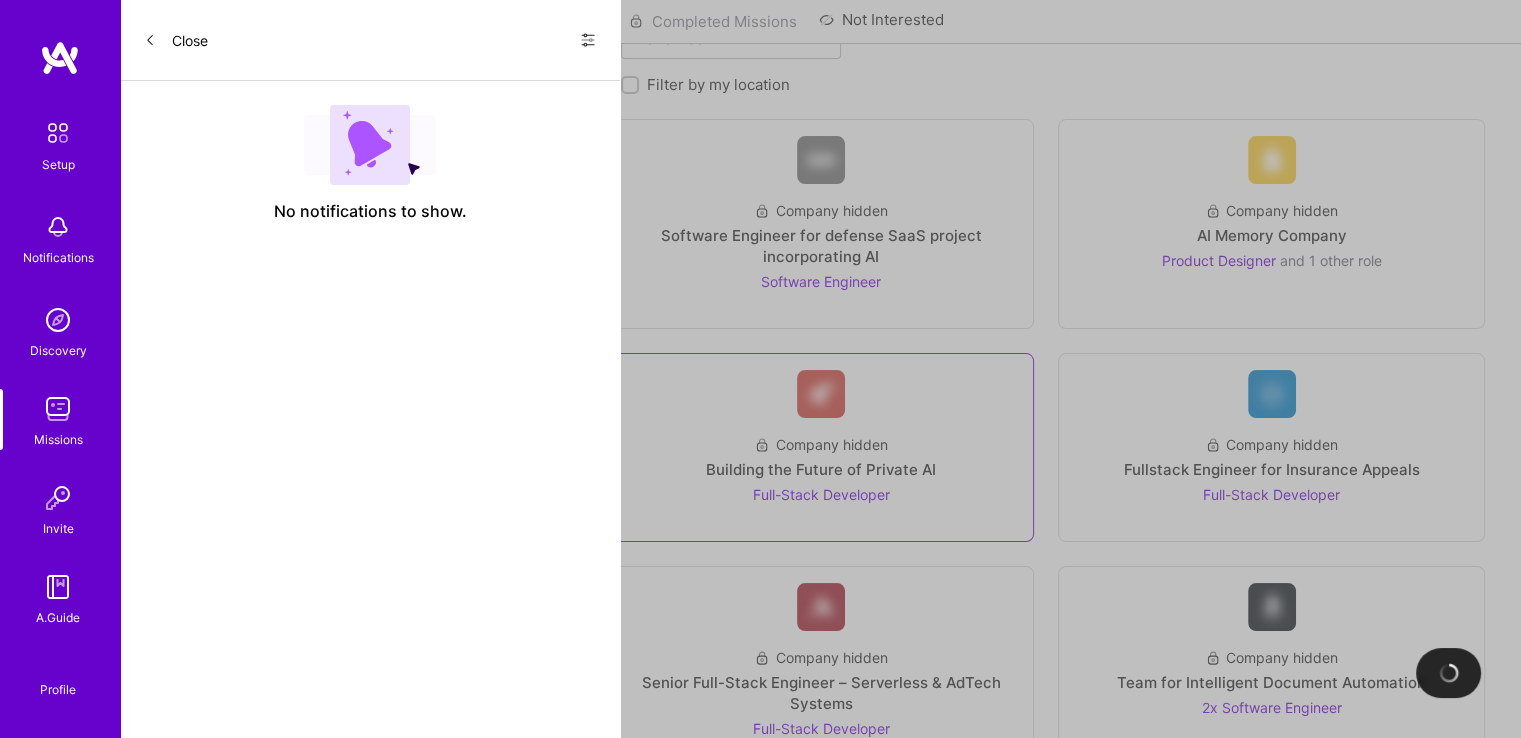 click on "Building the Future of Private AI" at bounding box center [821, 469] 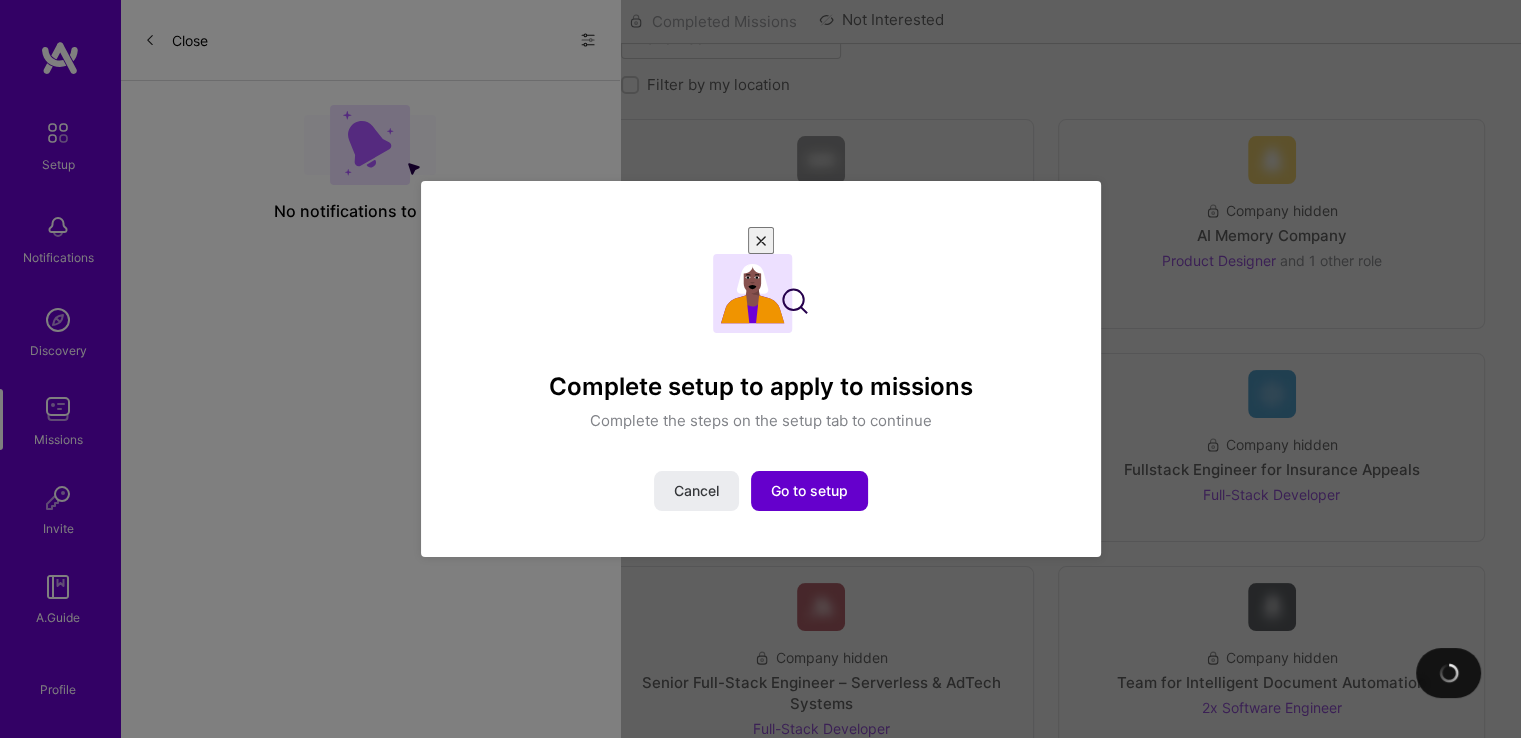 click on "Go to setup" at bounding box center (809, 491) 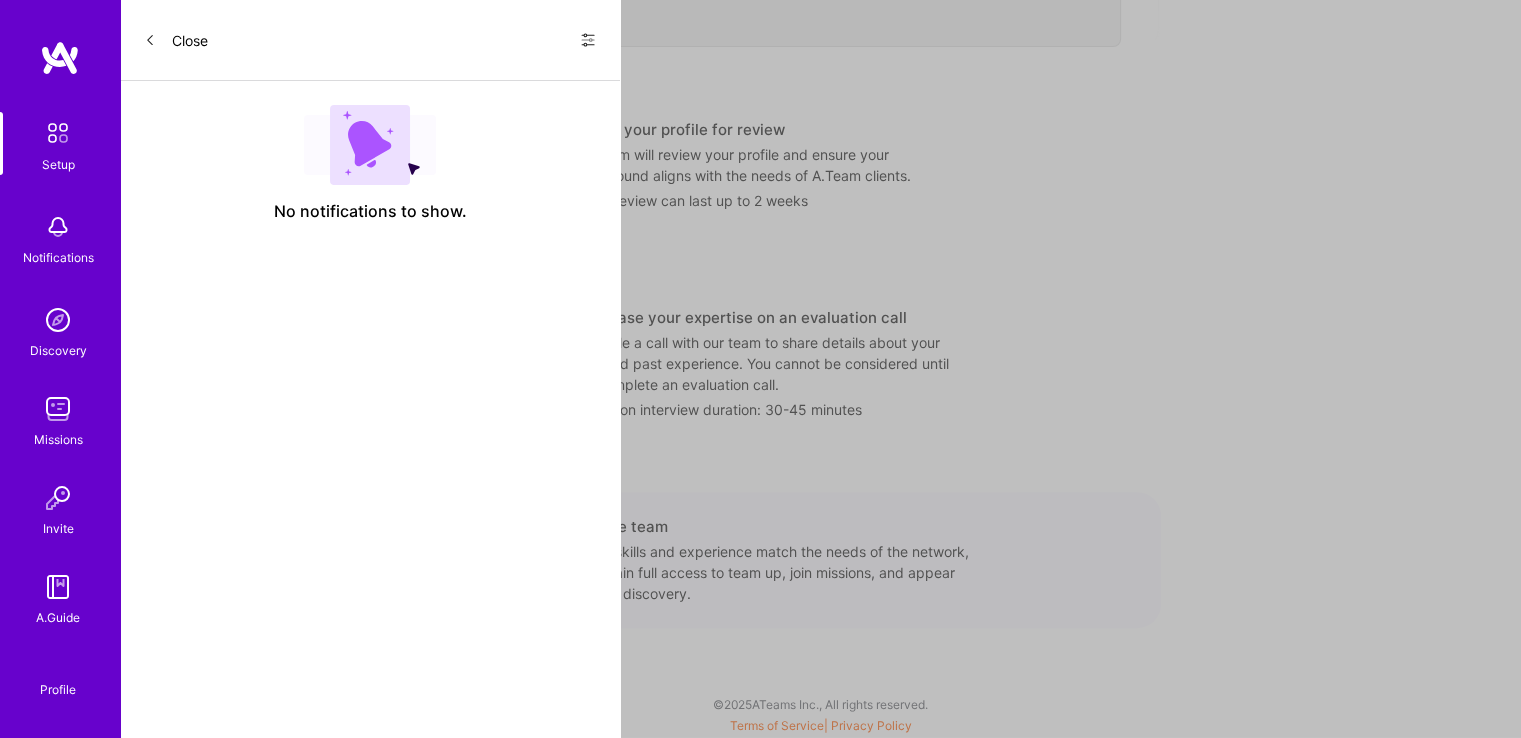 scroll, scrollTop: 81, scrollLeft: 0, axis: vertical 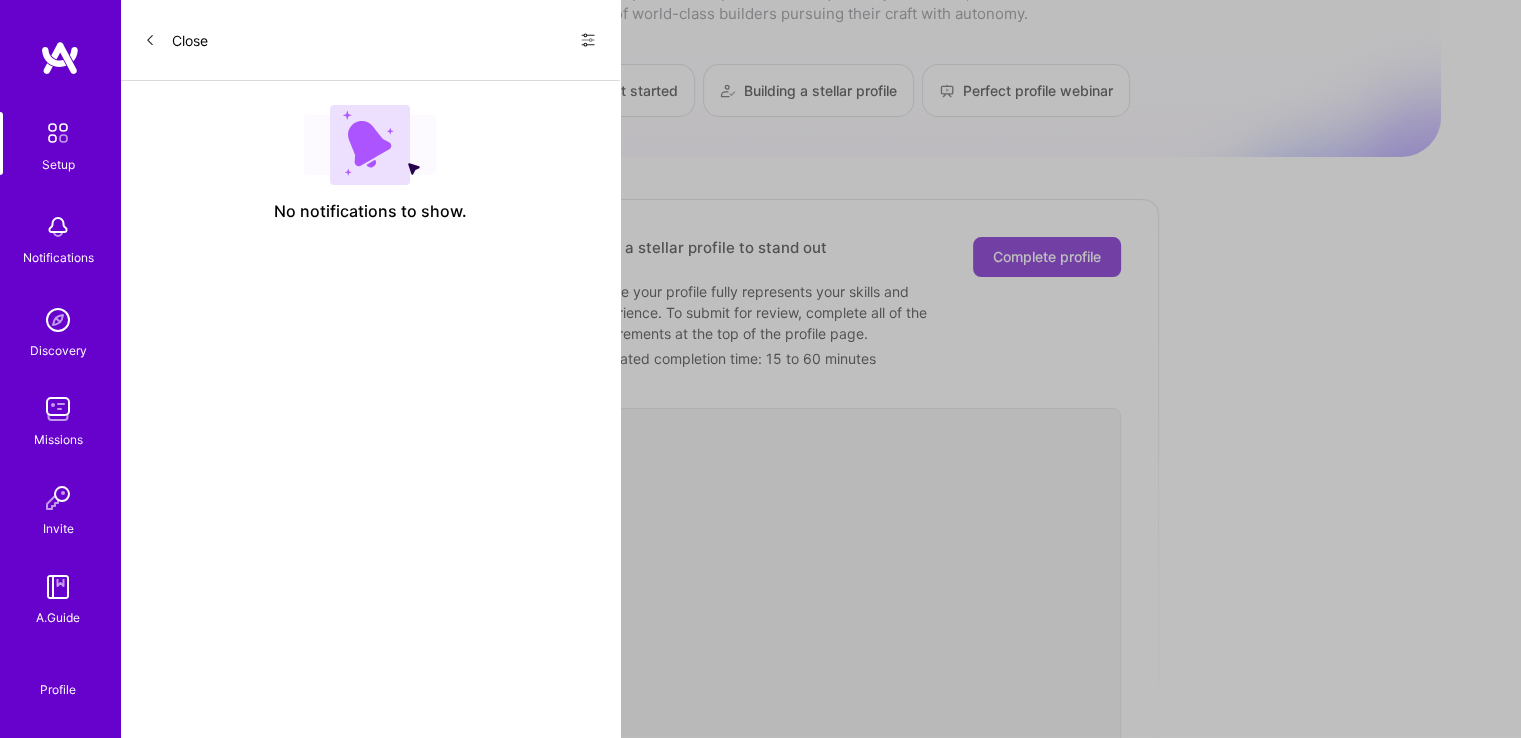 click on "Complete profile" at bounding box center [1047, 257] 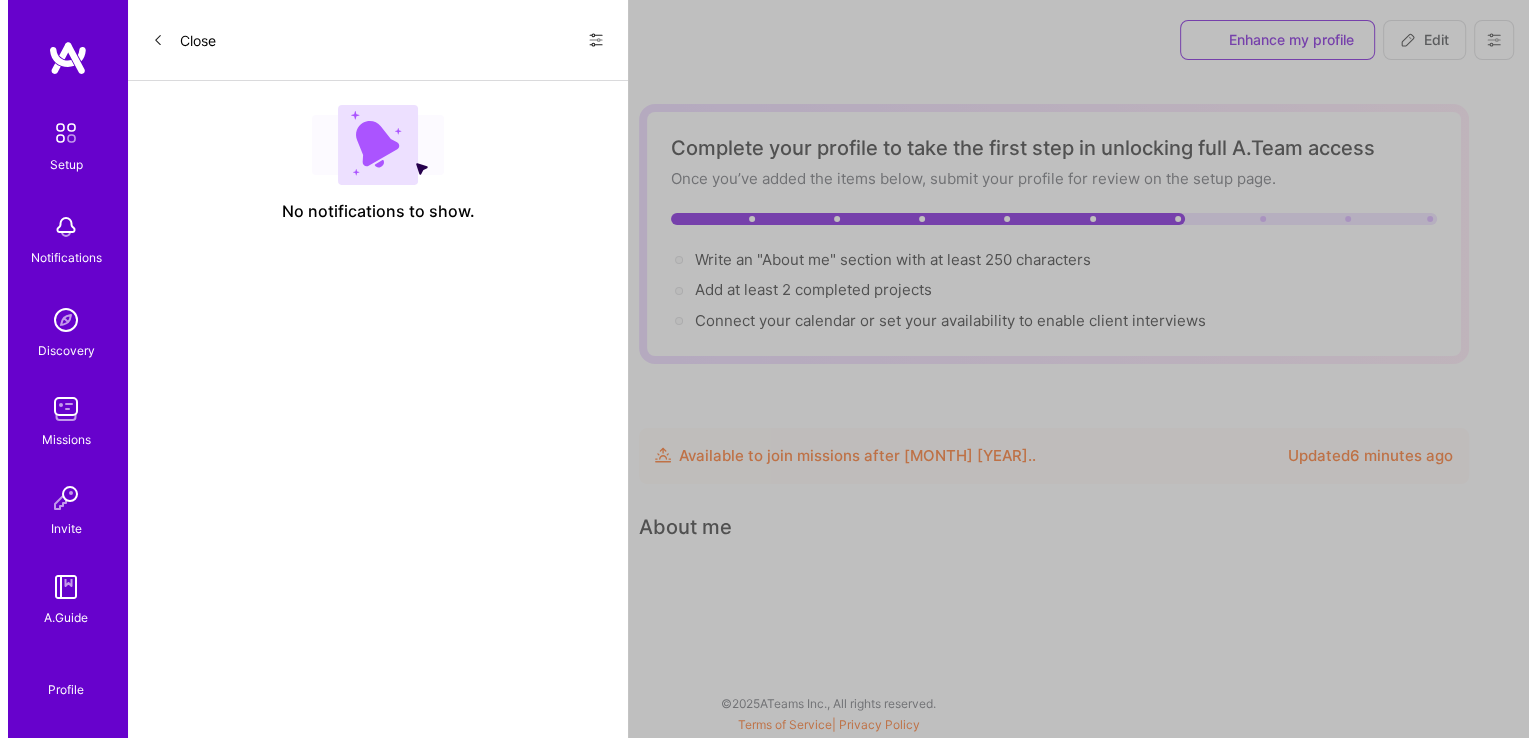 scroll, scrollTop: 0, scrollLeft: 0, axis: both 